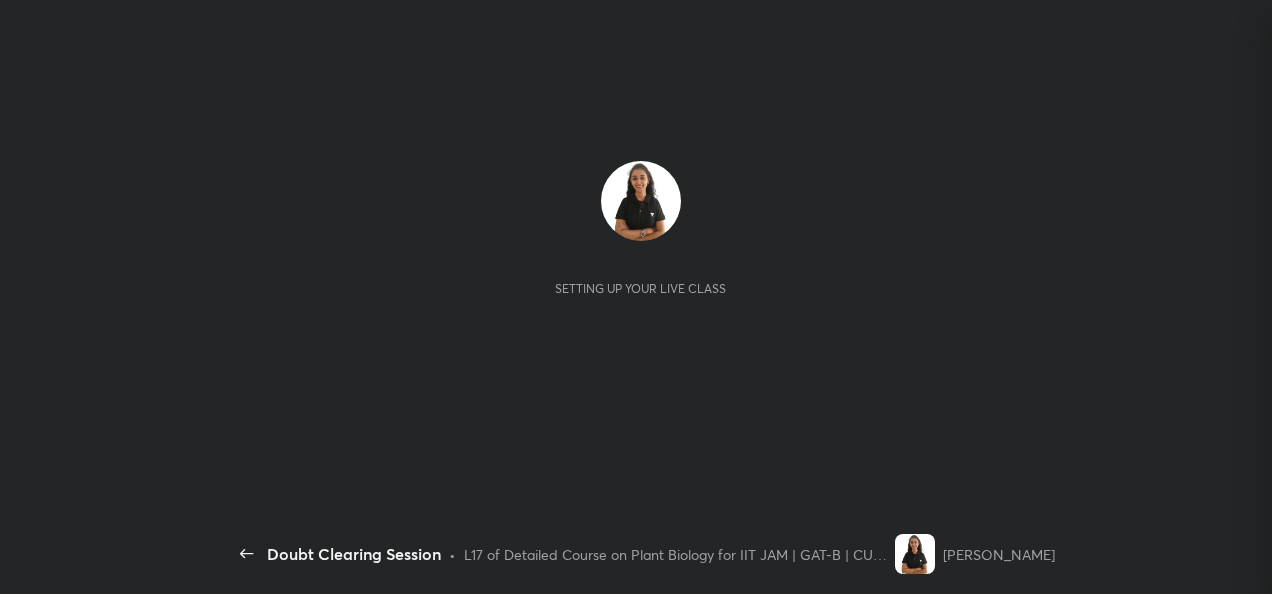 scroll, scrollTop: 0, scrollLeft: 0, axis: both 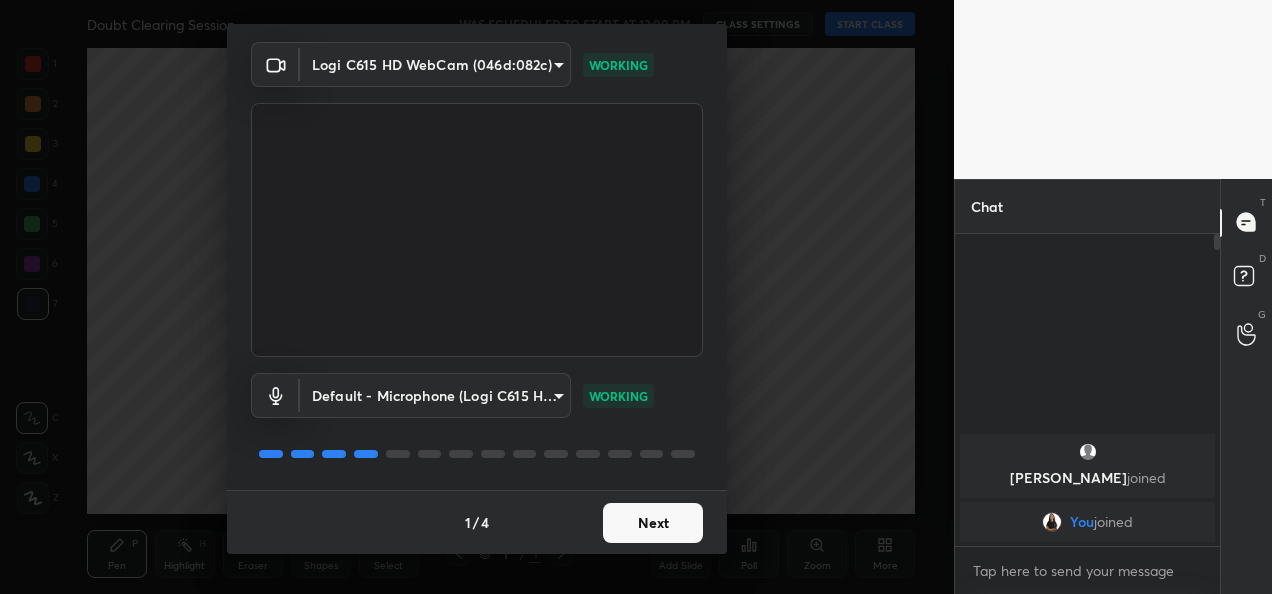 click on "Next" at bounding box center (653, 523) 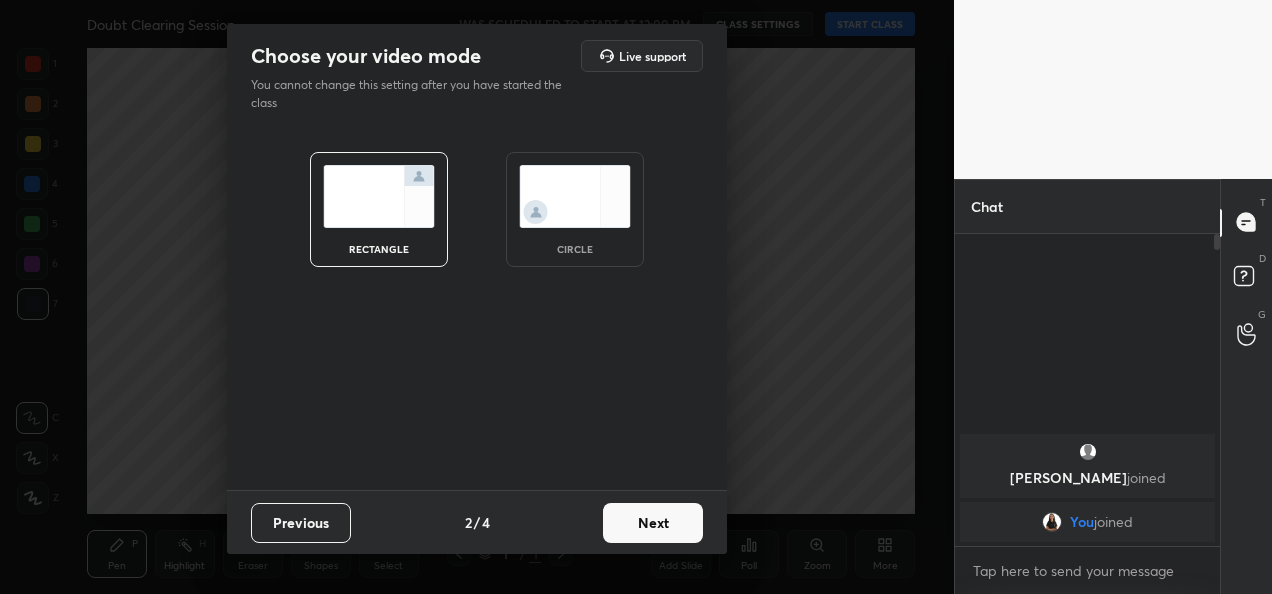 scroll, scrollTop: 0, scrollLeft: 0, axis: both 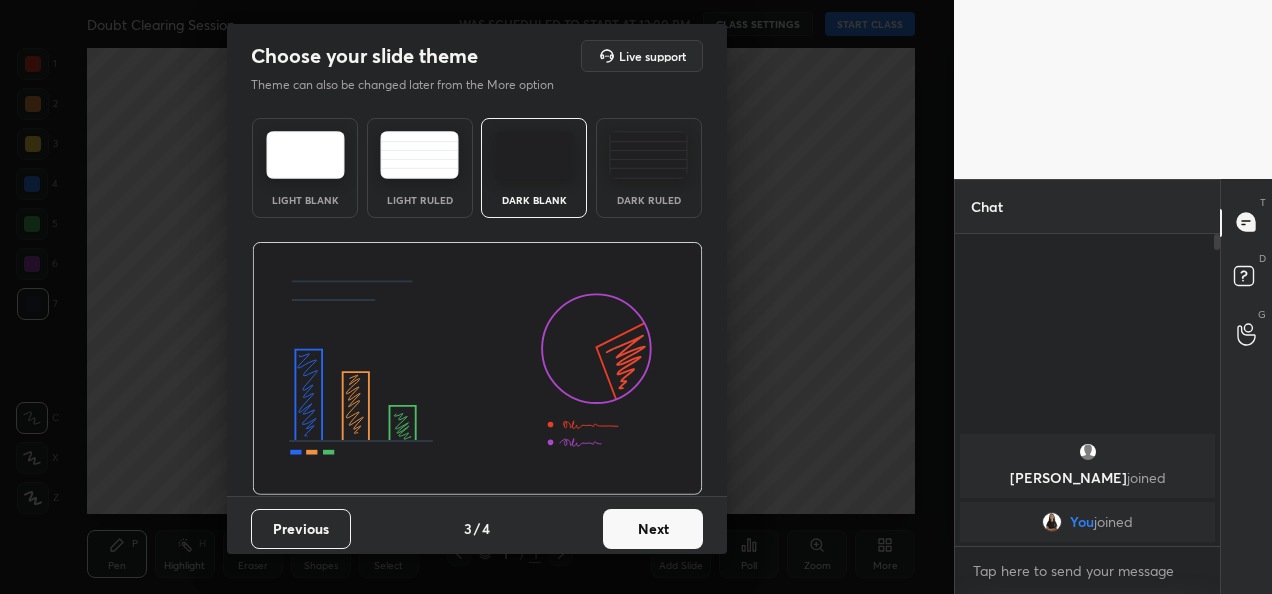 click on "Next" at bounding box center [653, 529] 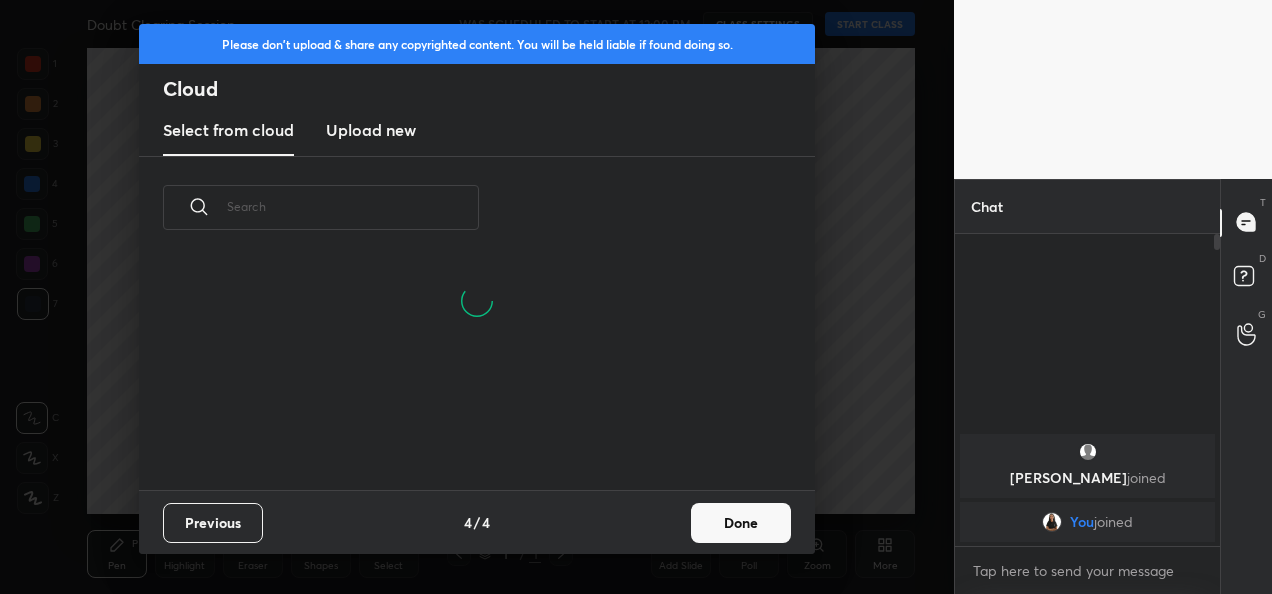 scroll, scrollTop: 6, scrollLeft: 11, axis: both 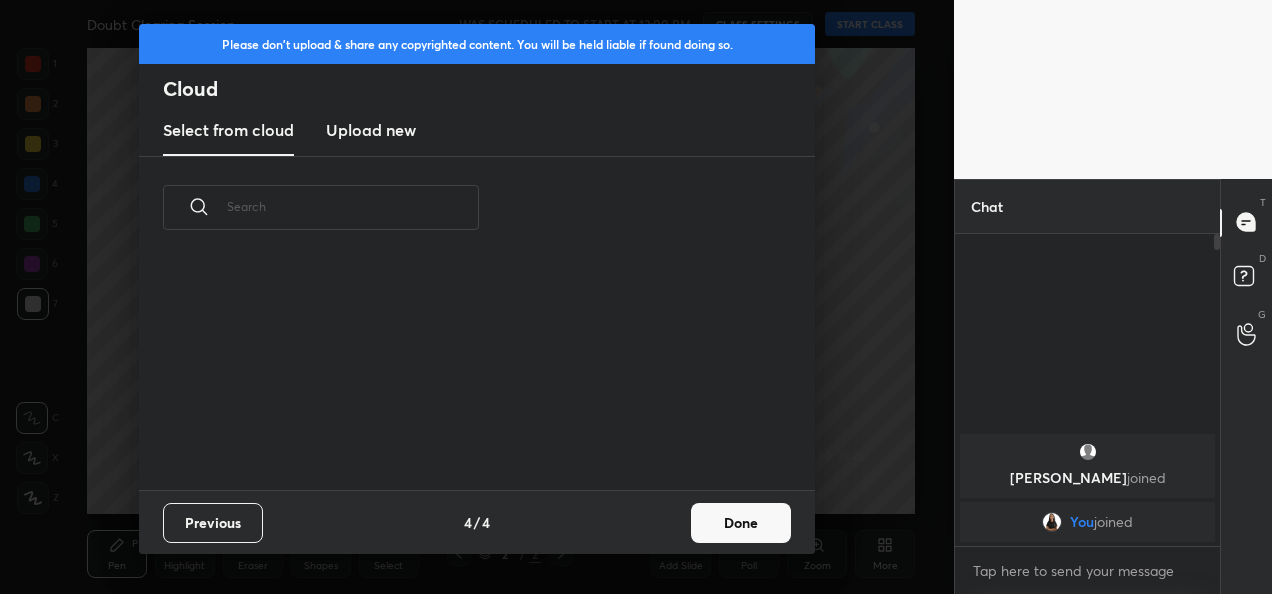click on "Done" at bounding box center [741, 523] 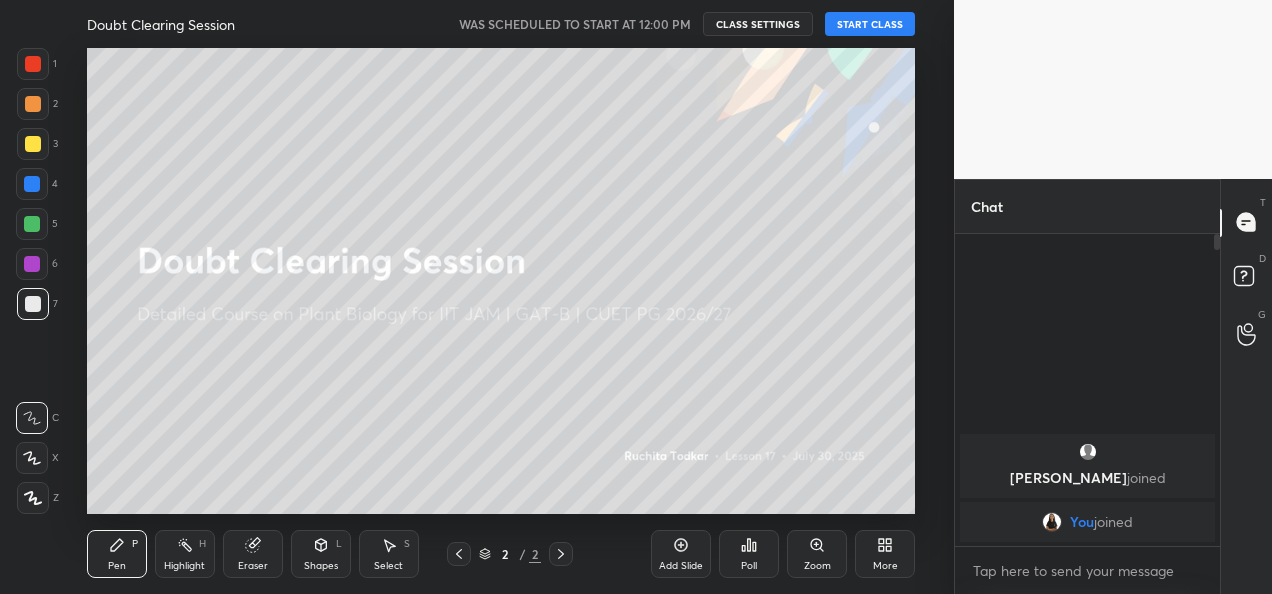 click on "START CLASS" at bounding box center (870, 24) 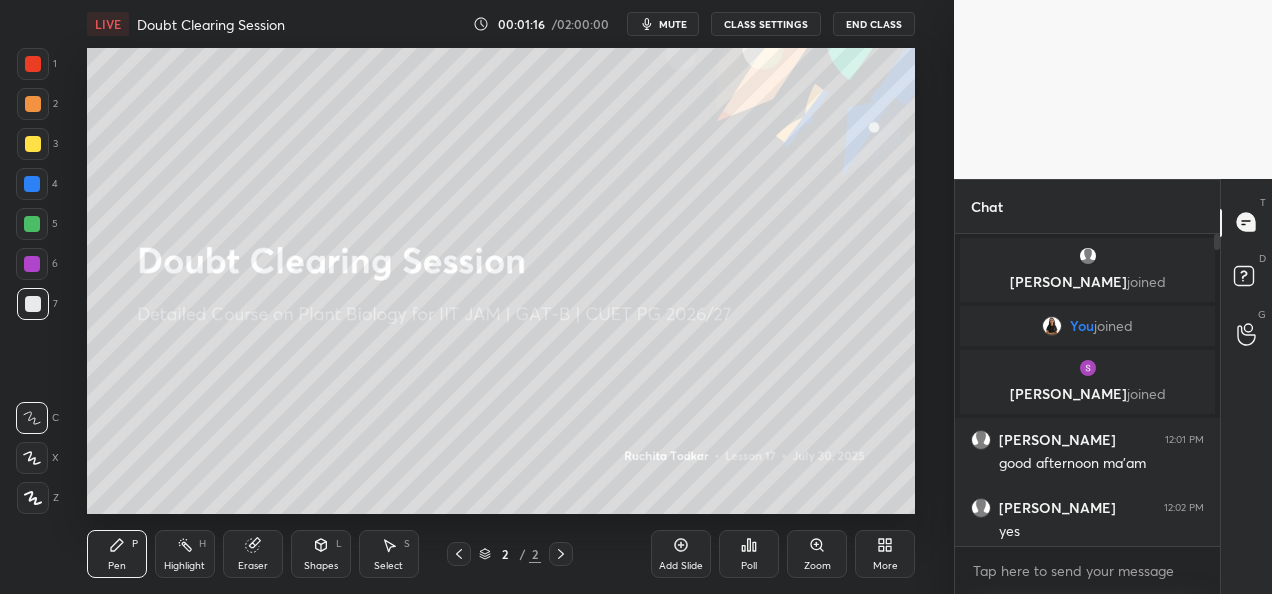 click on "More" at bounding box center (885, 554) 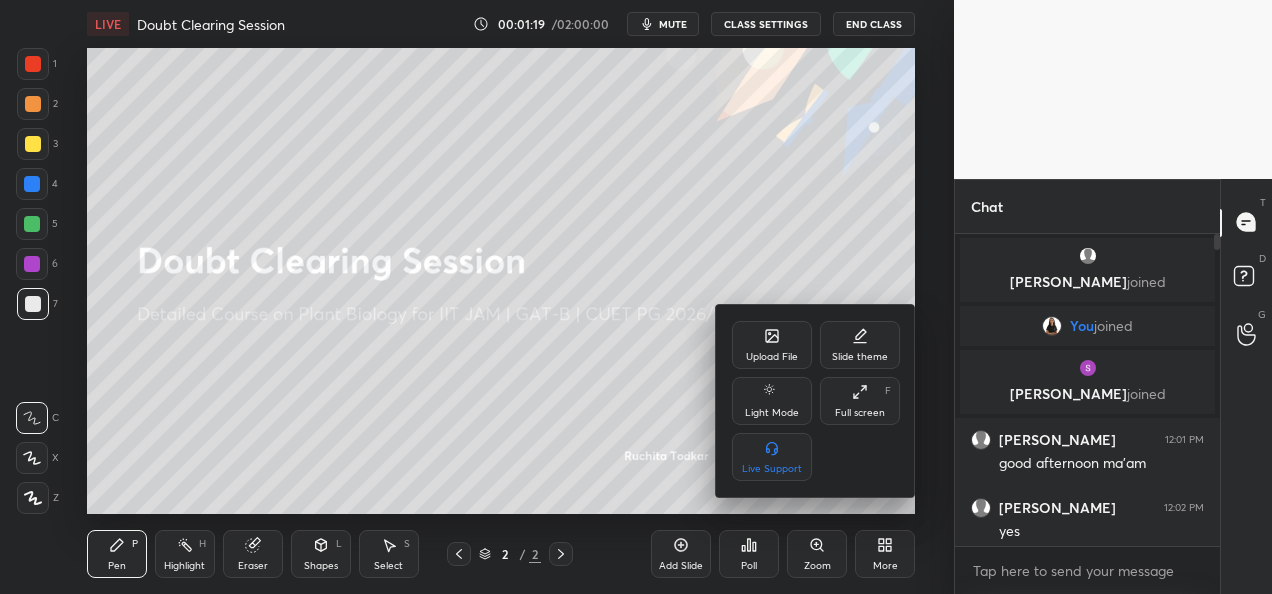 click on "Upload File" at bounding box center (772, 357) 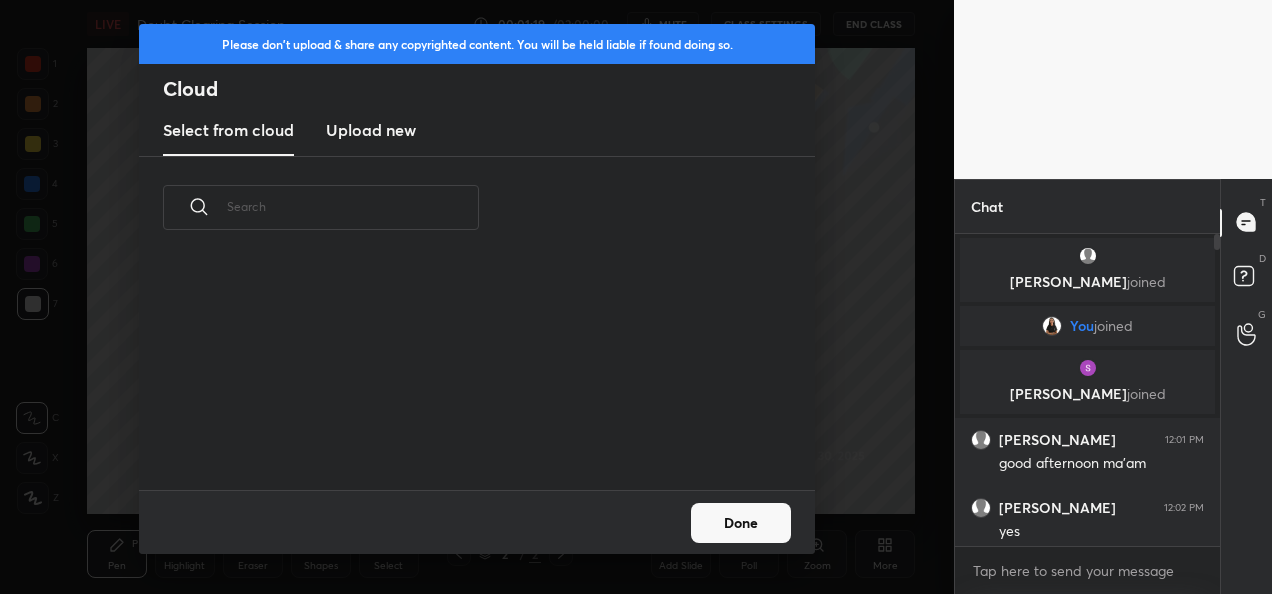 scroll, scrollTop: 6, scrollLeft: 11, axis: both 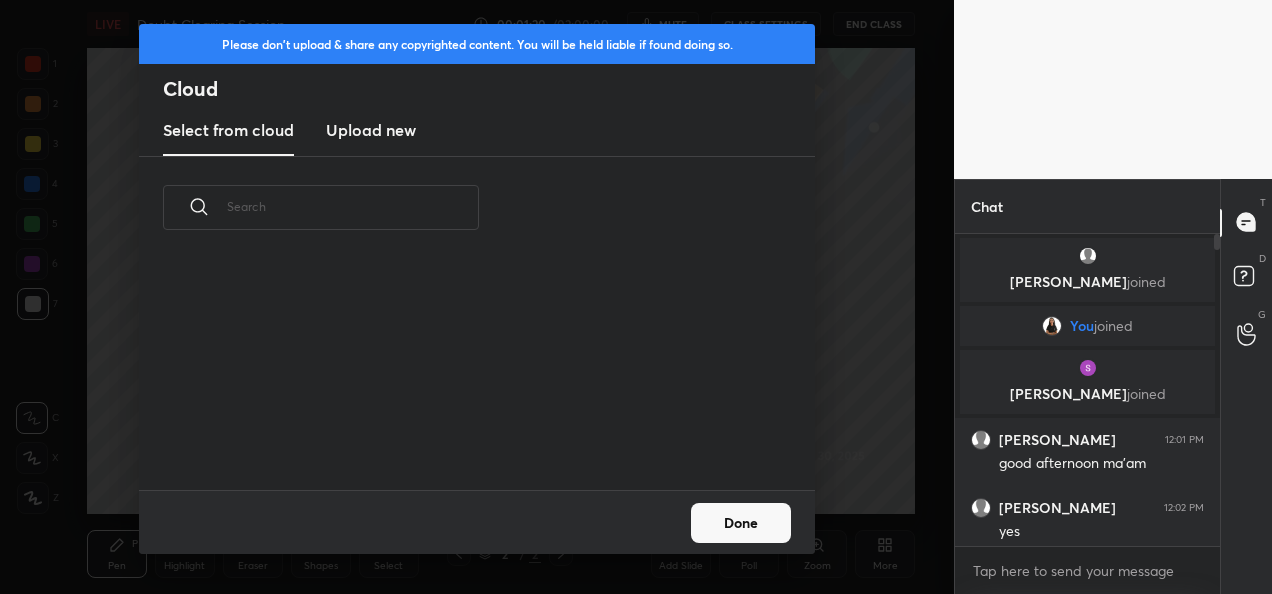 click on "Upload new" at bounding box center [371, 130] 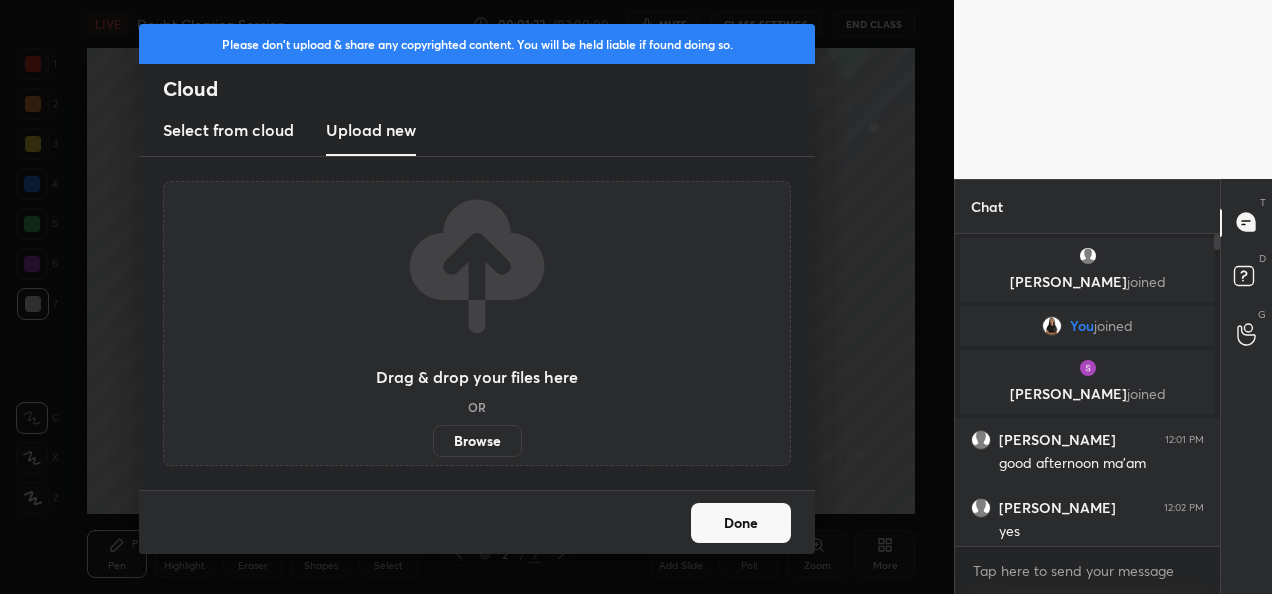 click on "Browse" at bounding box center [477, 441] 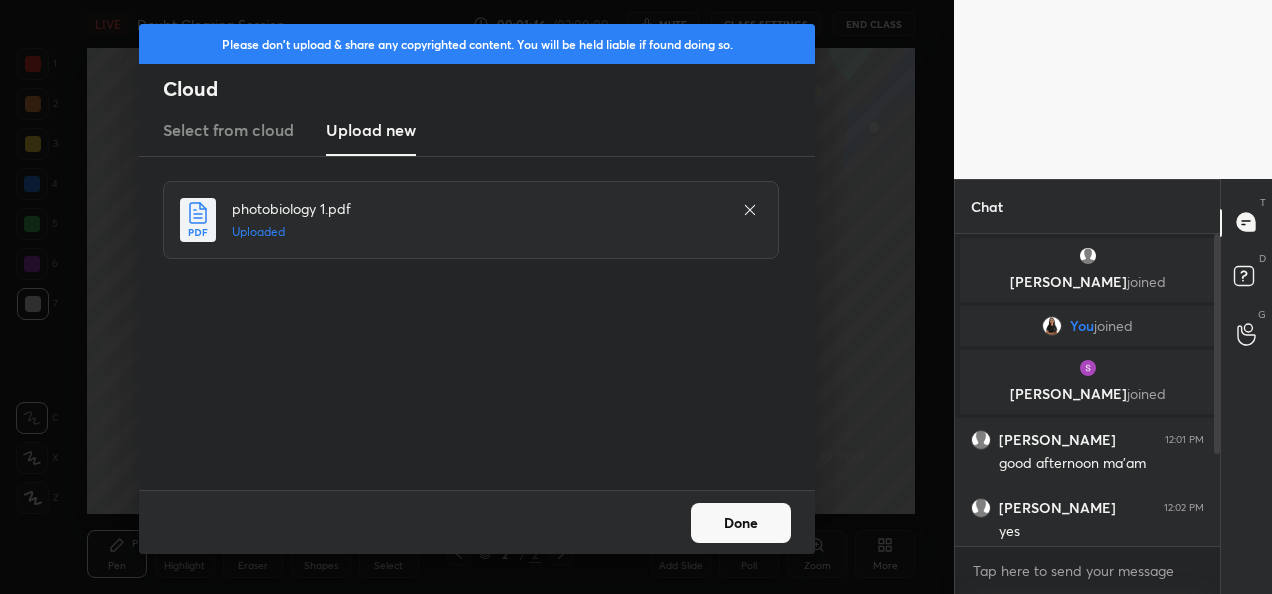 click on "Done" at bounding box center [741, 523] 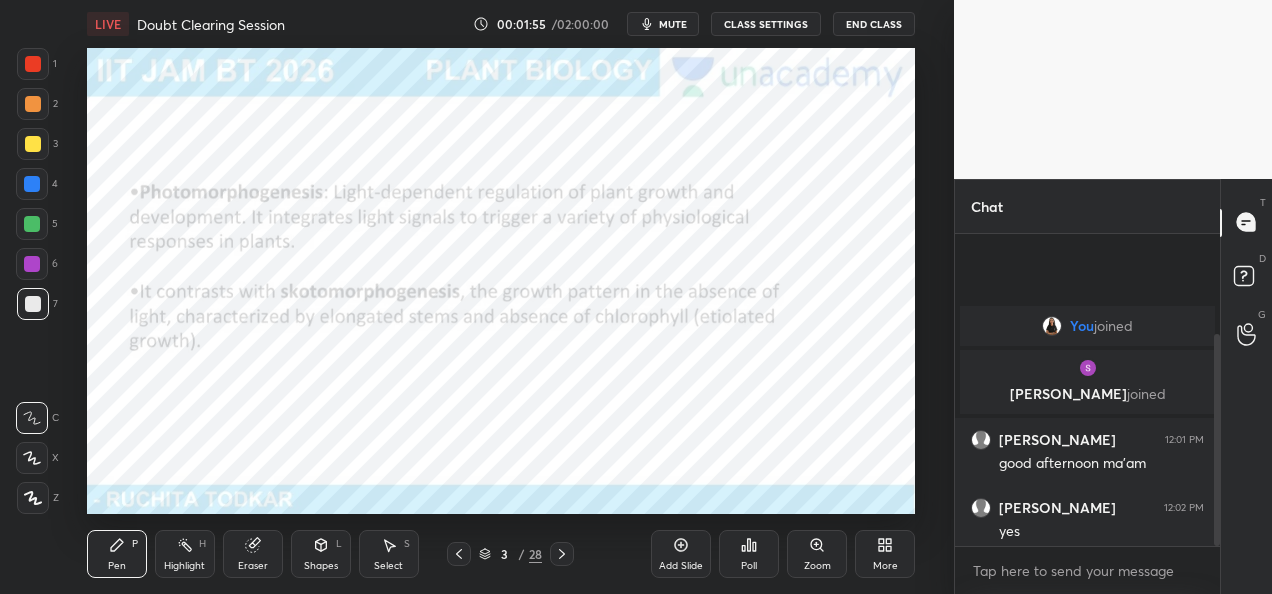 scroll, scrollTop: 148, scrollLeft: 0, axis: vertical 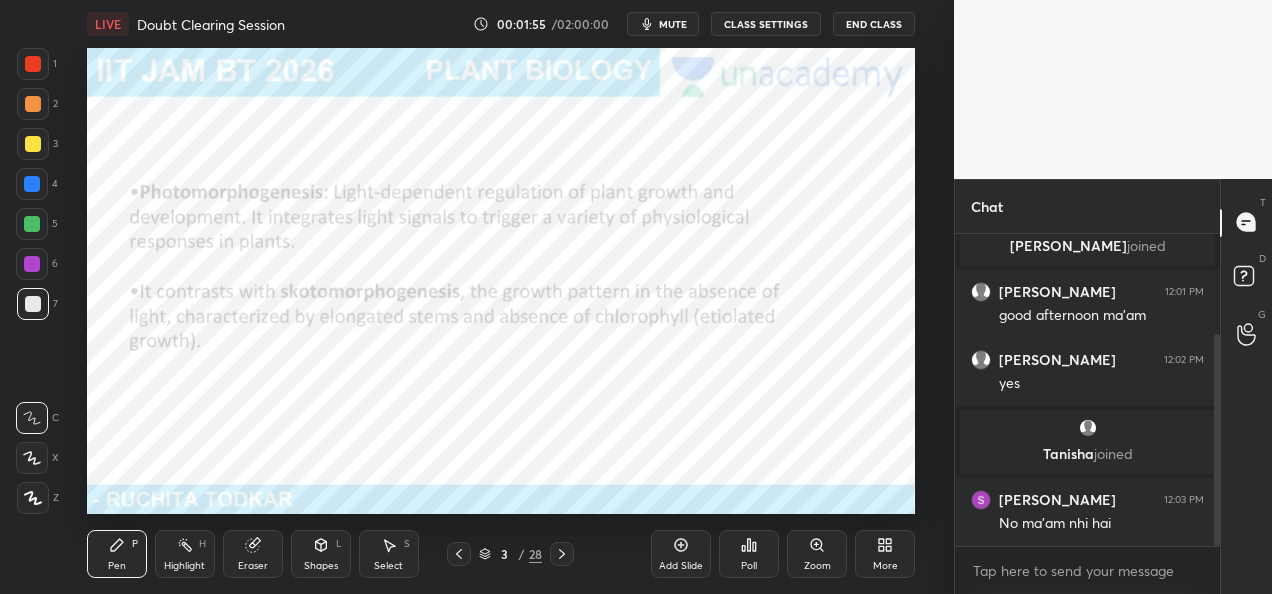 drag, startPoint x: 1217, startPoint y: 376, endPoint x: 1227, endPoint y: 422, distance: 47.07441 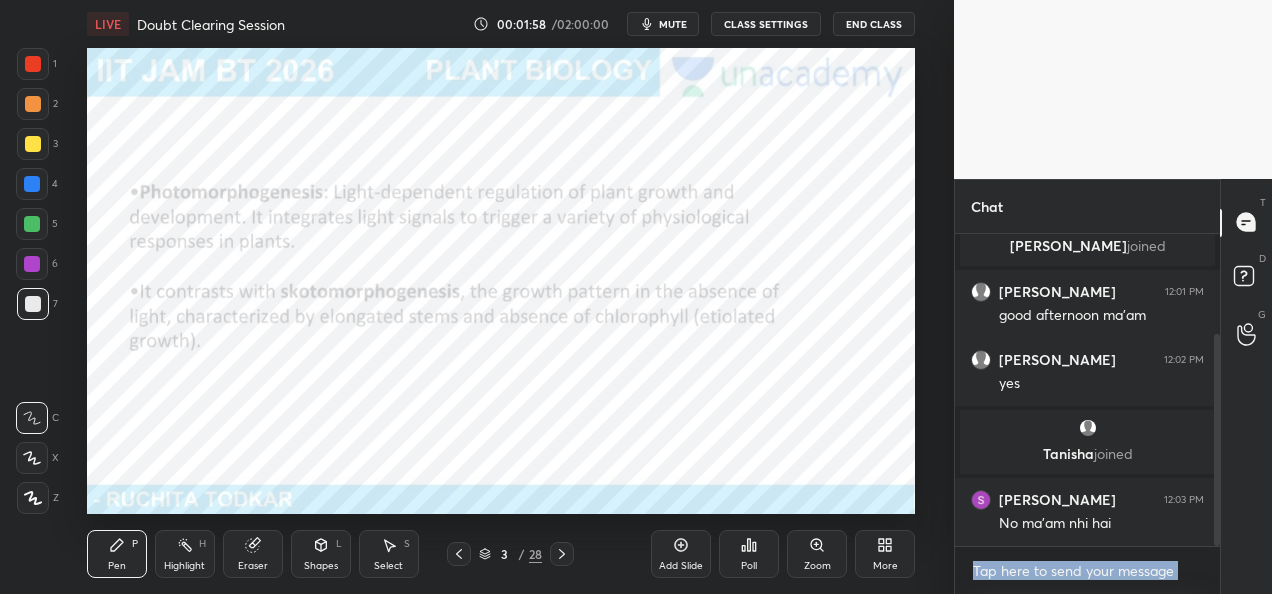 drag, startPoint x: 1212, startPoint y: 410, endPoint x: 1243, endPoint y: 451, distance: 51.40039 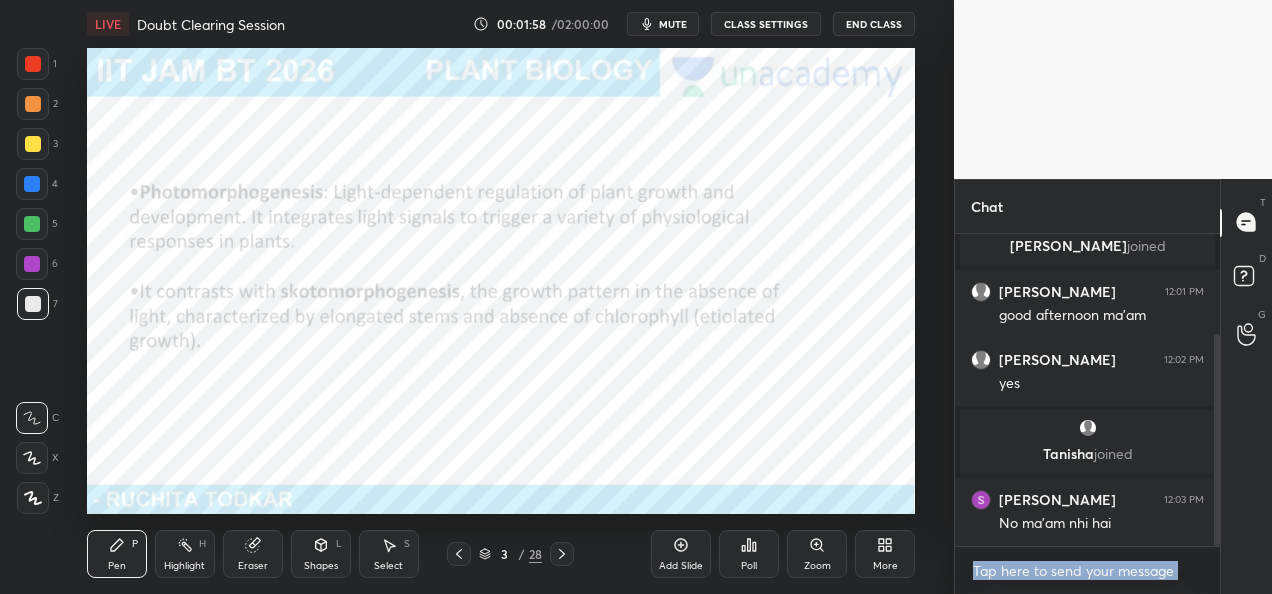 click on "Chat You  joined [PERSON_NAME]  joined [PERSON_NAME] 12:01 PM good afternoon ma'am [PERSON_NAME] 12:02 PM yes [PERSON_NAME]  joined [PERSON_NAME] 12:03 PM No ma'am nhi hai JUMP TO LATEST Enable hand raising Enable raise hand to speak to learners. Once enabled, chat will be turned off temporarily. Enable x   introducing Raise a hand with a doubt Now learners can raise their hand along with a doubt  How it works? Doubts asked by learners will show up here NEW DOUBTS ASKED No one has raised a hand yet Can't raise hand Looks like educator just invited you to speak. Please wait before you can raise your hand again. Got it T Messages (T) D Doubts (D) G Raise Hand (G)" at bounding box center (1113, 386) 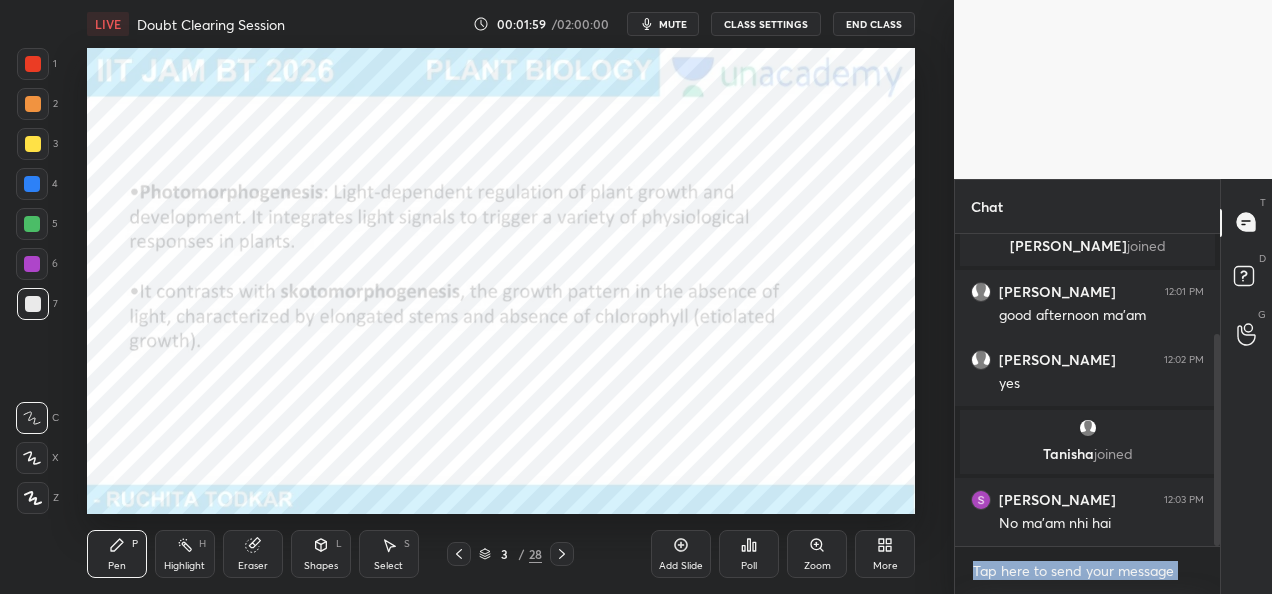 click on "T Messages (T) D Doubts (D) G Raise Hand (G)" at bounding box center [1246, 386] 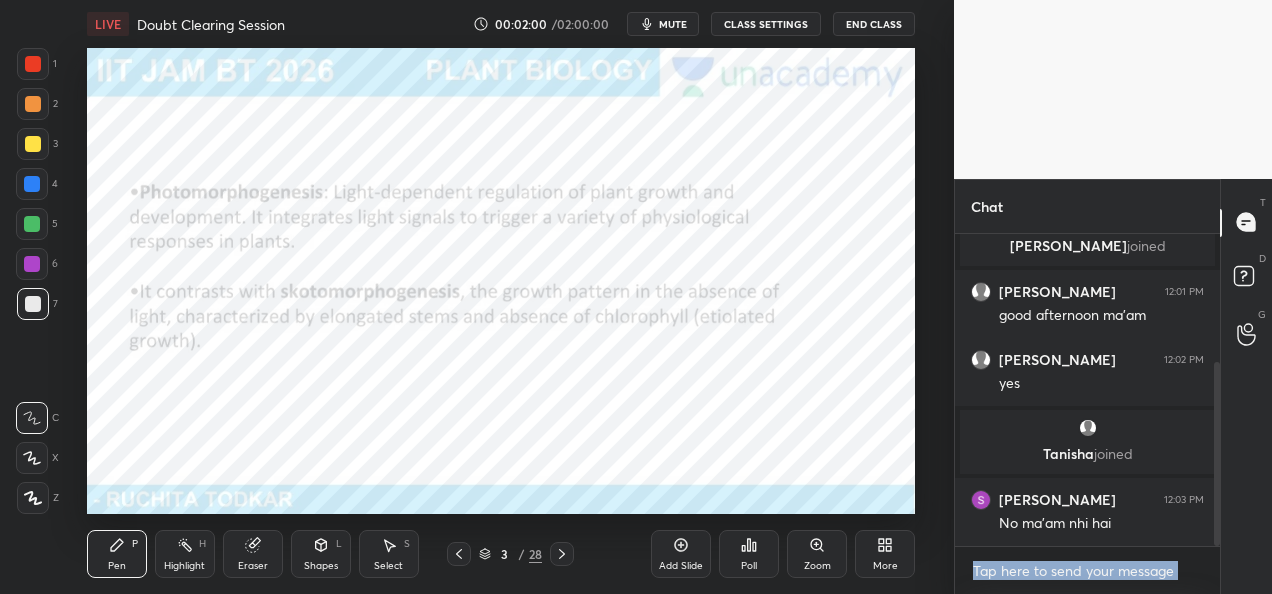 scroll, scrollTop: 216, scrollLeft: 0, axis: vertical 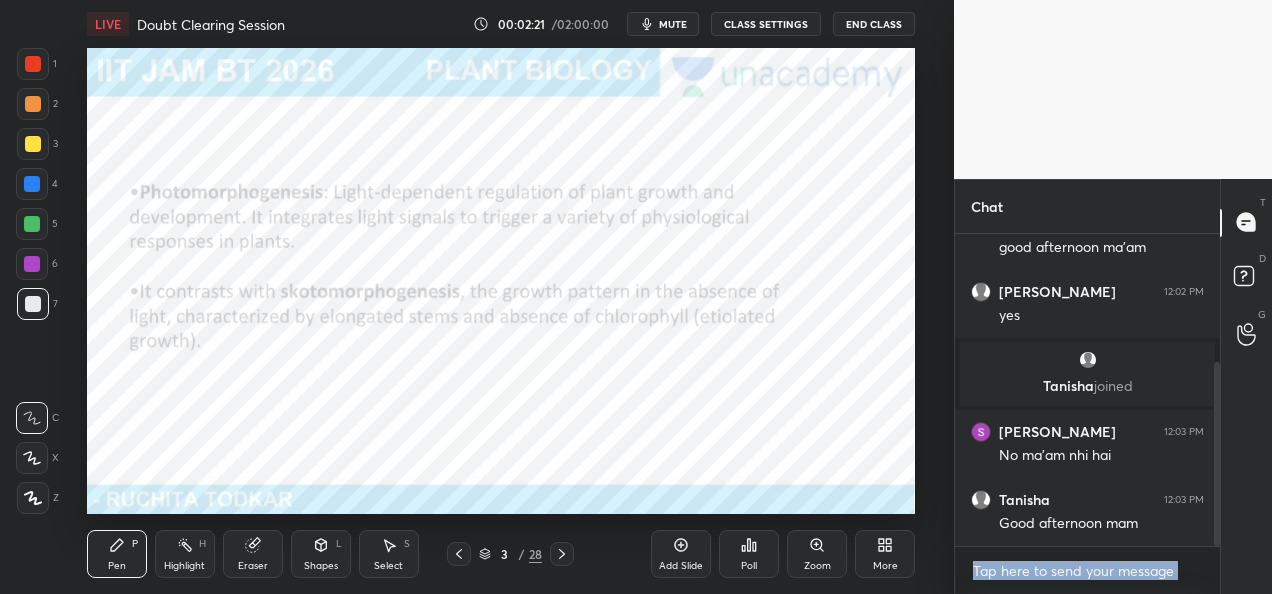 click at bounding box center (33, 104) 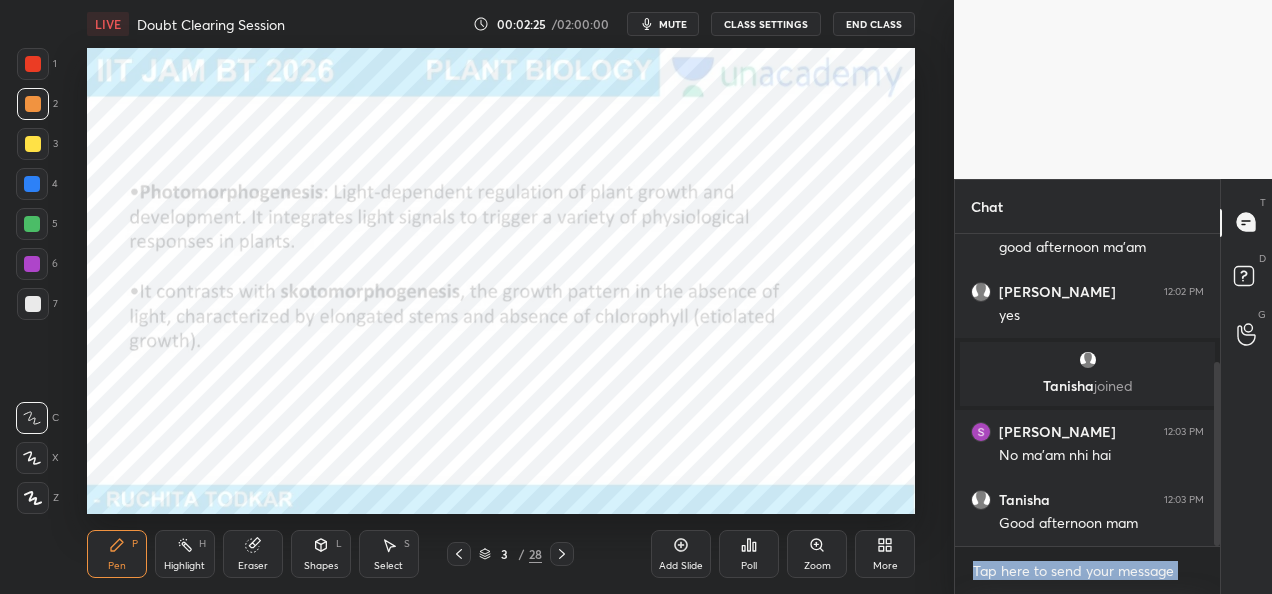 click 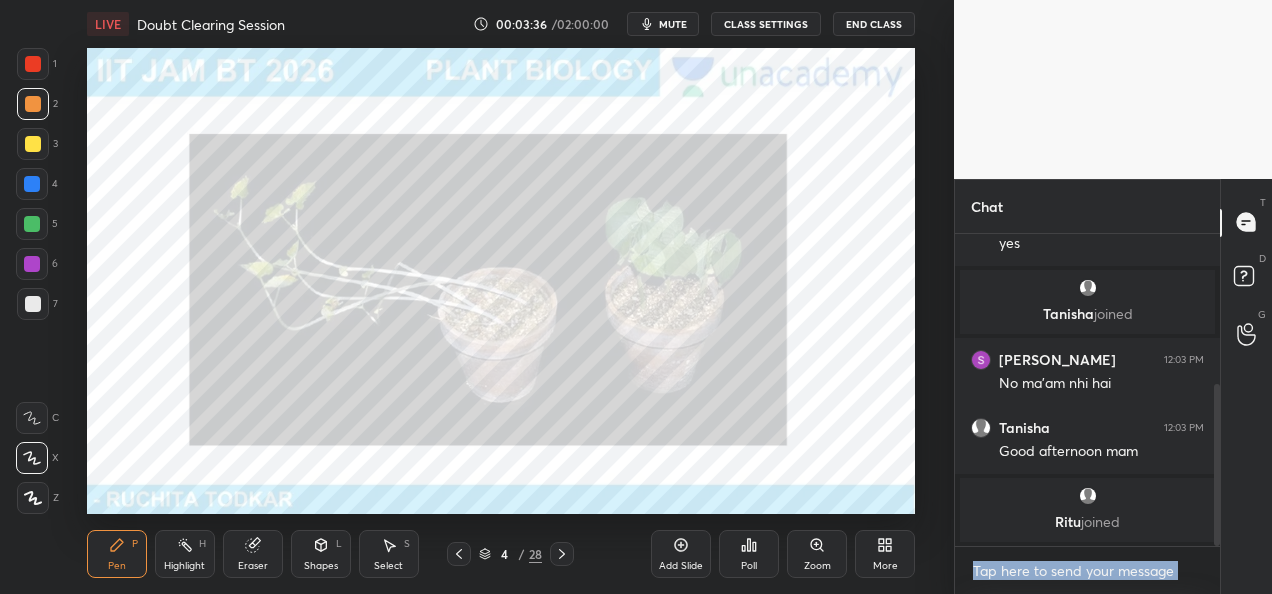 scroll, scrollTop: 340, scrollLeft: 0, axis: vertical 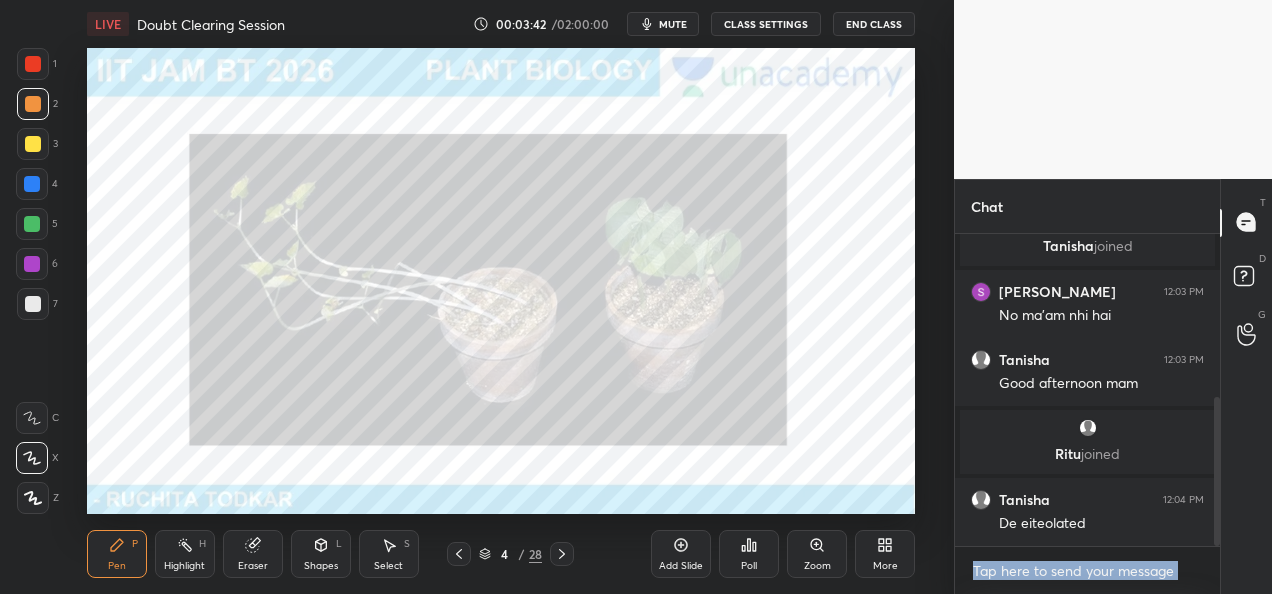 click at bounding box center (33, 144) 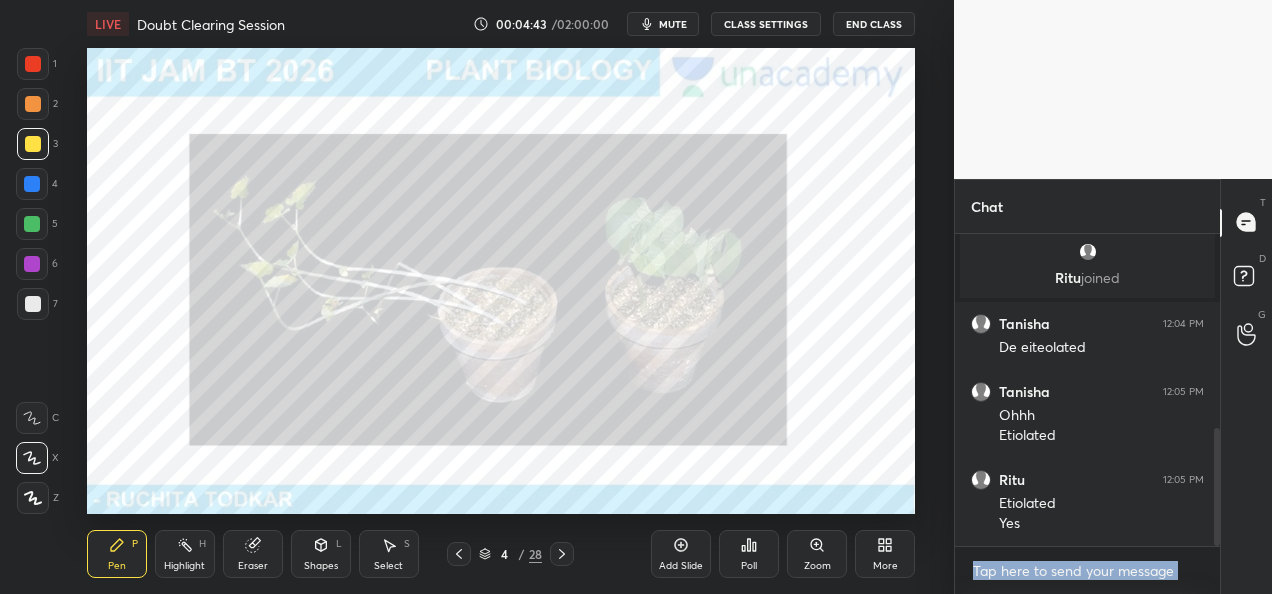 scroll, scrollTop: 584, scrollLeft: 0, axis: vertical 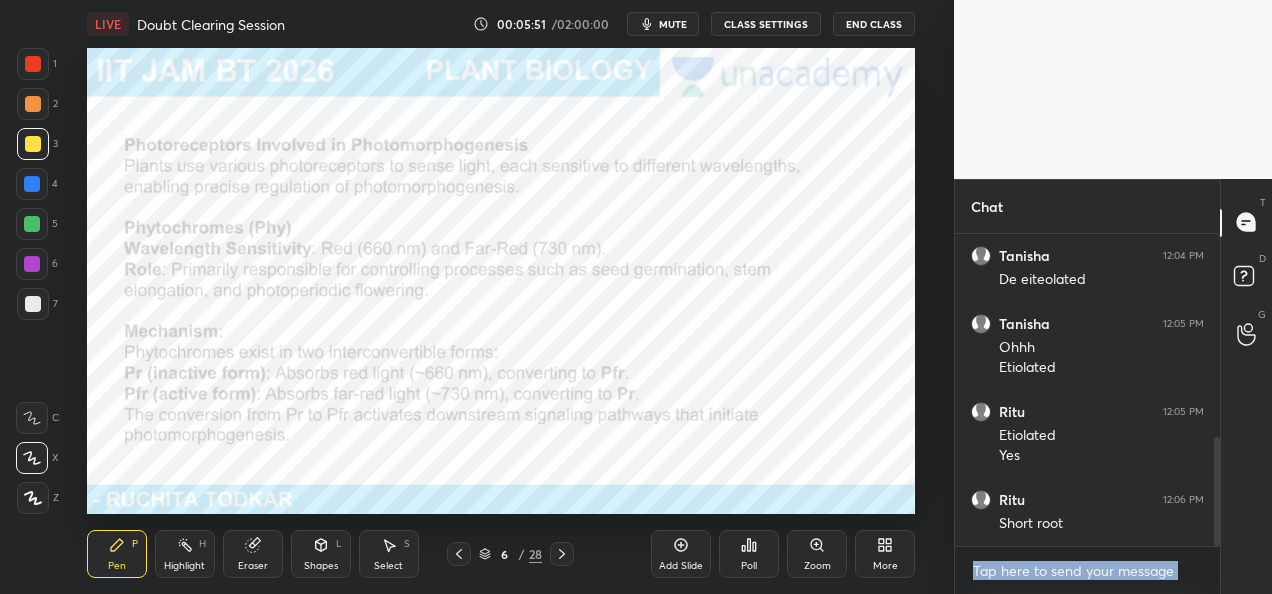 click on "Add Slide" at bounding box center (681, 566) 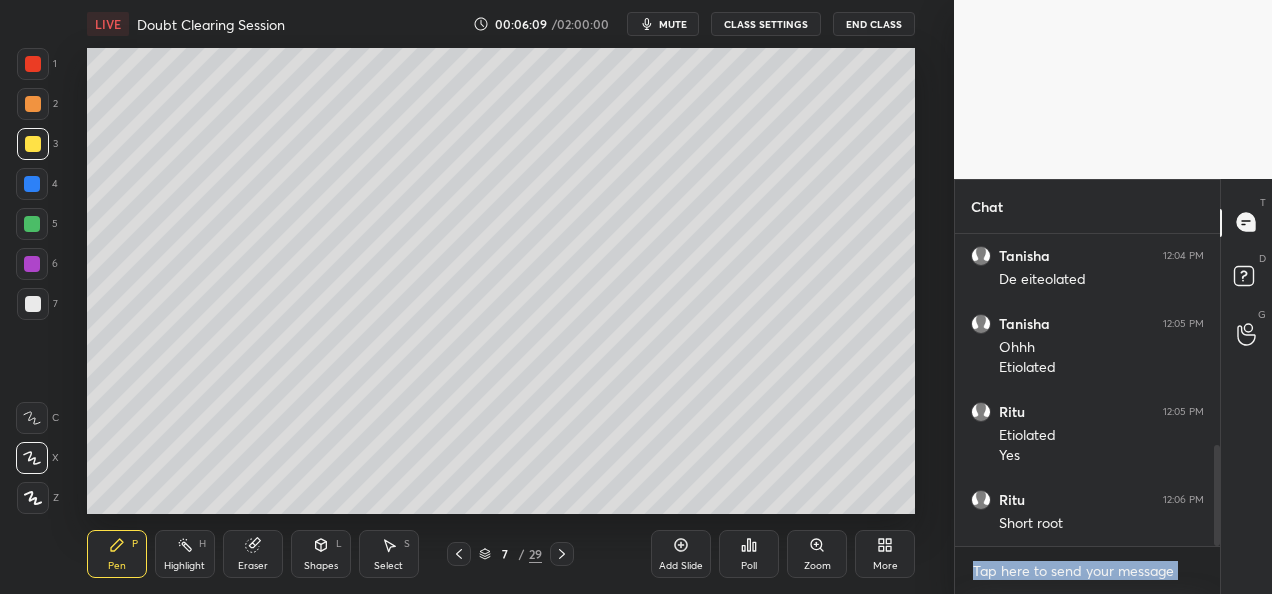 scroll, scrollTop: 652, scrollLeft: 0, axis: vertical 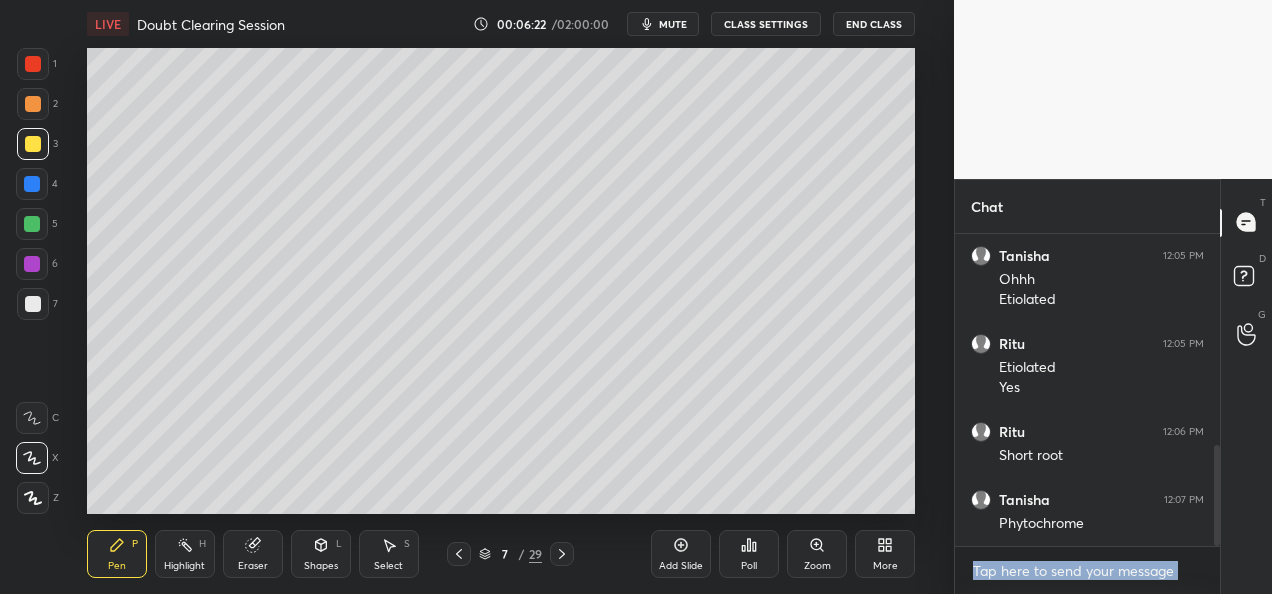 click at bounding box center (32, 264) 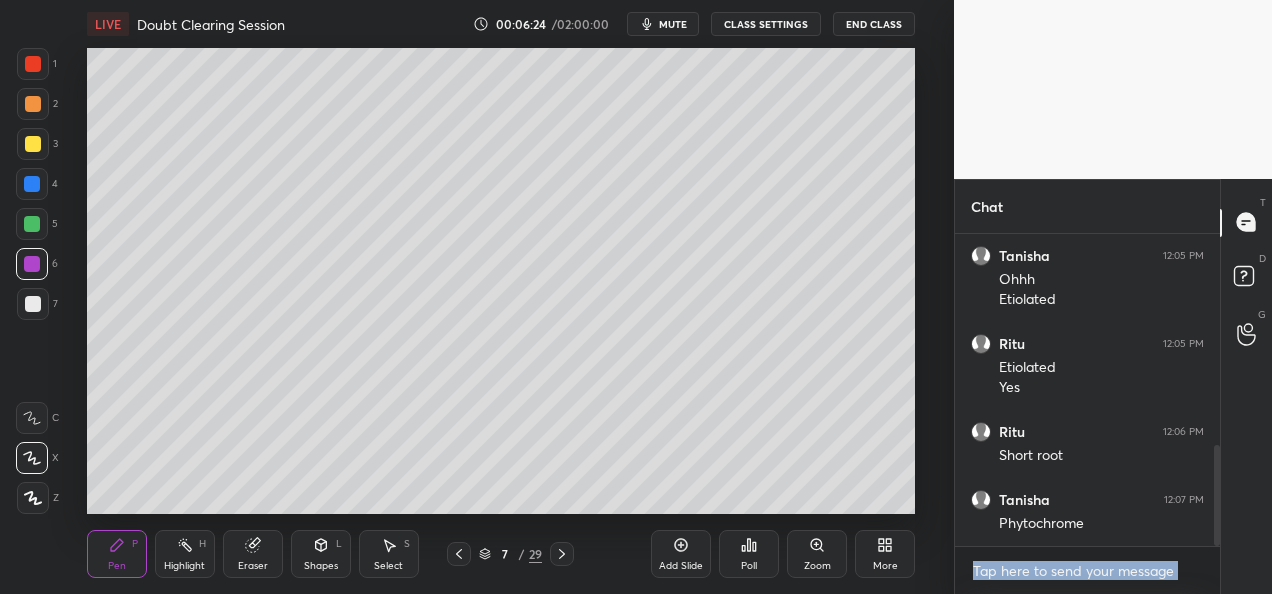 click at bounding box center (33, 304) 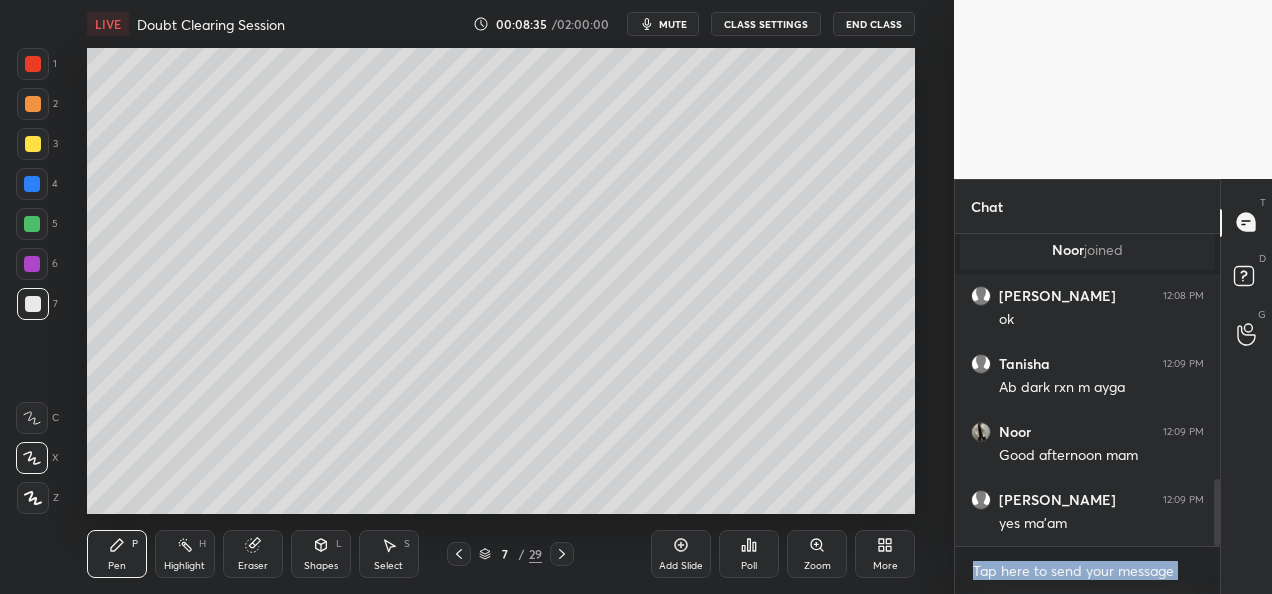 scroll, scrollTop: 1214, scrollLeft: 0, axis: vertical 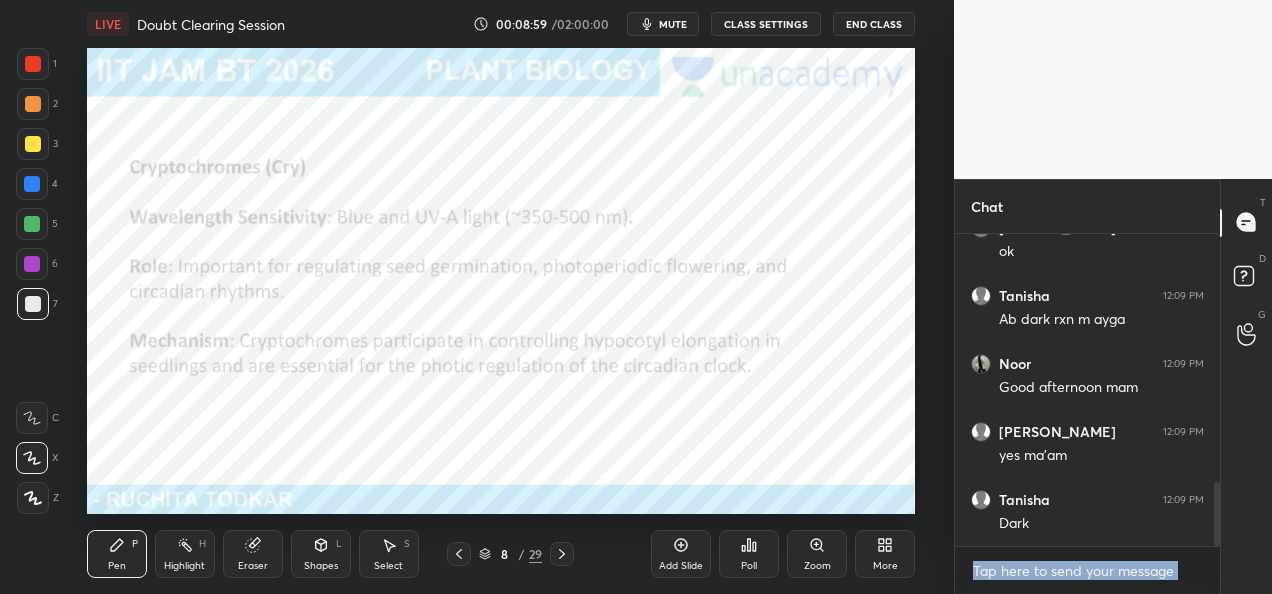 click at bounding box center (33, 64) 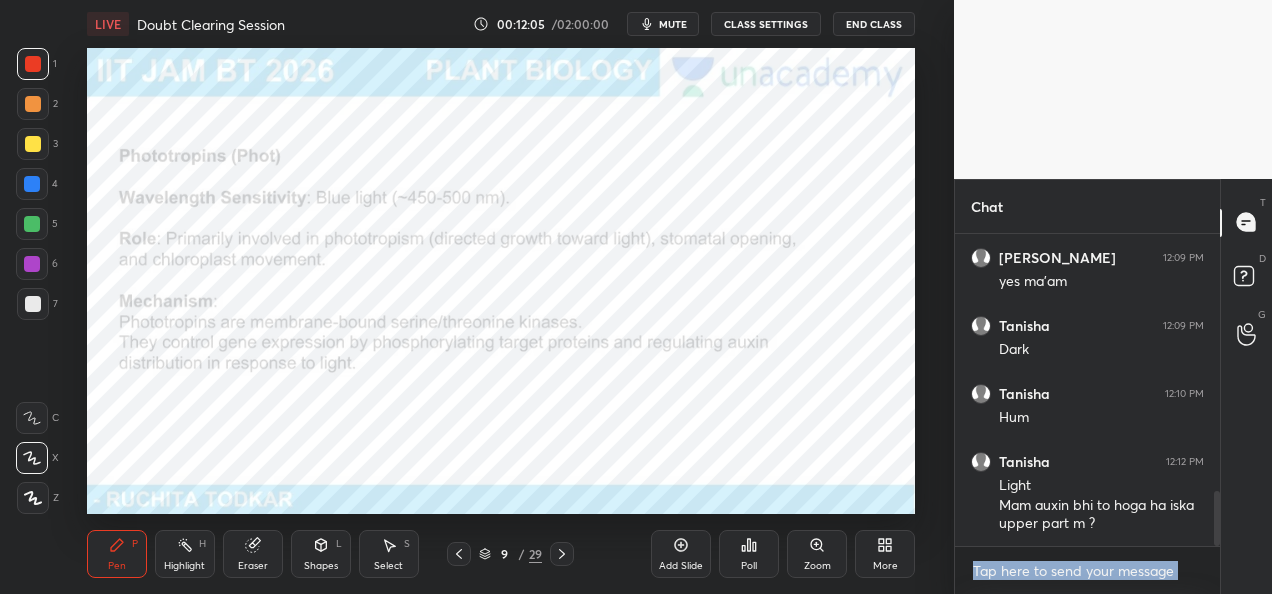 scroll, scrollTop: 1456, scrollLeft: 0, axis: vertical 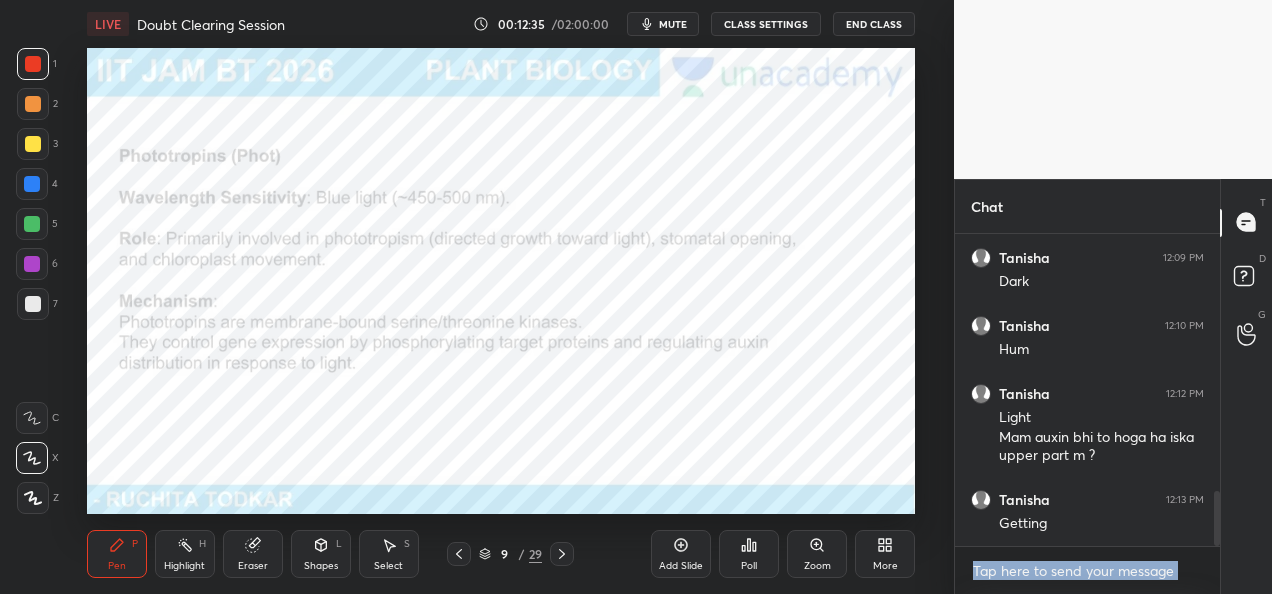 click at bounding box center (33, 104) 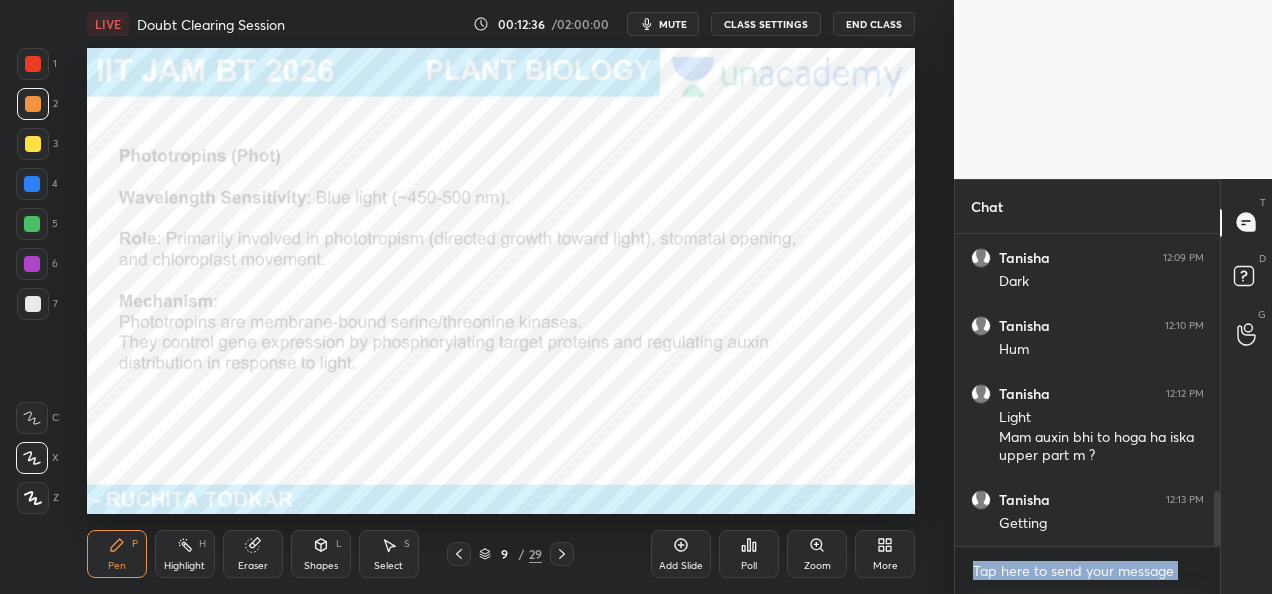 click at bounding box center (32, 184) 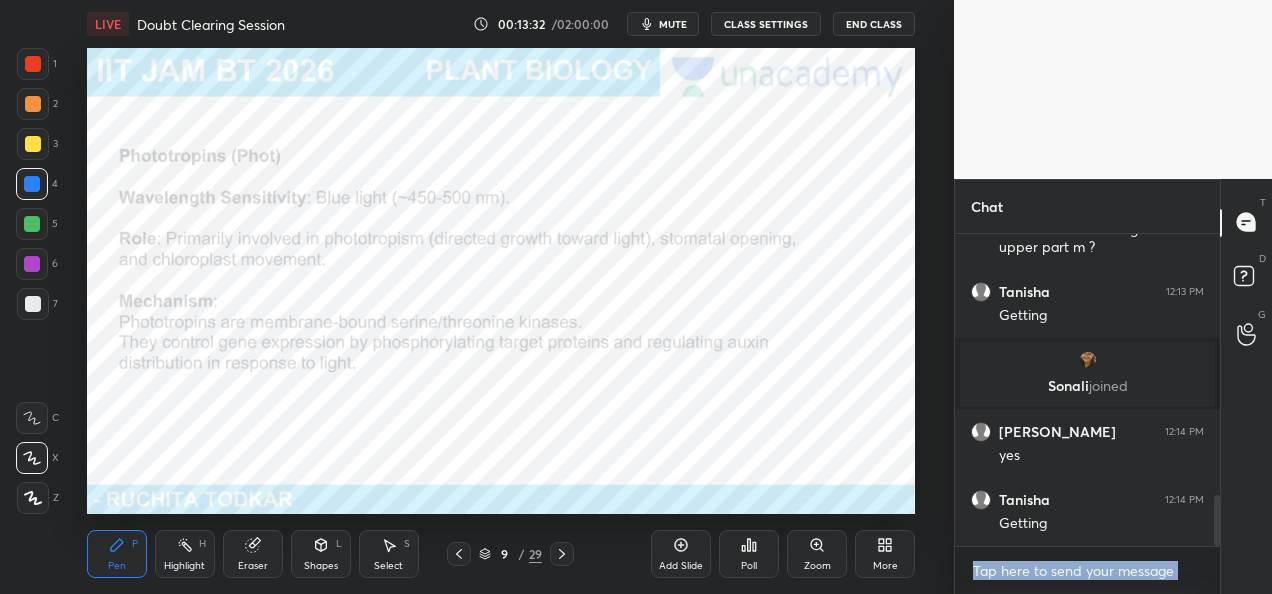 scroll, scrollTop: 1604, scrollLeft: 0, axis: vertical 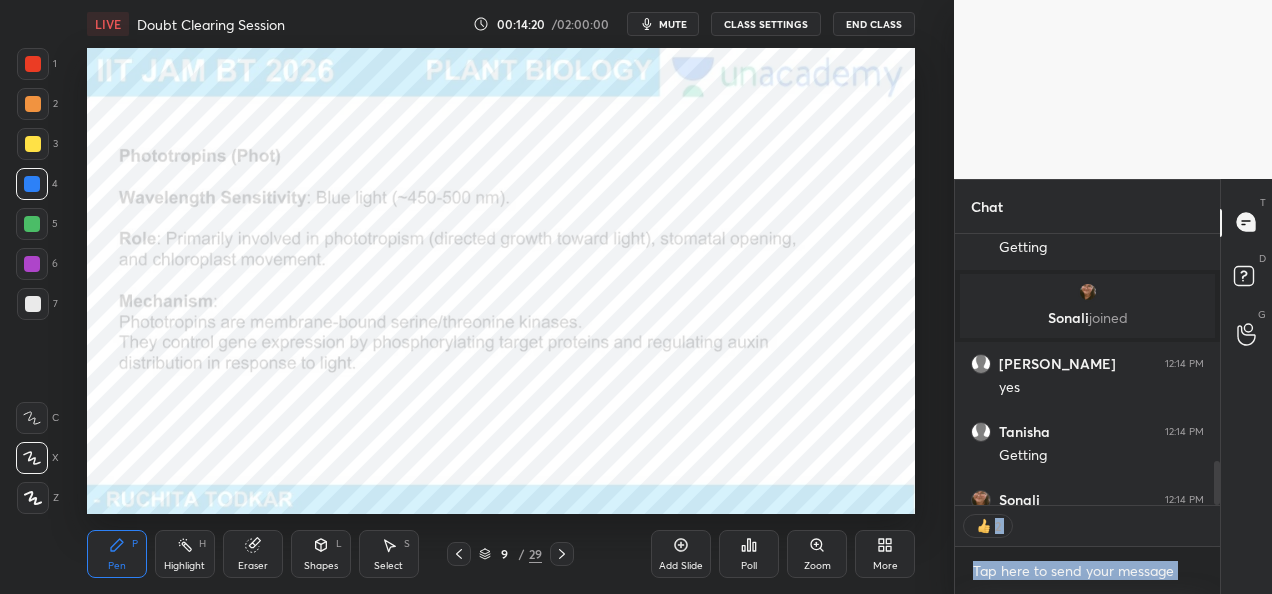 type on "x" 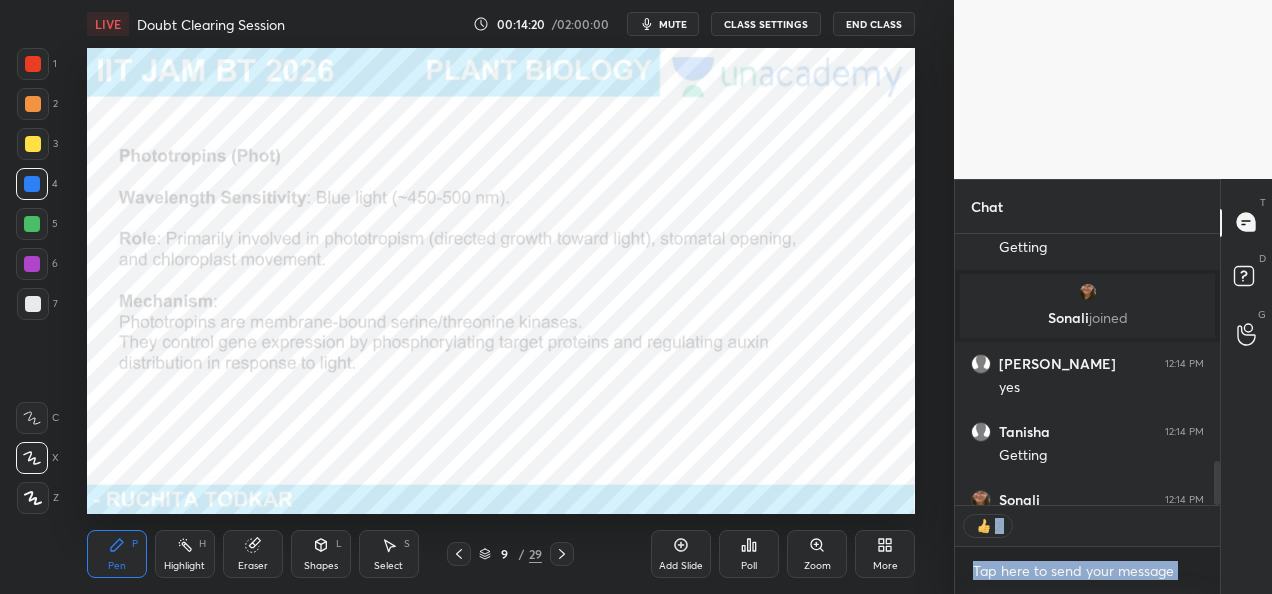 scroll, scrollTop: 6, scrollLeft: 6, axis: both 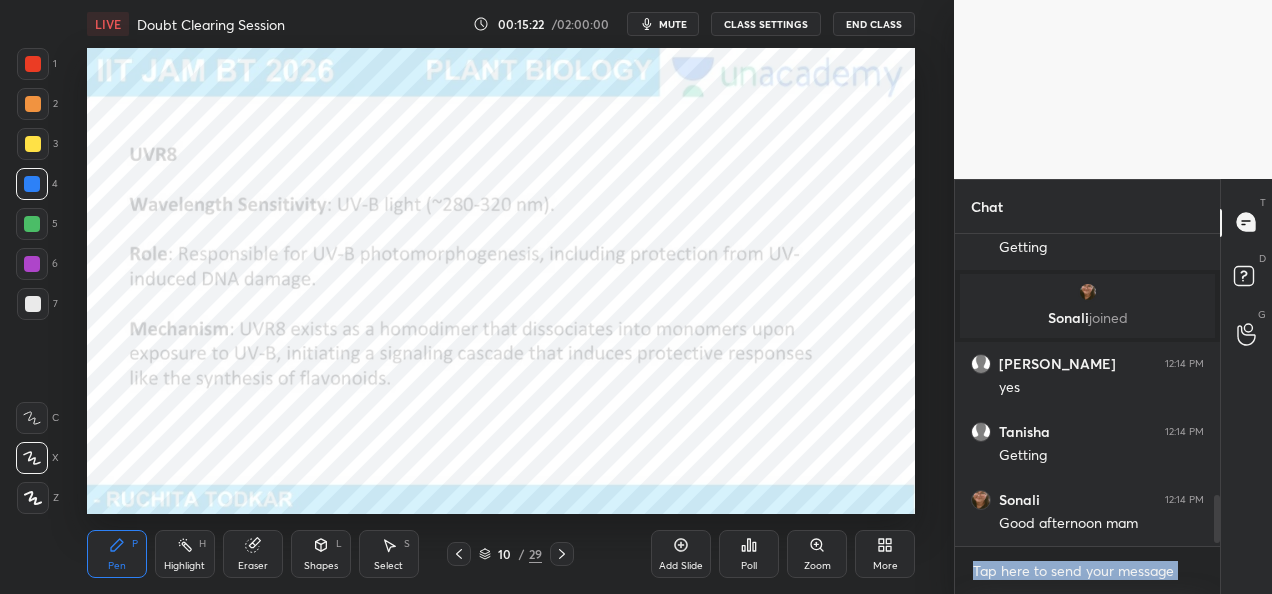 click on "Add Slide" at bounding box center (681, 566) 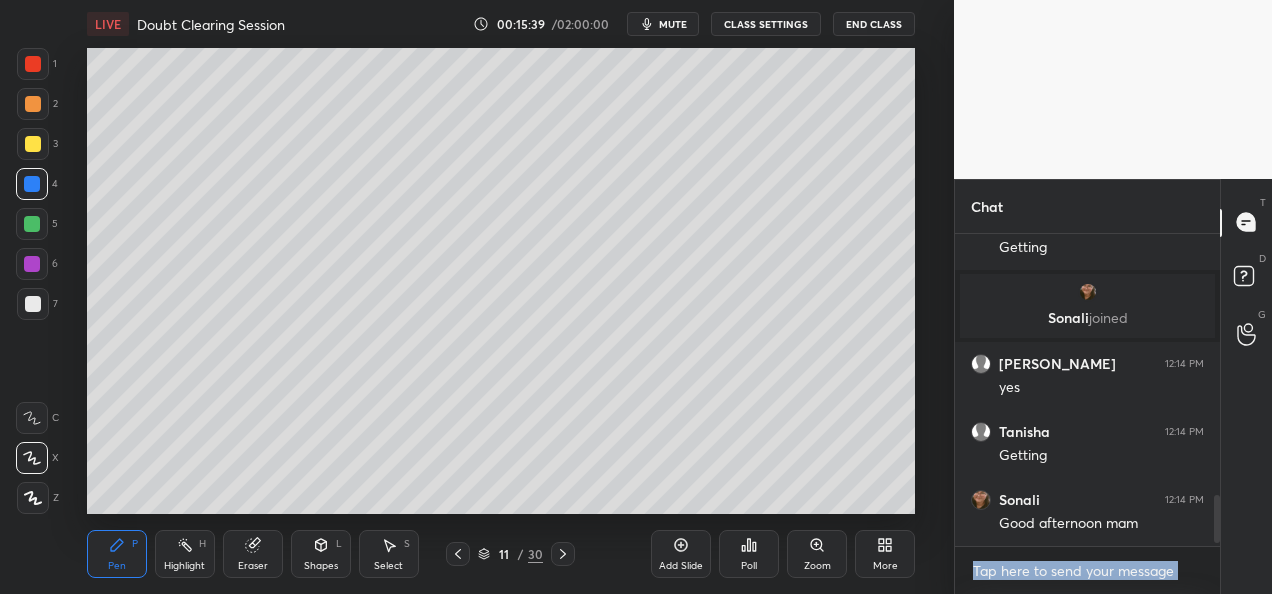click at bounding box center [33, 104] 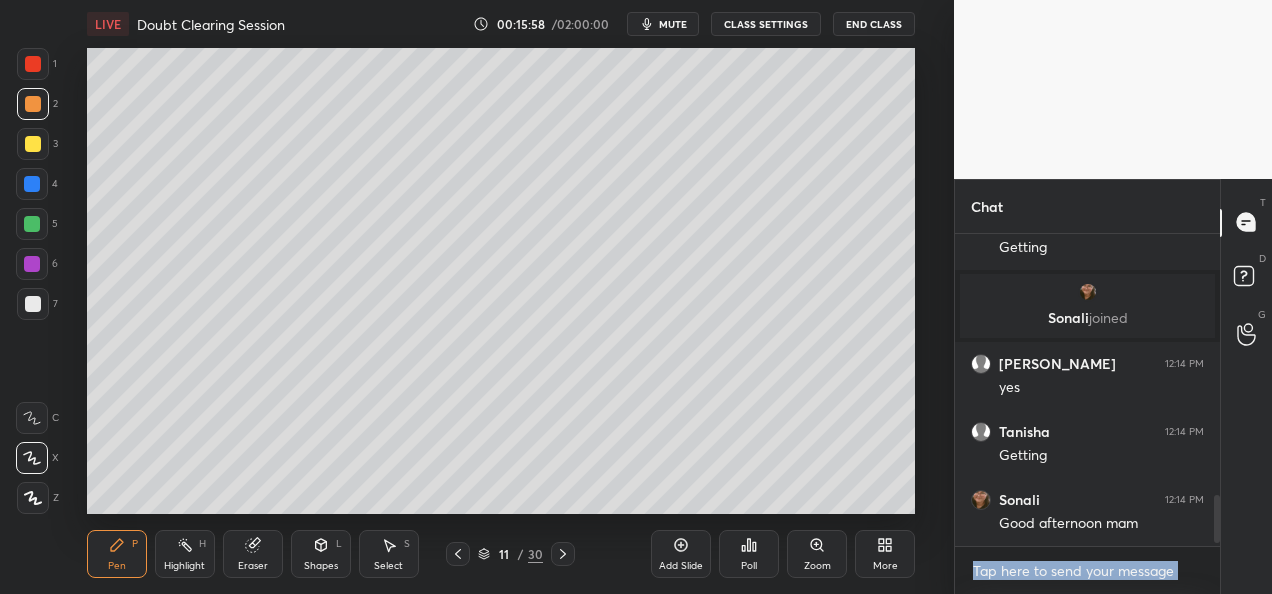 click at bounding box center [33, 304] 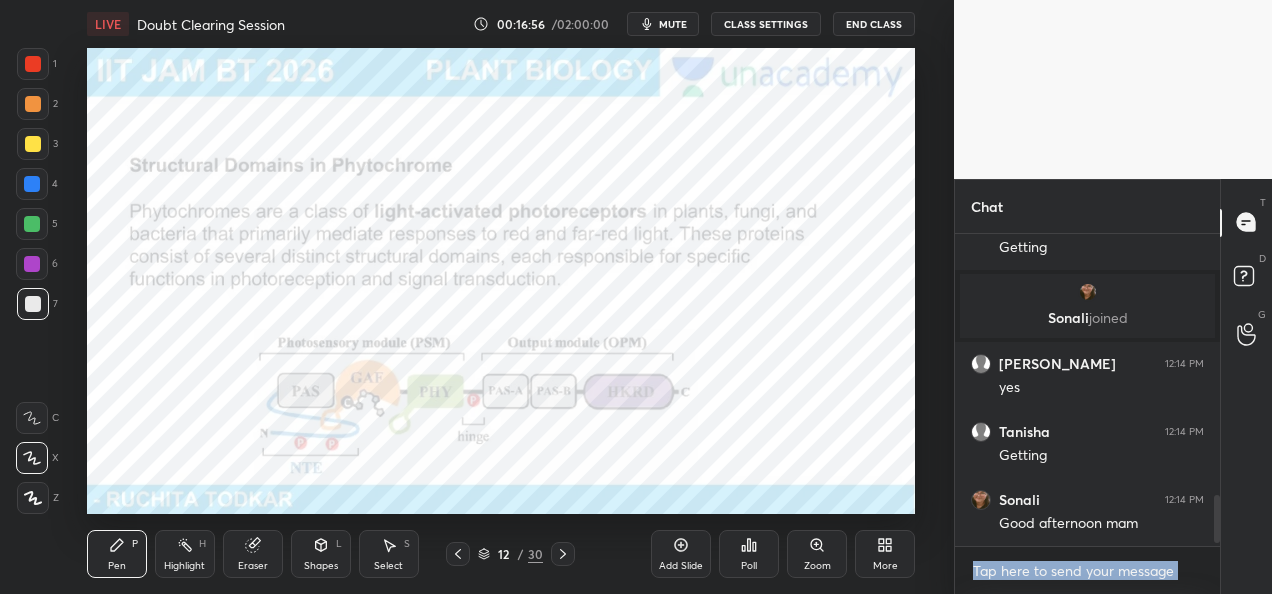 click at bounding box center (32, 184) 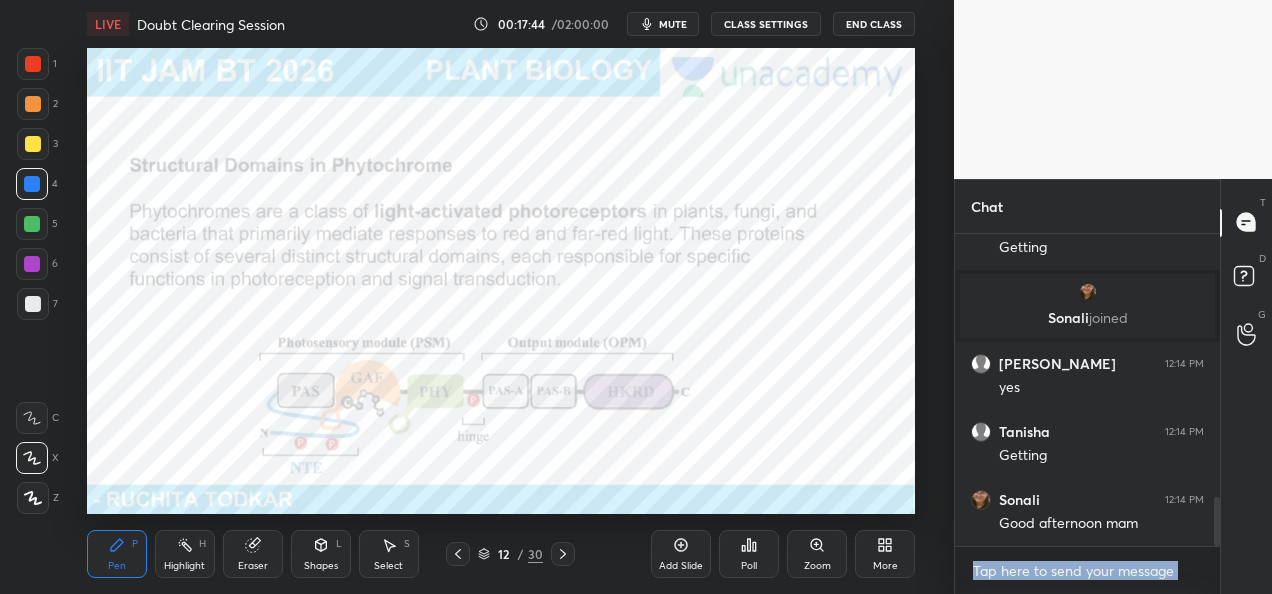 scroll, scrollTop: 1672, scrollLeft: 0, axis: vertical 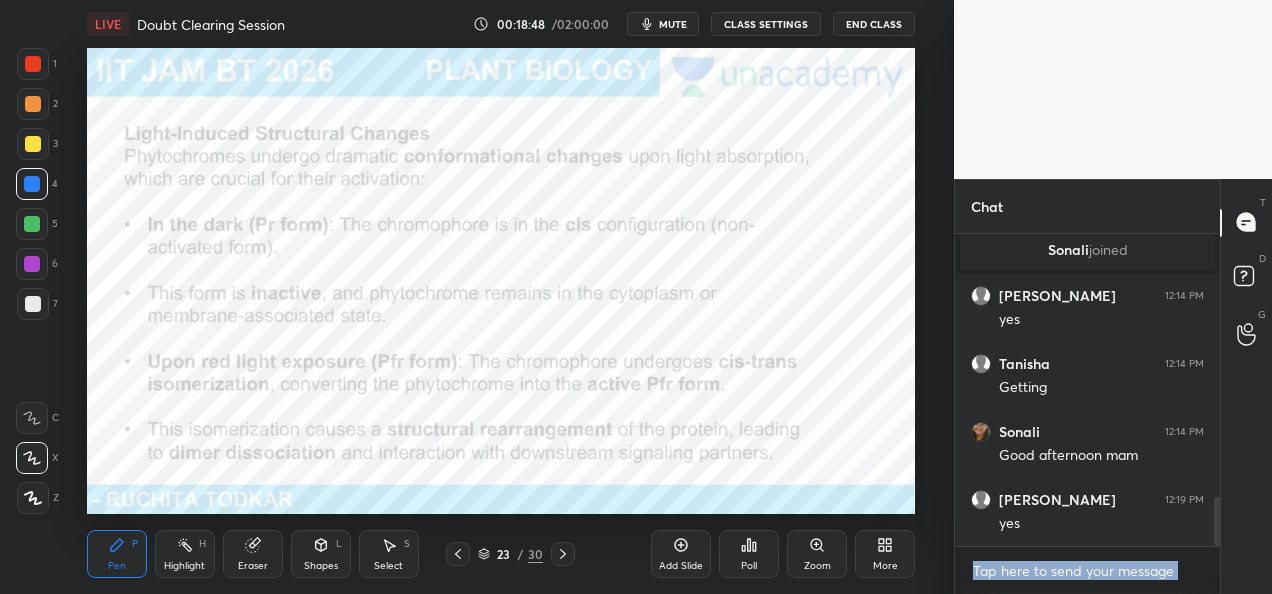 click on "Add Slide" at bounding box center (681, 554) 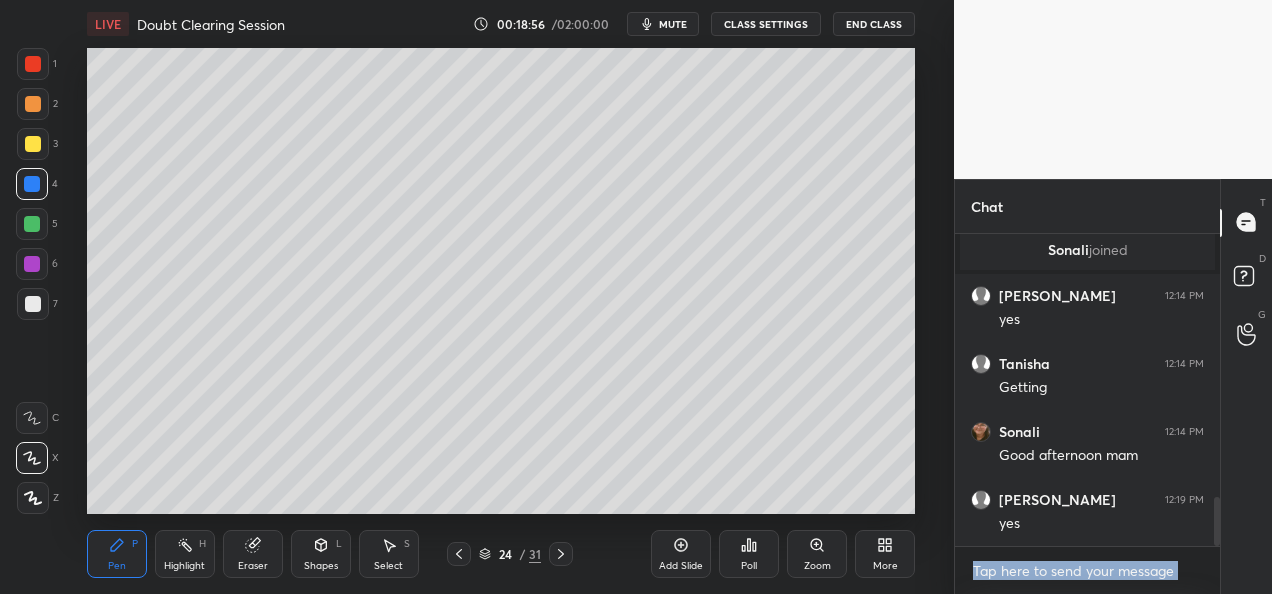 click at bounding box center (33, 304) 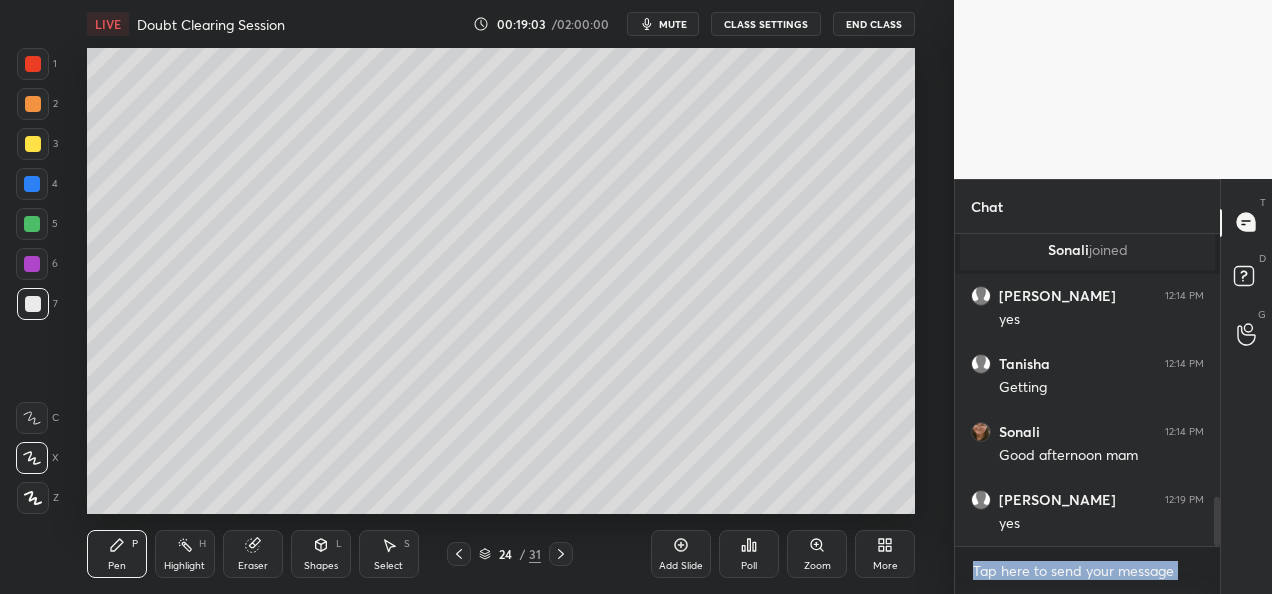 click at bounding box center [32, 184] 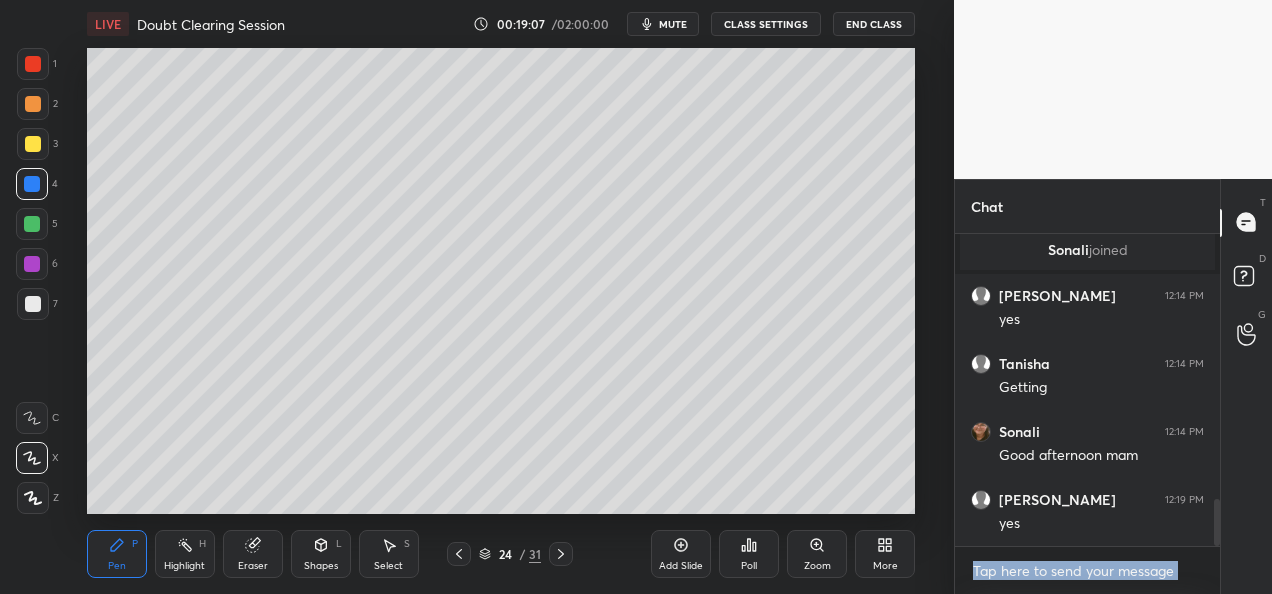scroll, scrollTop: 1740, scrollLeft: 0, axis: vertical 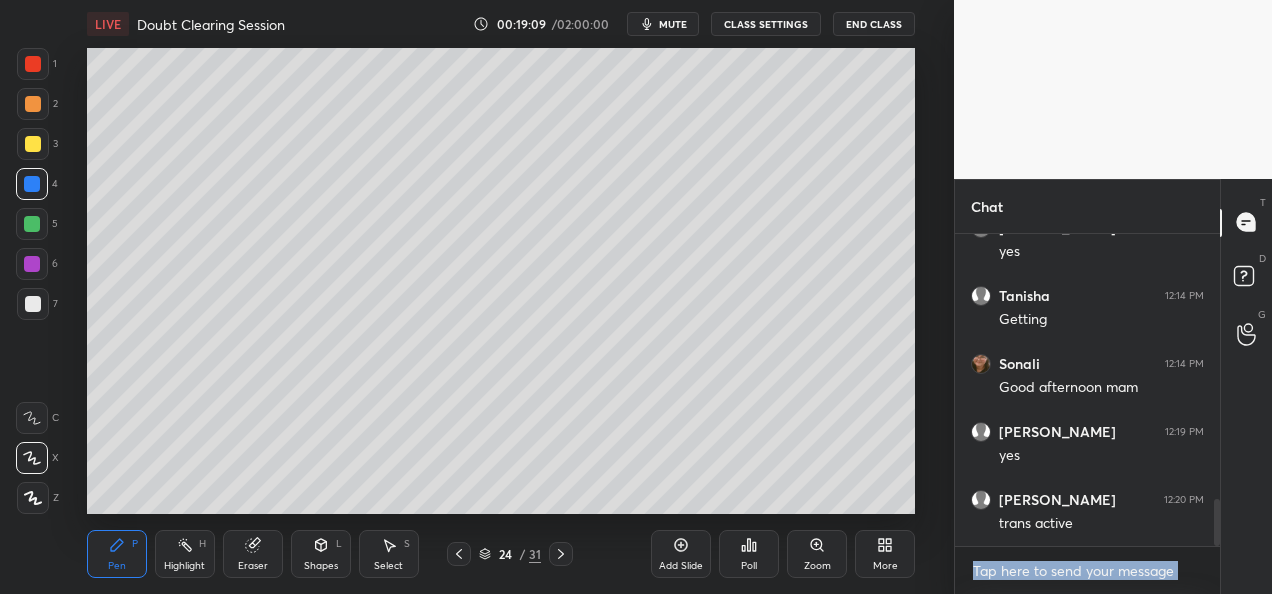 click at bounding box center (33, 304) 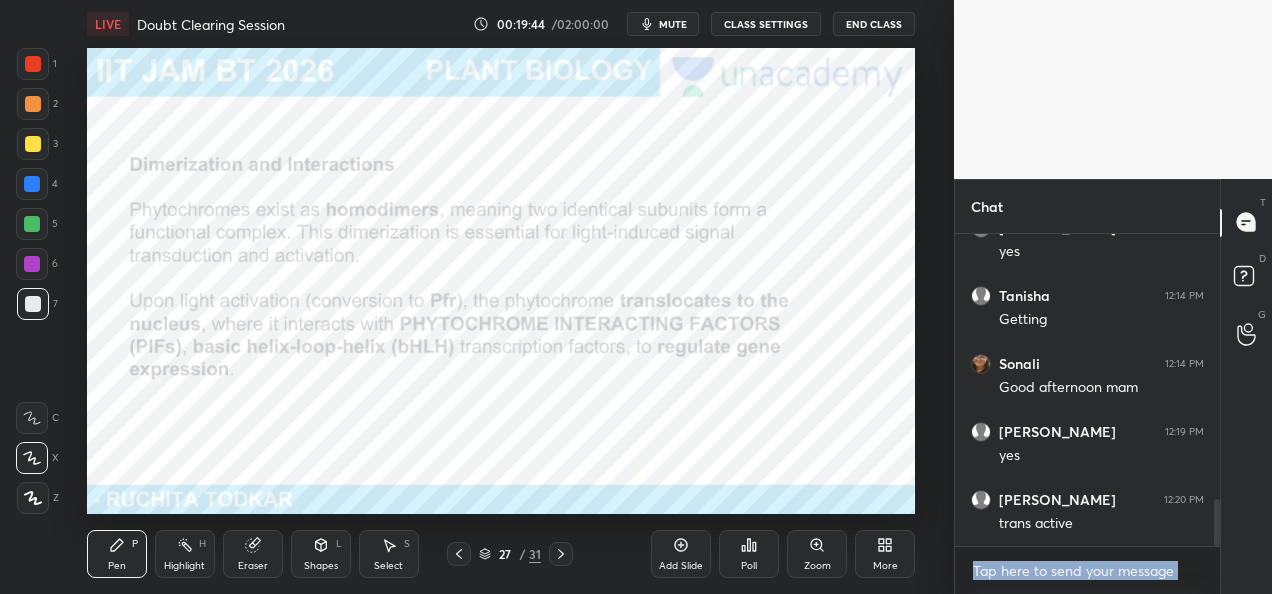 click on "Add Slide" at bounding box center (681, 566) 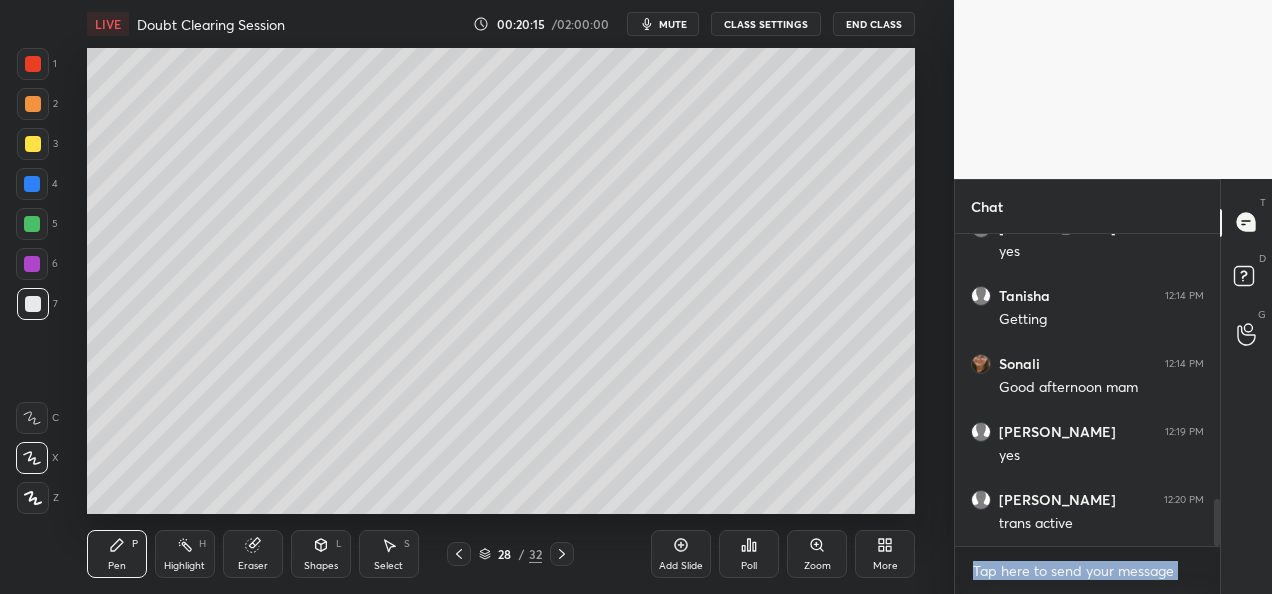 click on "Eraser" at bounding box center (253, 566) 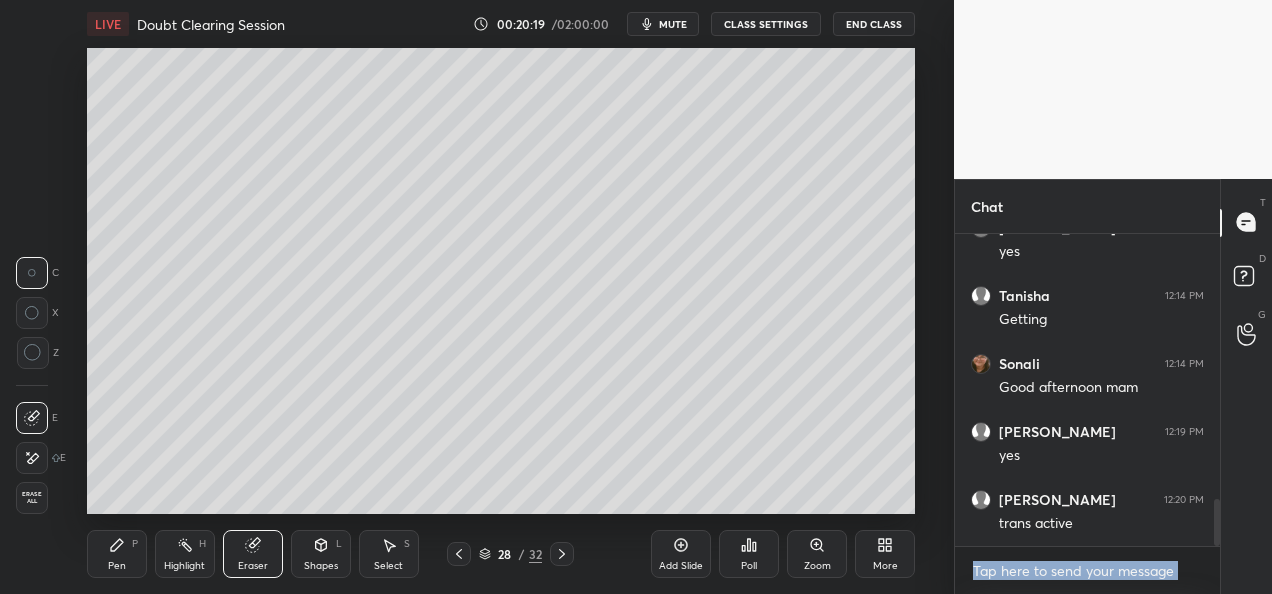 click on "Shapes" at bounding box center (321, 566) 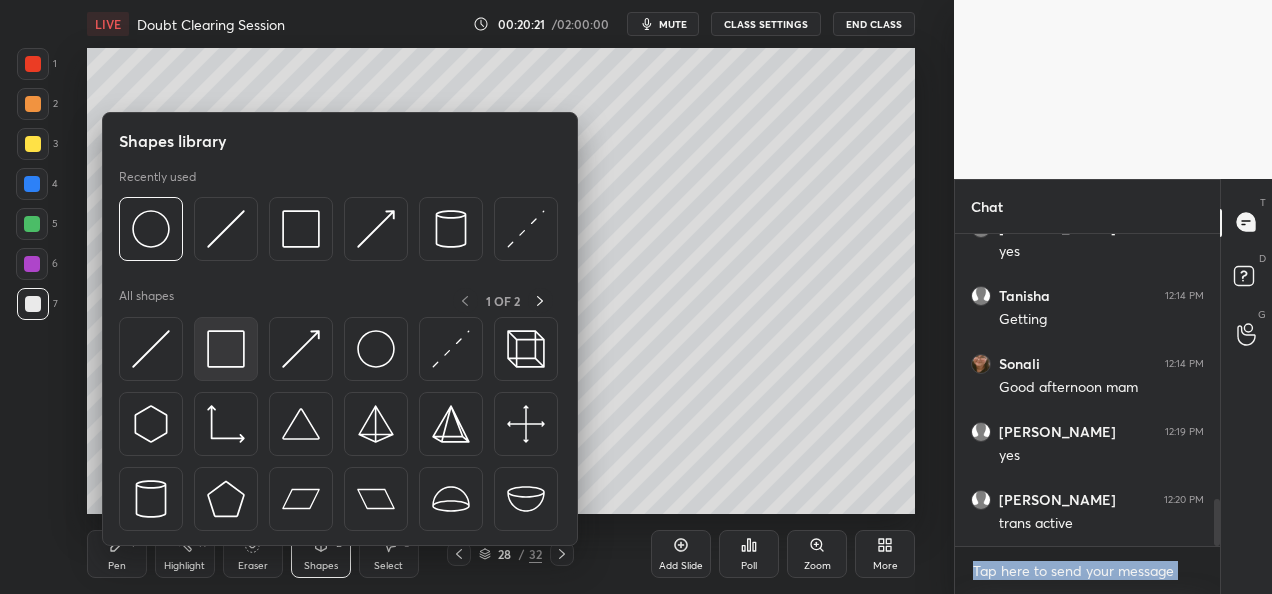 click at bounding box center (226, 349) 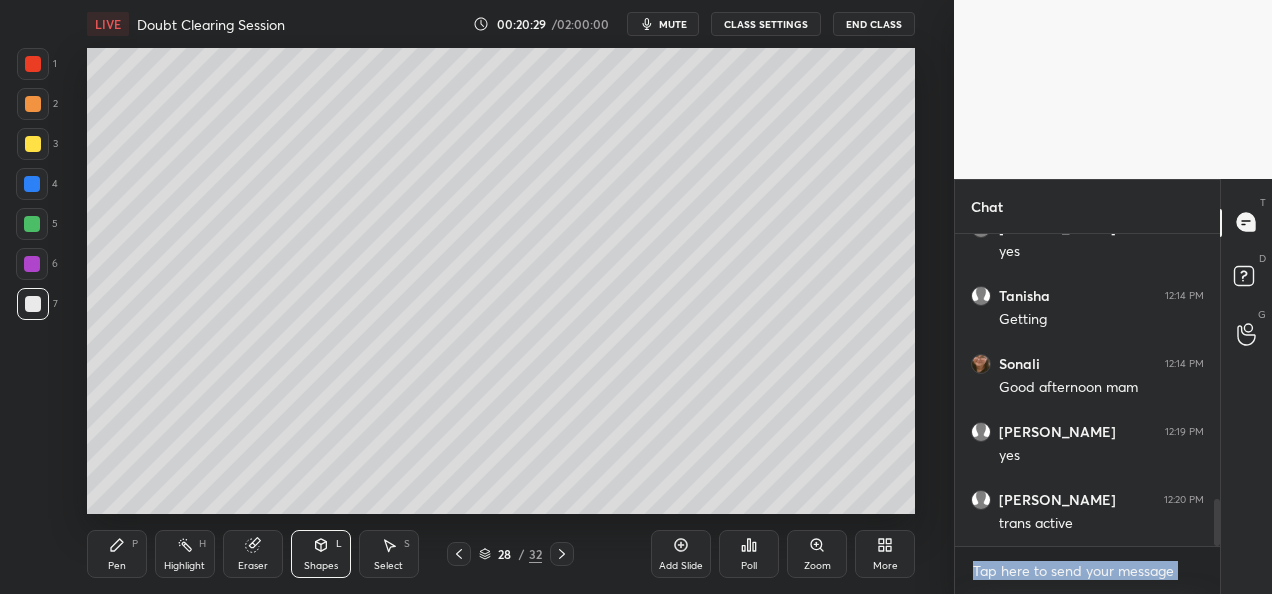 click on "Pen P" at bounding box center [117, 554] 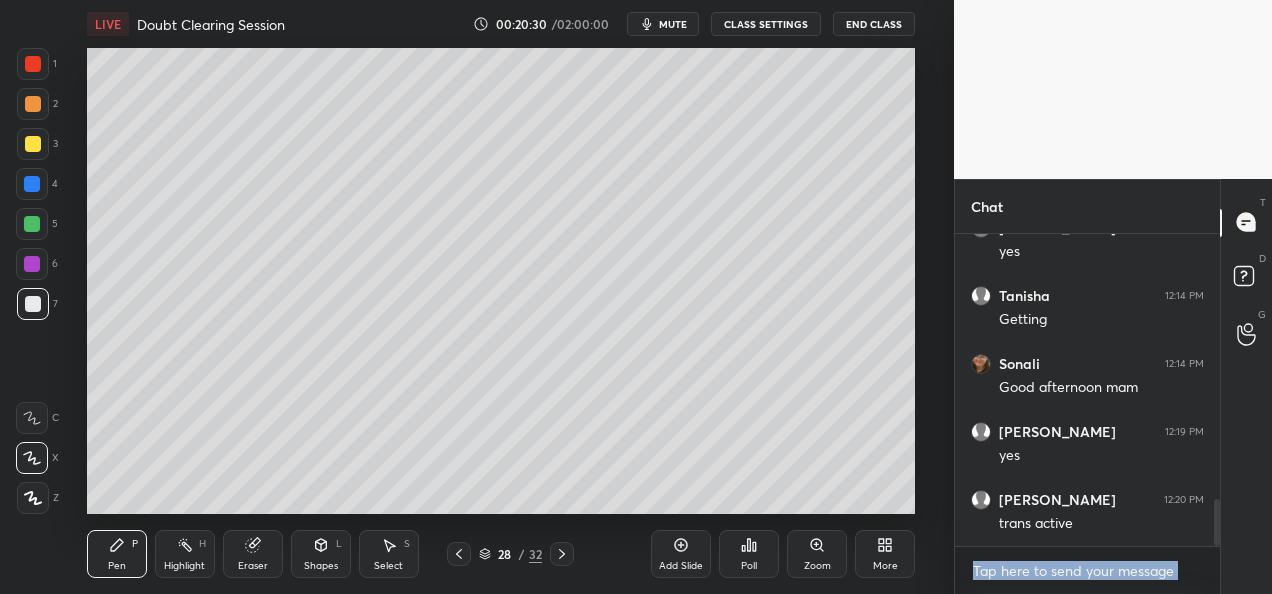 click at bounding box center (33, 104) 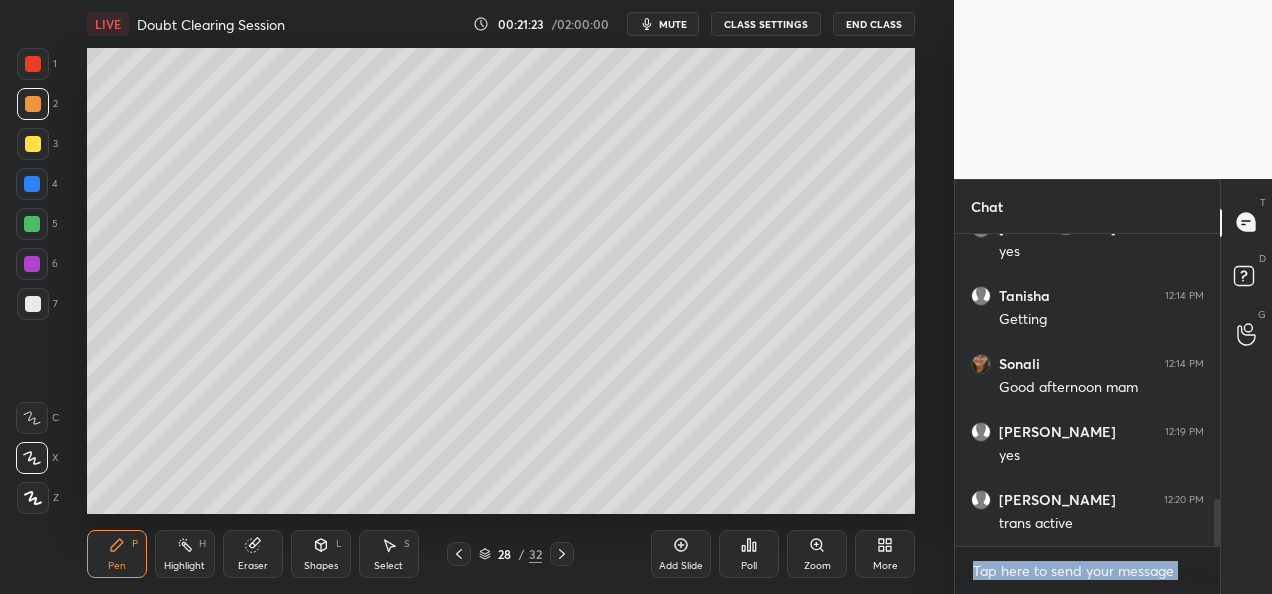 click at bounding box center (33, 144) 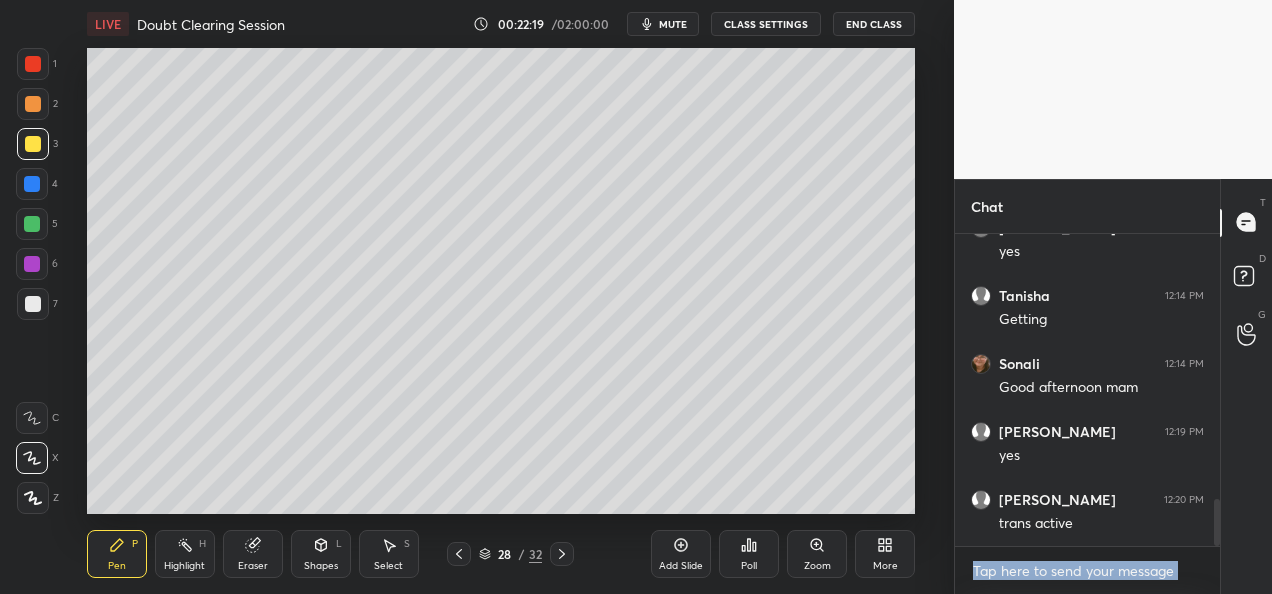 click on "Setting up your live class Poll for   secs No correct answer Start poll" at bounding box center (501, 281) 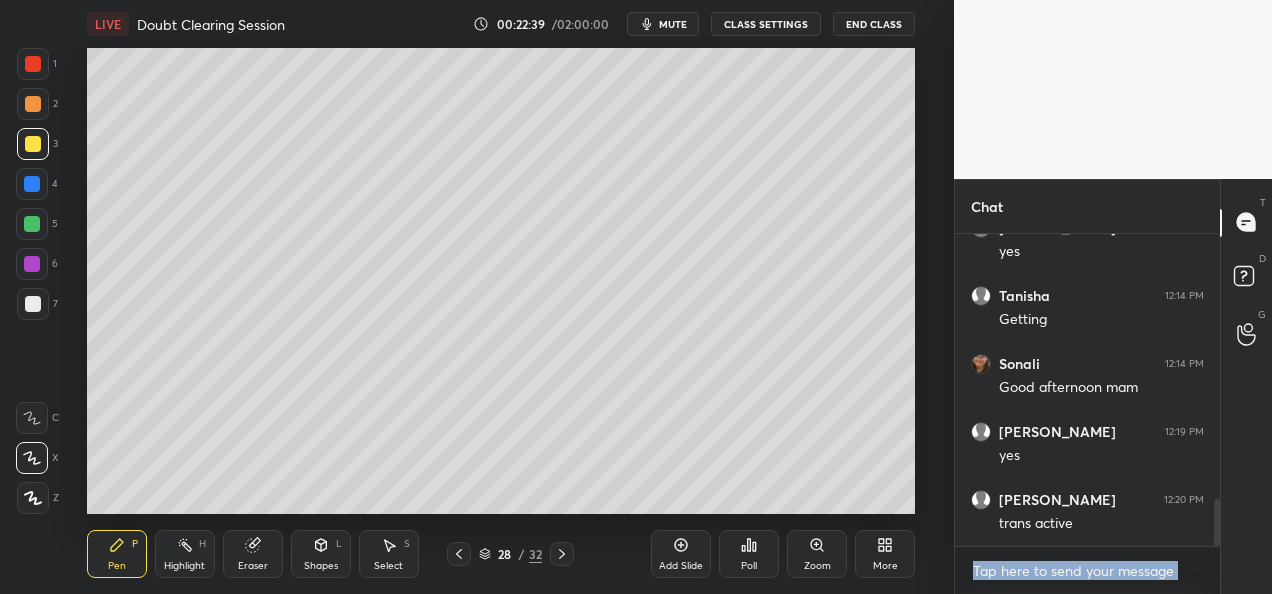 scroll, scrollTop: 1808, scrollLeft: 0, axis: vertical 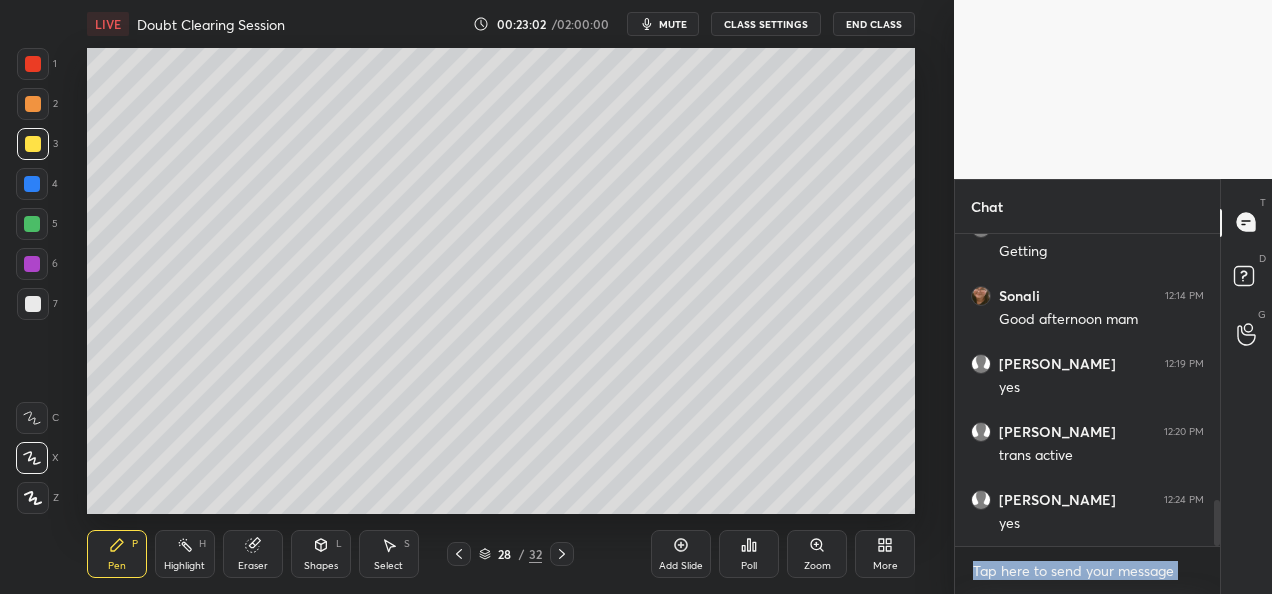 click on "Add Slide Poll Zoom More" at bounding box center [783, 554] 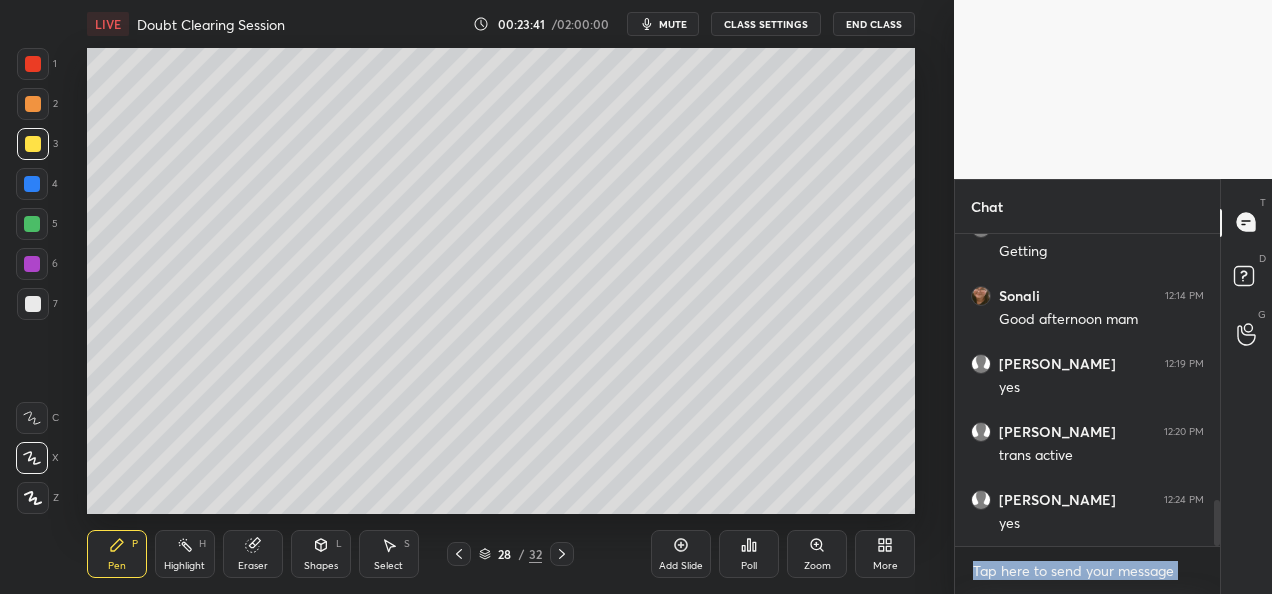 click on "Add Slide" at bounding box center (681, 554) 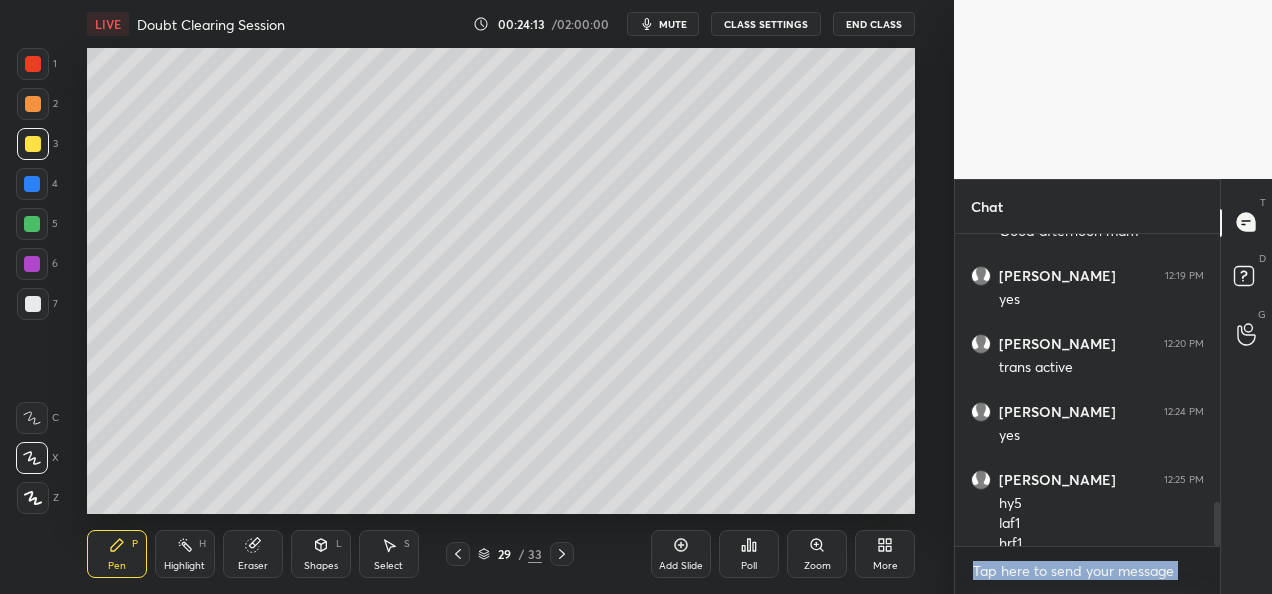 scroll, scrollTop: 1916, scrollLeft: 0, axis: vertical 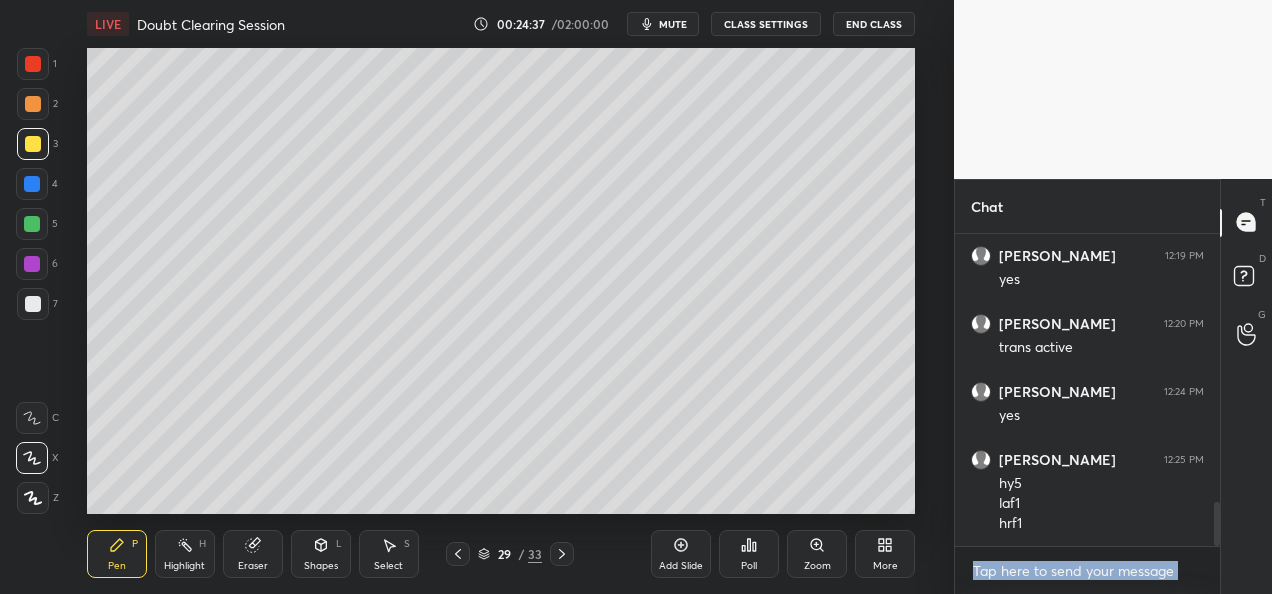 click at bounding box center [33, 304] 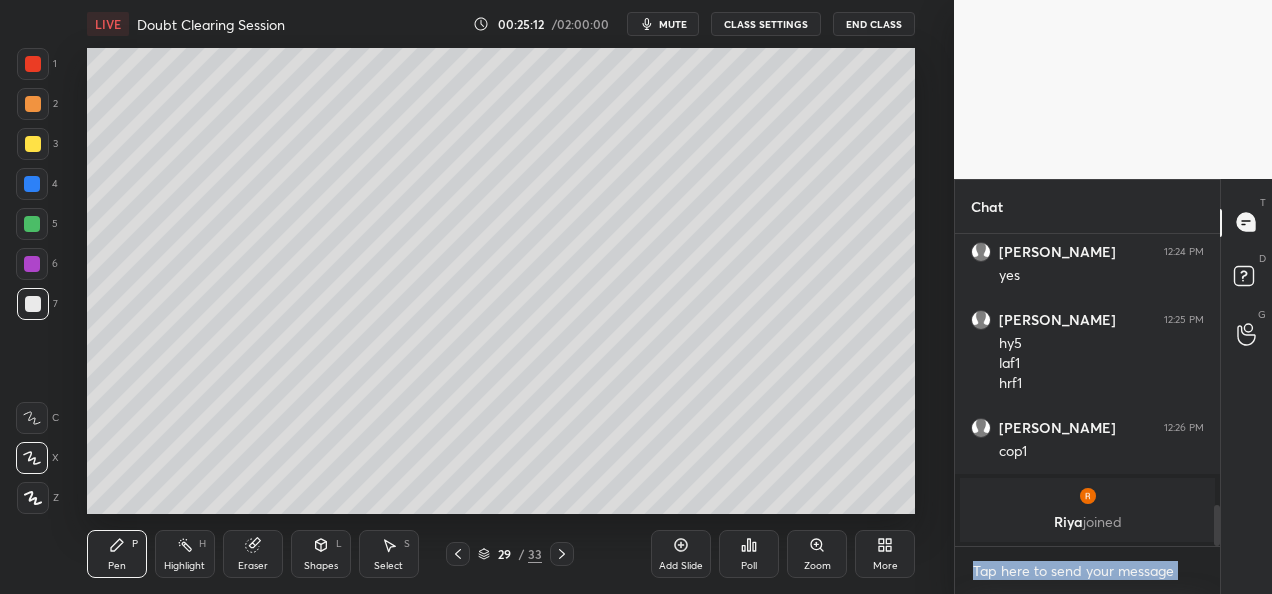 scroll, scrollTop: 1898, scrollLeft: 0, axis: vertical 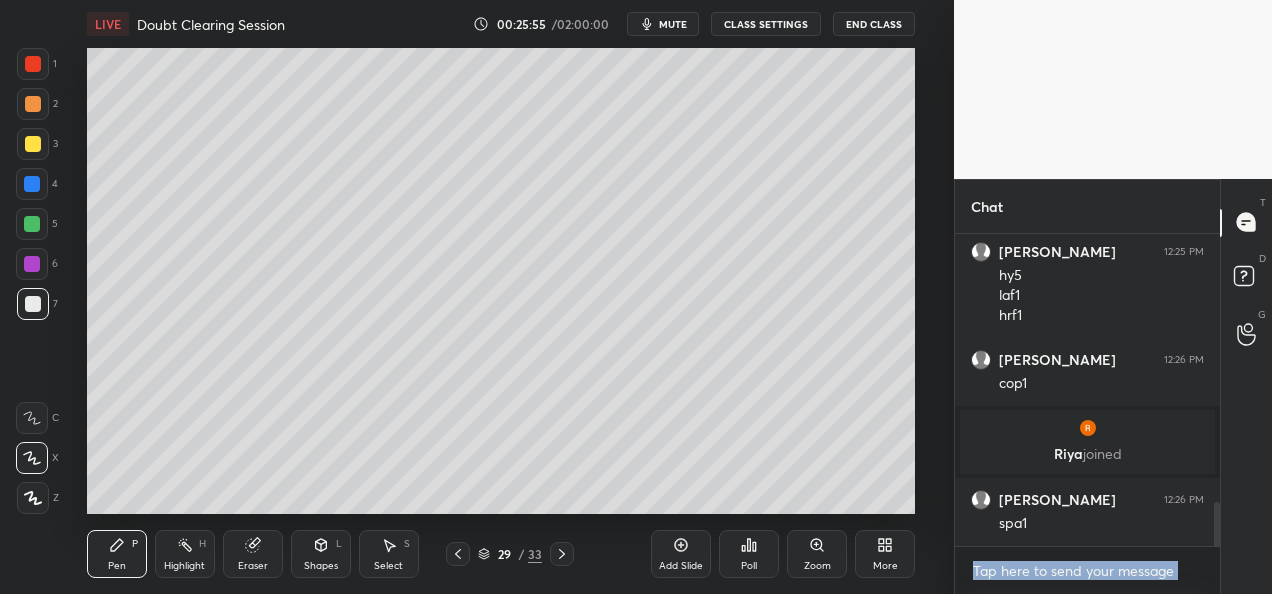 click on "Add Slide" at bounding box center [681, 566] 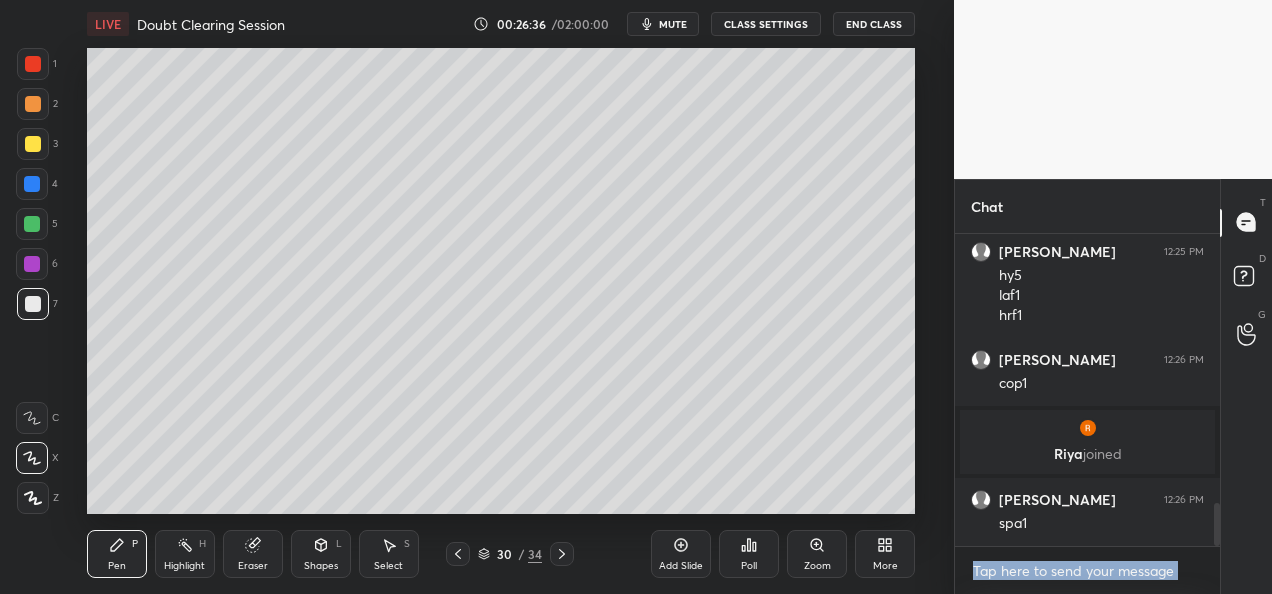 scroll, scrollTop: 1966, scrollLeft: 0, axis: vertical 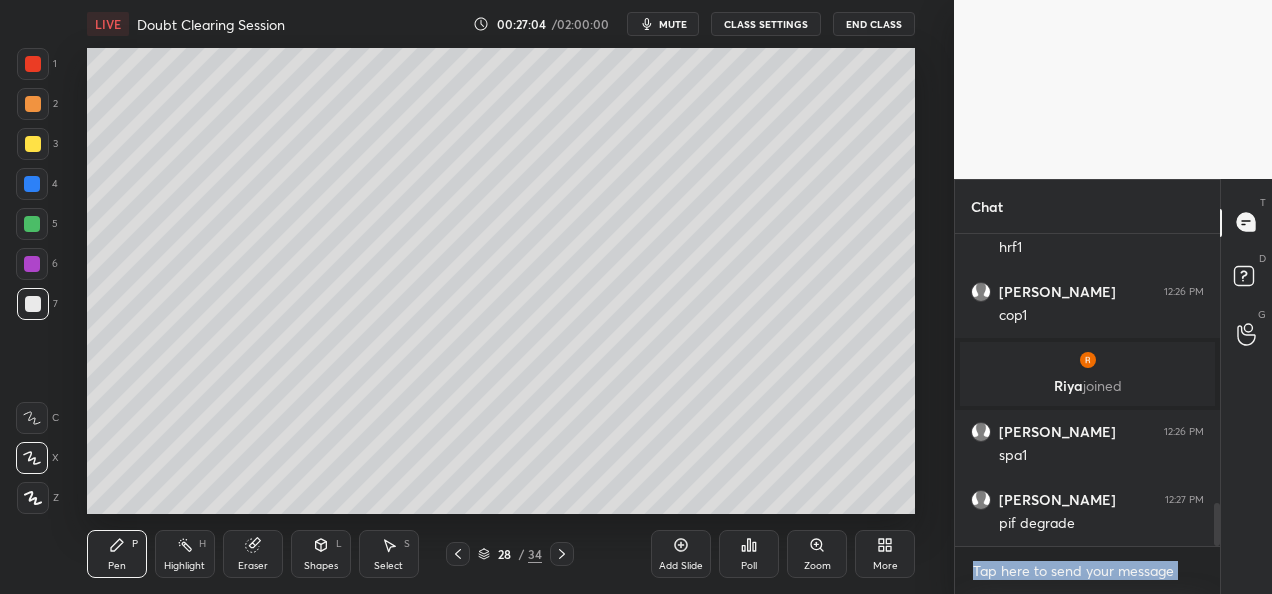 click 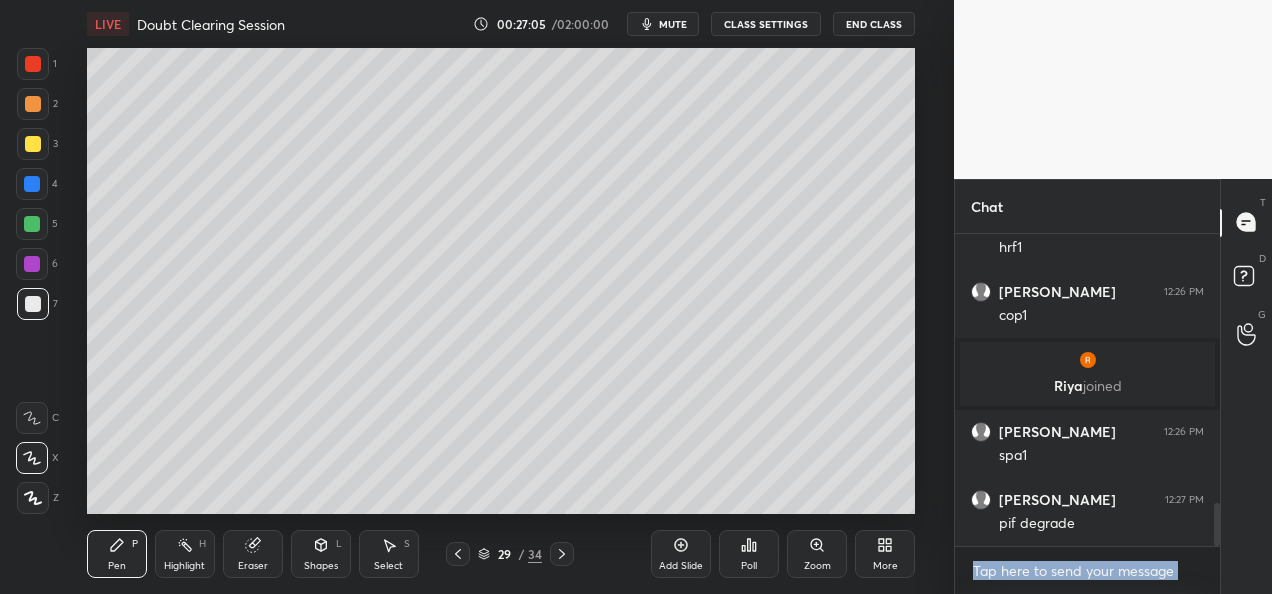 click 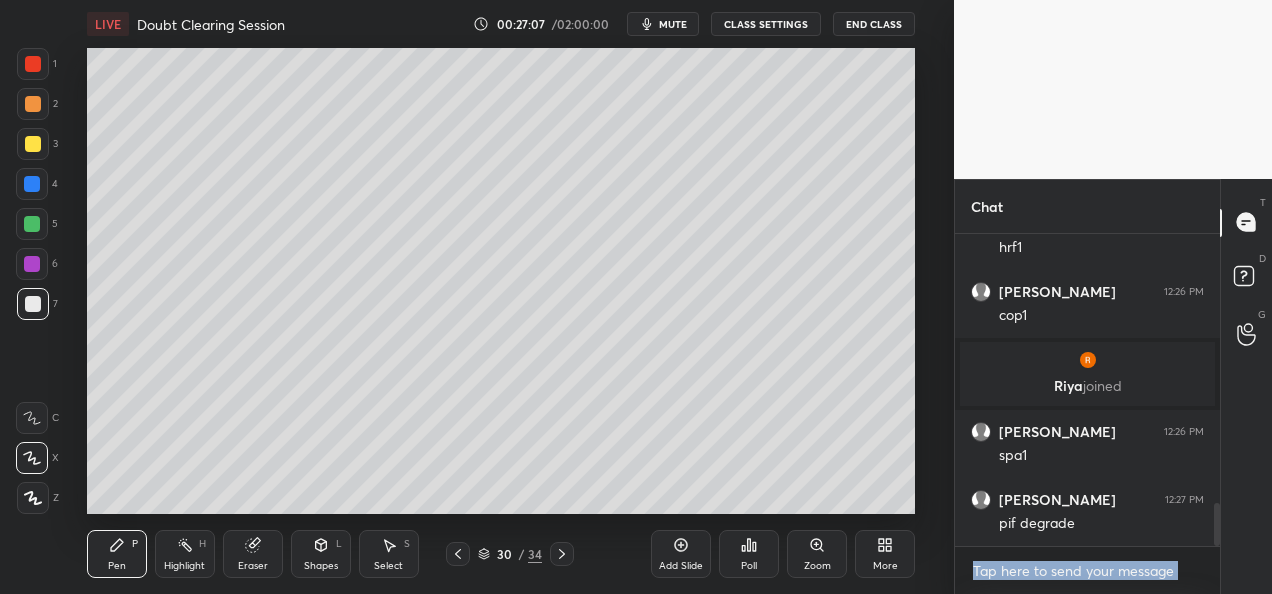 click at bounding box center (33, 144) 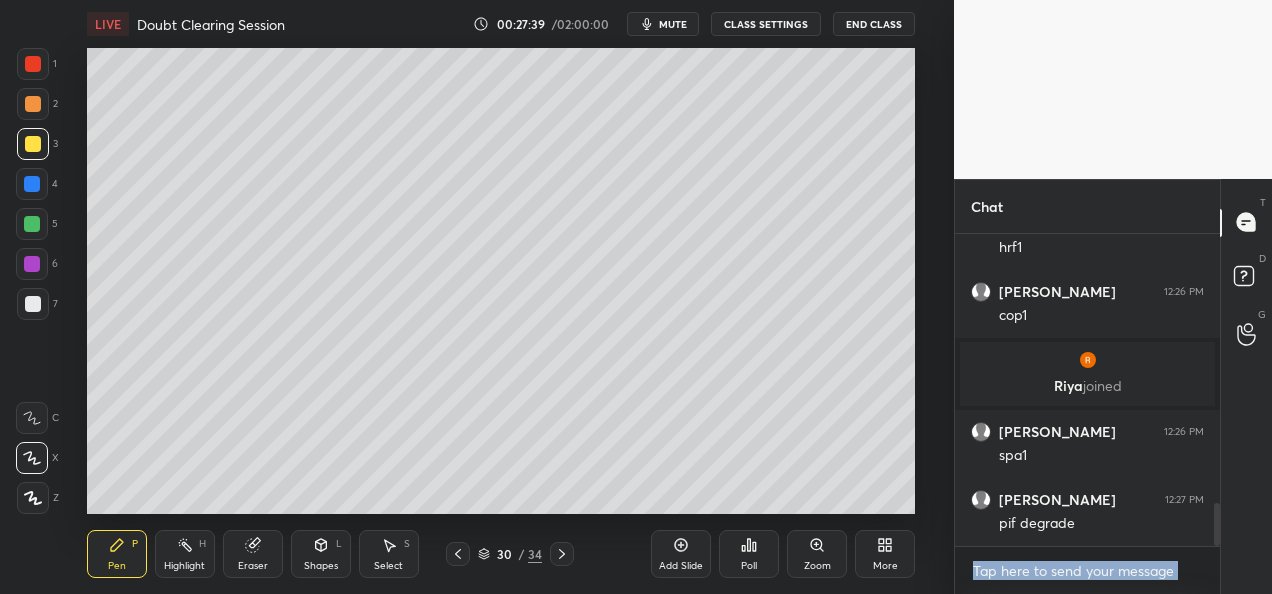 click on "Shapes" at bounding box center (321, 566) 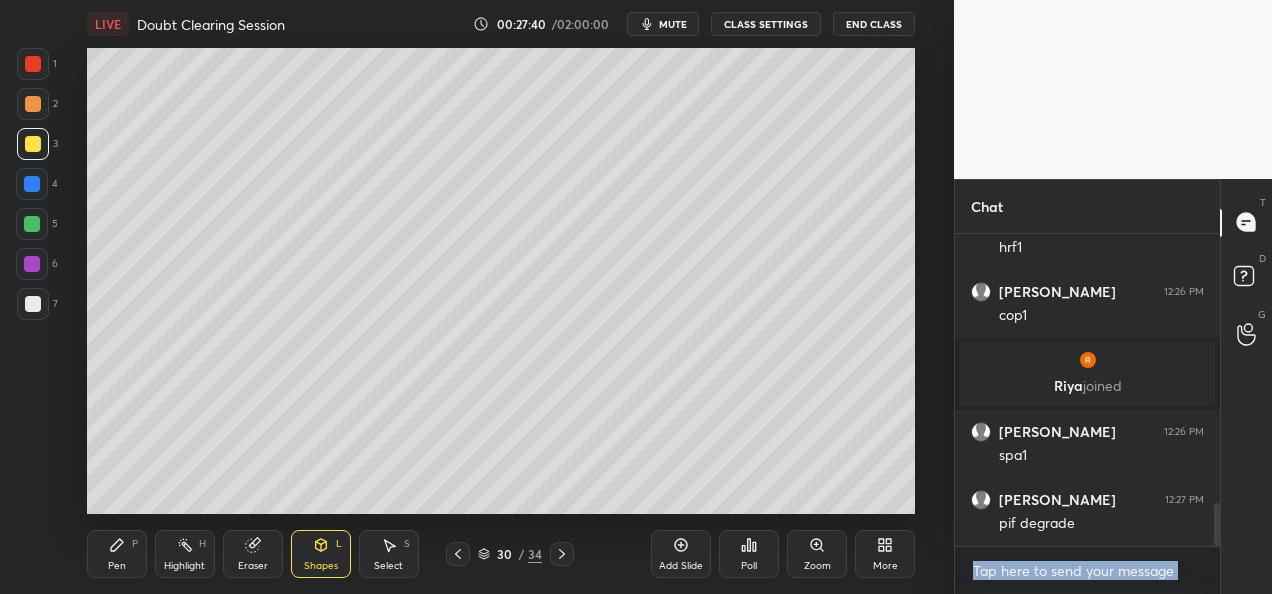 click on "Pen P Highlight H Eraser Shapes L Select S 30 / 34 Add Slide Poll Zoom More" at bounding box center (501, 554) 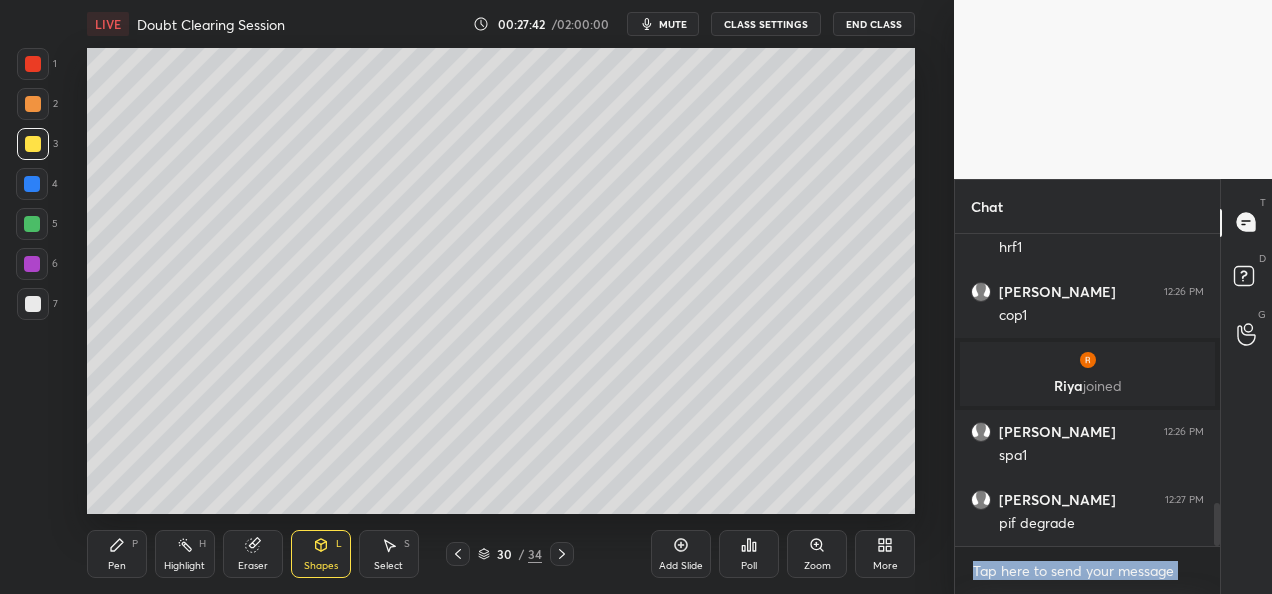 click on "Eraser" at bounding box center [253, 554] 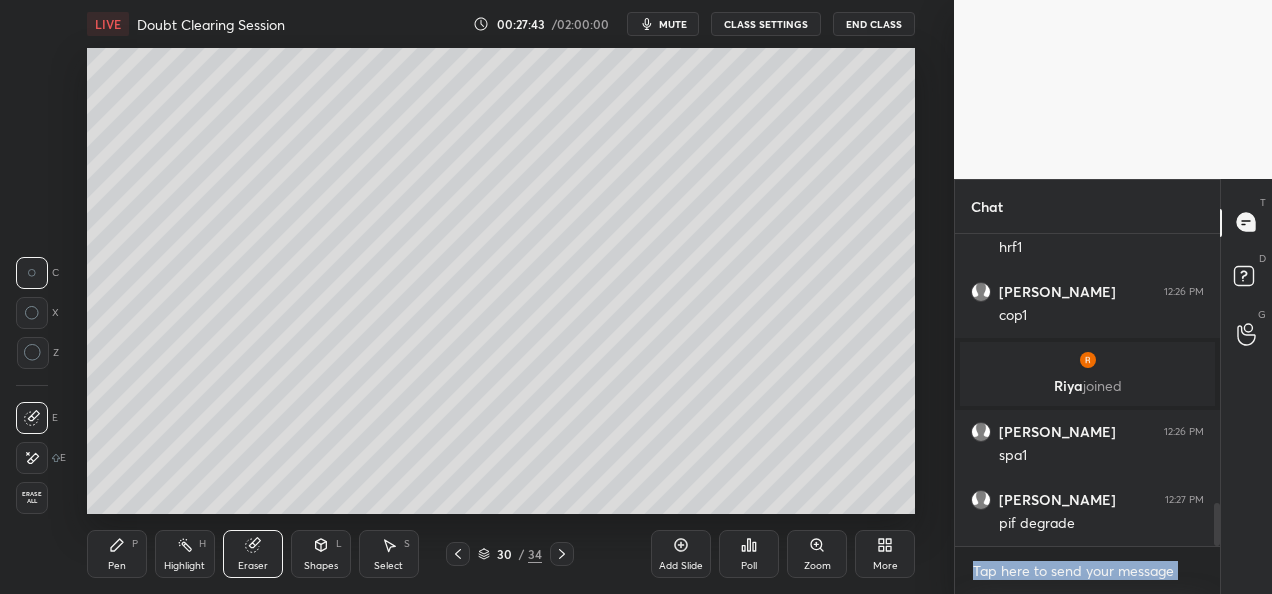 click 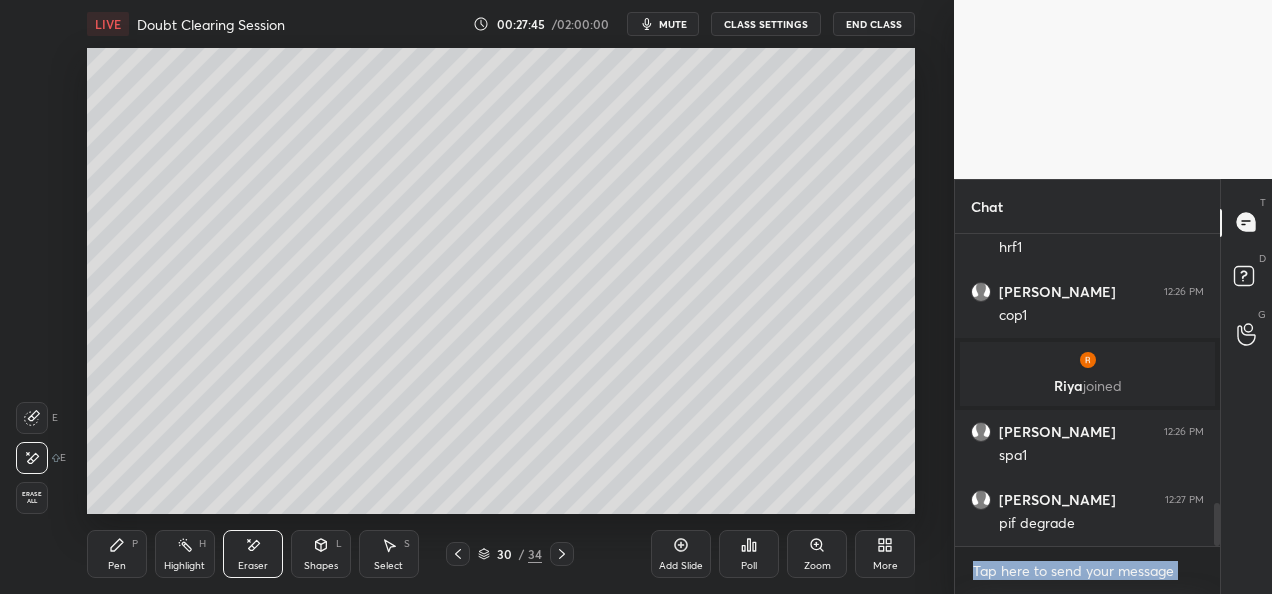 click on "Pen" at bounding box center [117, 566] 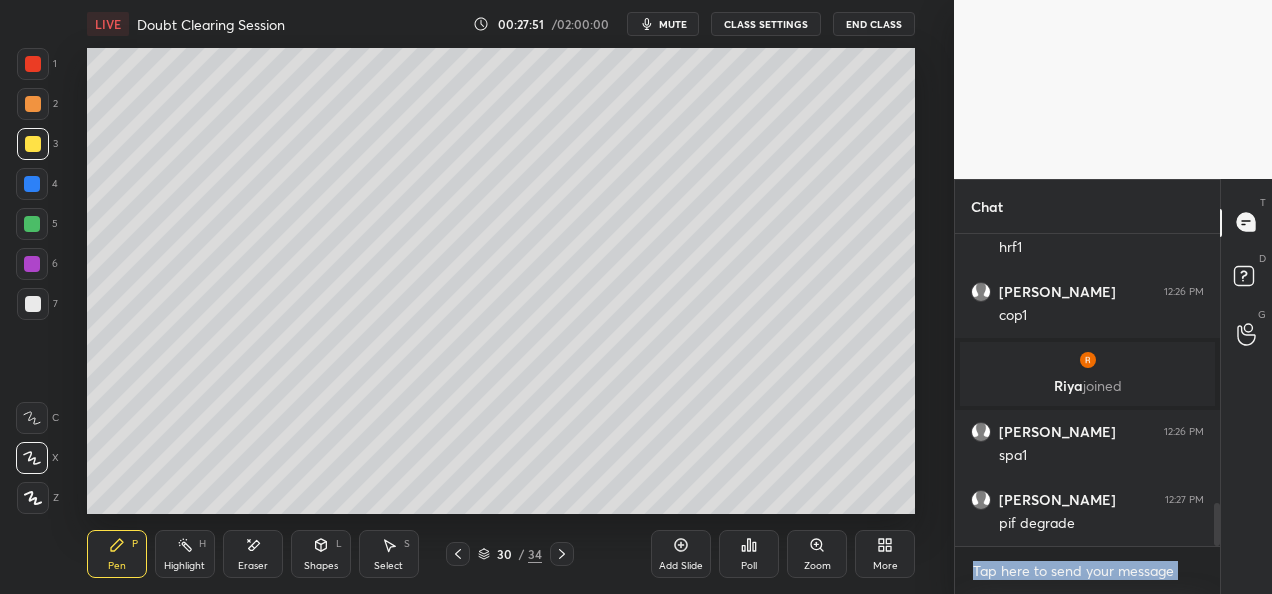 scroll, scrollTop: 2034, scrollLeft: 0, axis: vertical 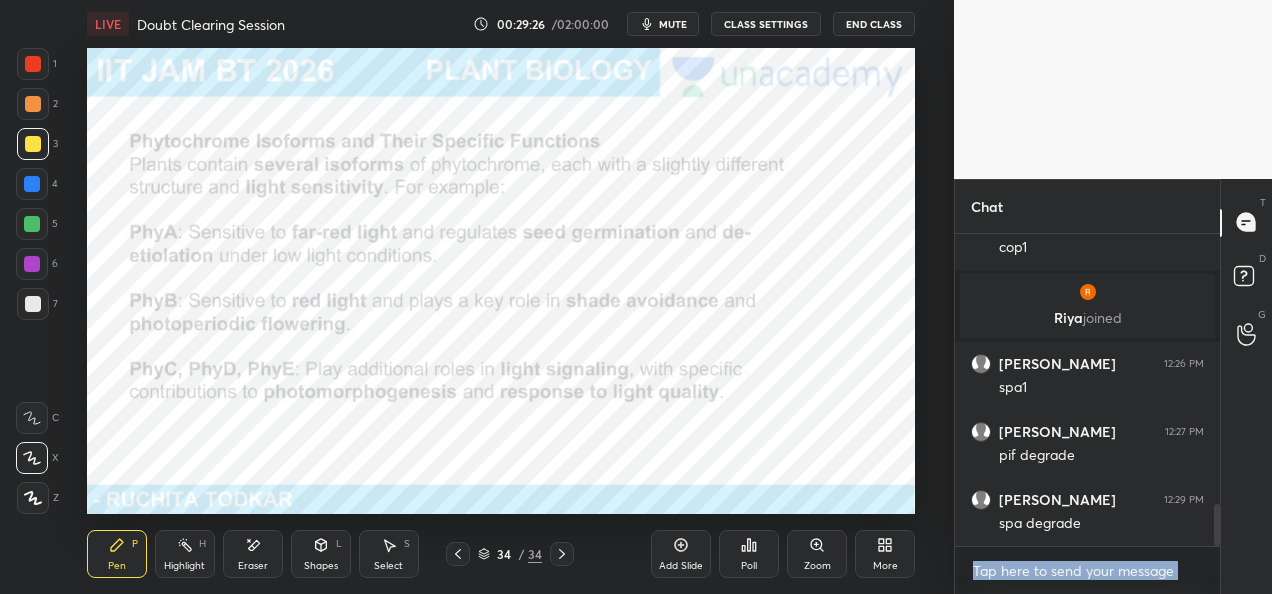 click on "Poll" at bounding box center (749, 566) 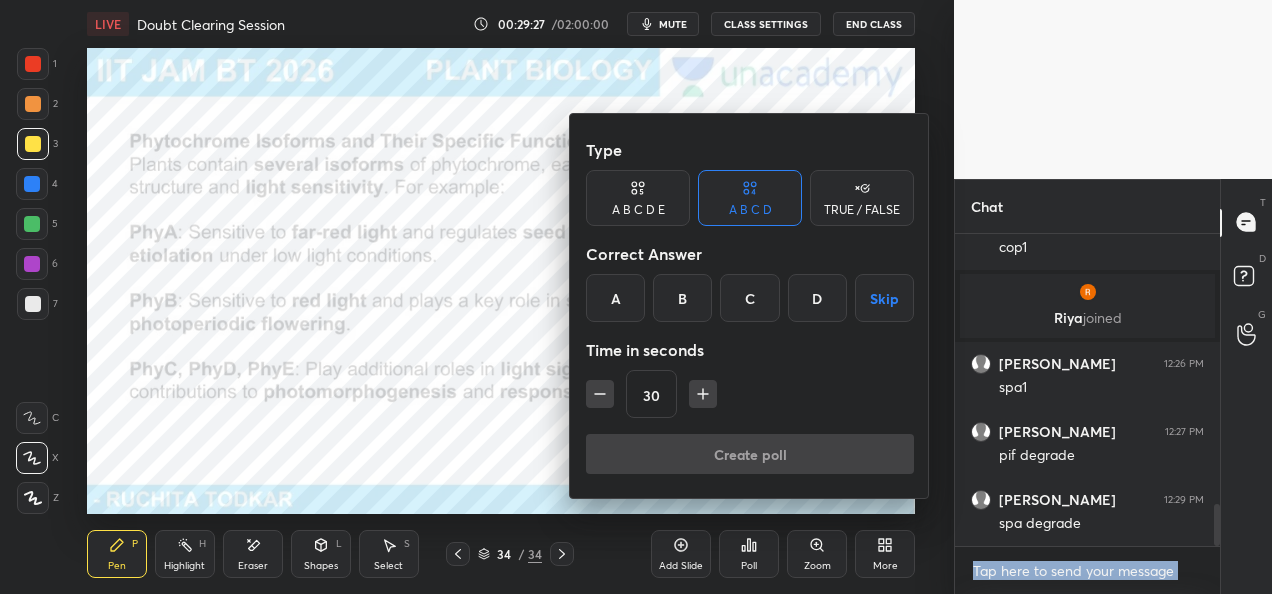 click at bounding box center [636, 297] 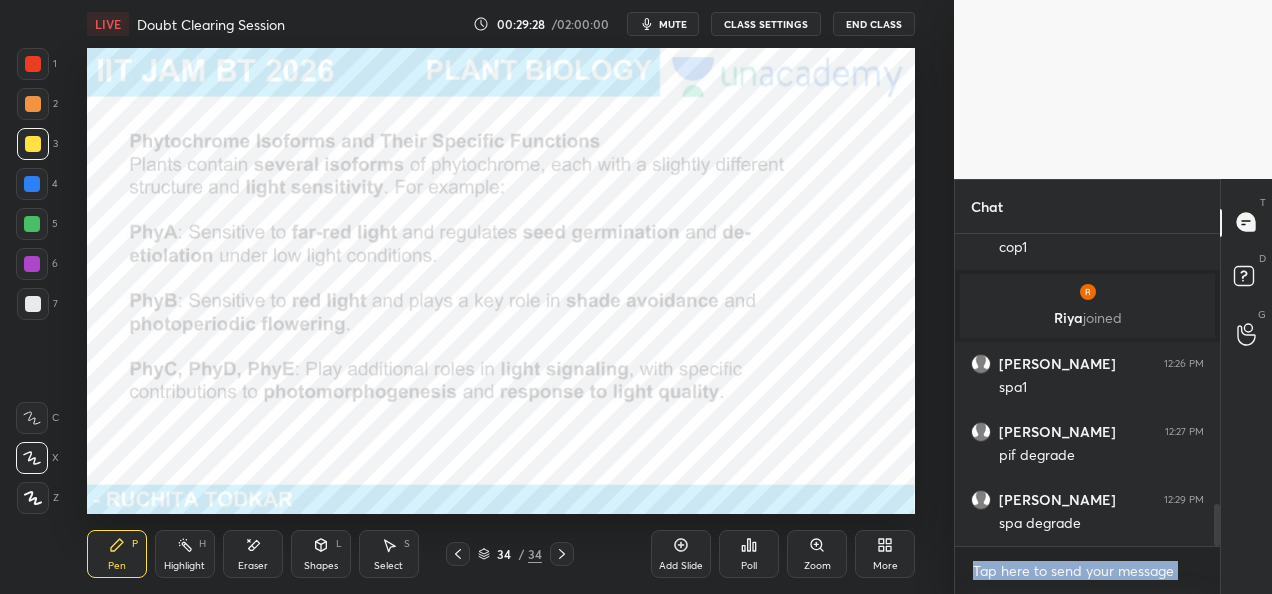 click on "More" at bounding box center [885, 566] 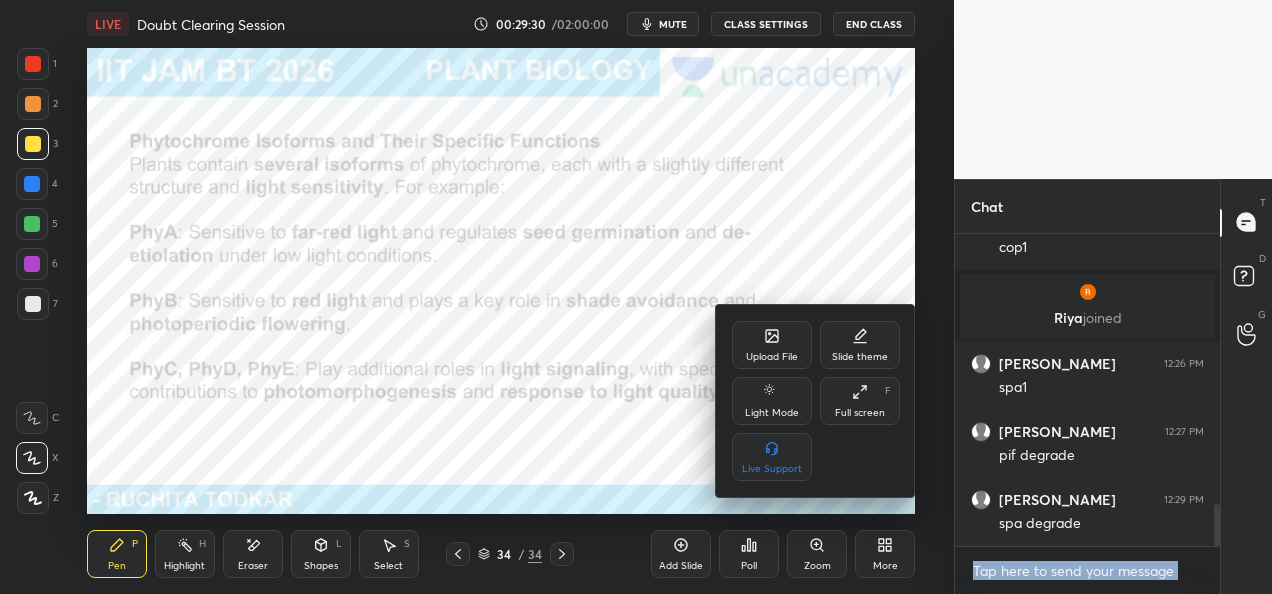 click on "Upload File" at bounding box center (772, 357) 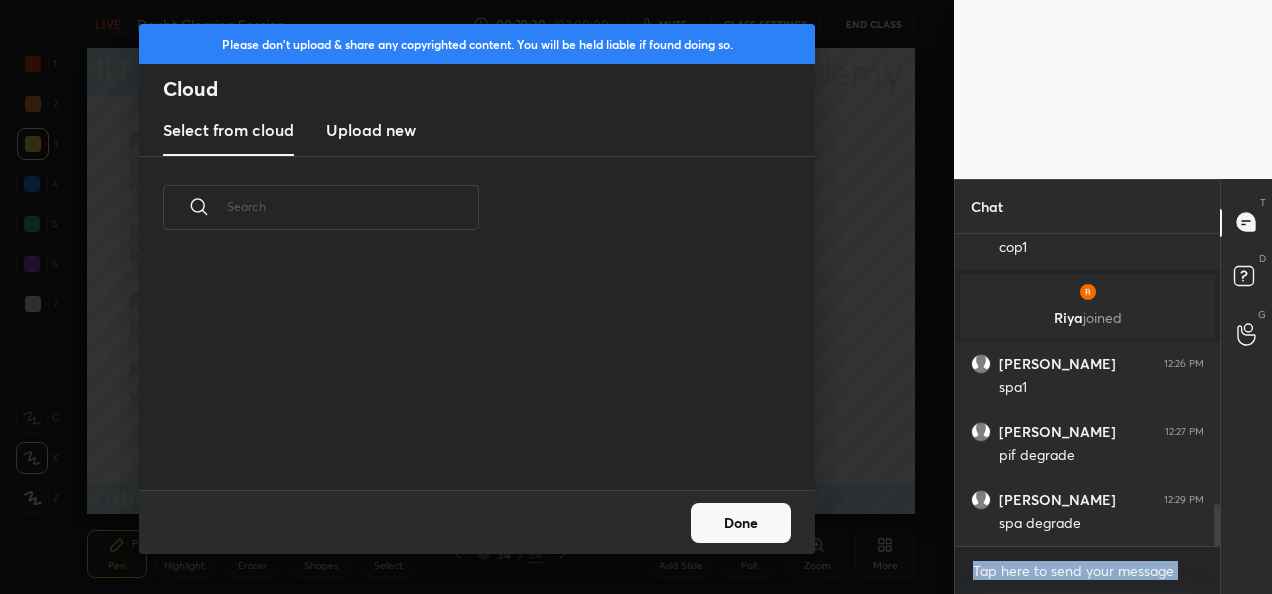 scroll, scrollTop: 6, scrollLeft: 11, axis: both 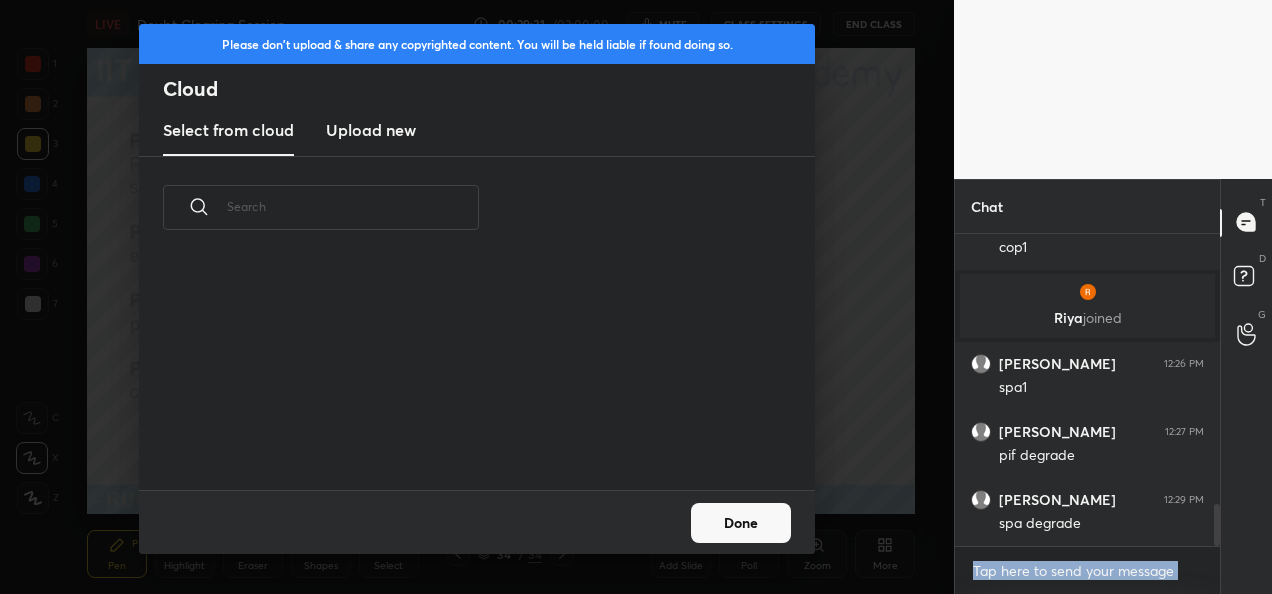 click on "Upload new" at bounding box center (371, 131) 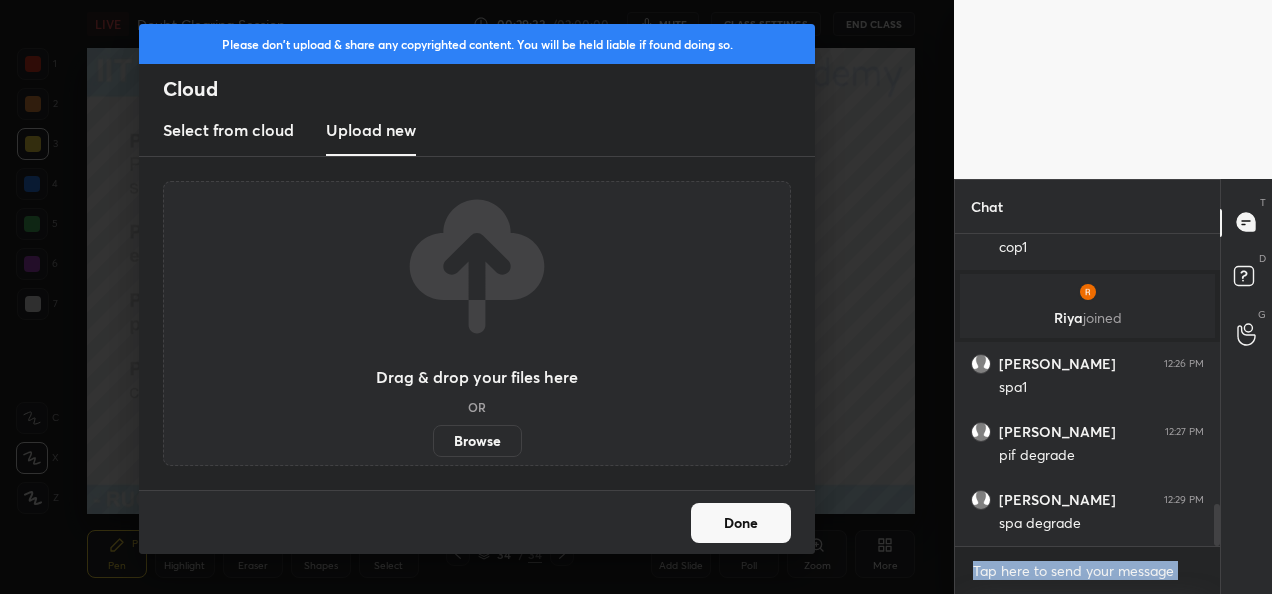 click on "Browse" at bounding box center [477, 441] 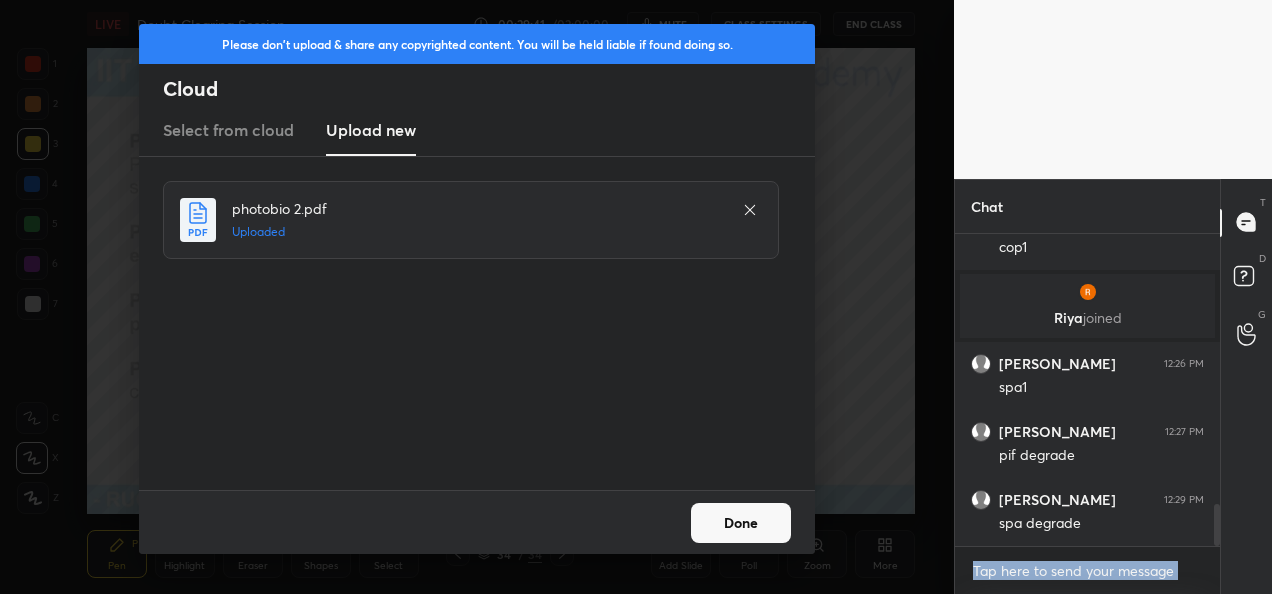 click on "Done" at bounding box center (741, 523) 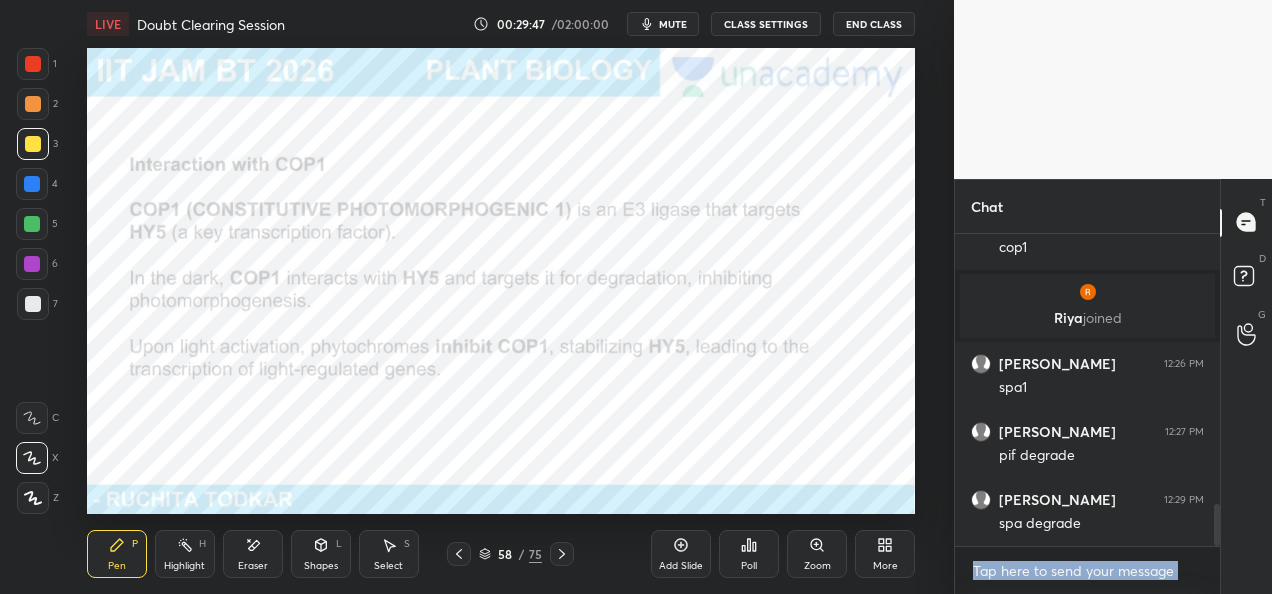 click 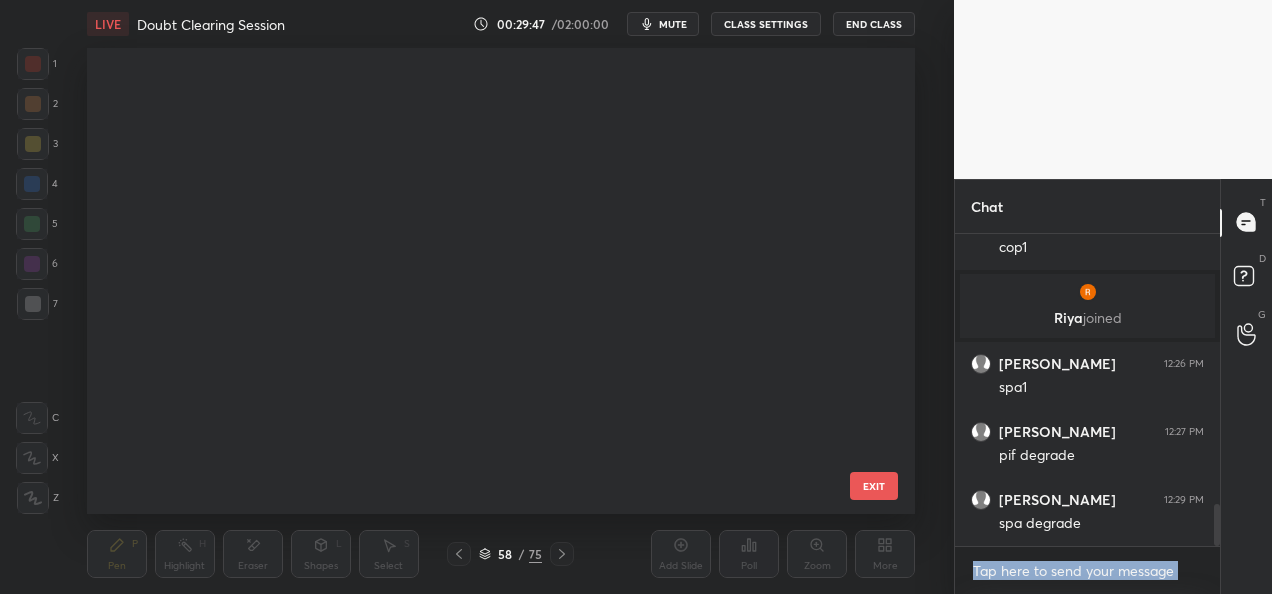 scroll, scrollTop: 2339, scrollLeft: 0, axis: vertical 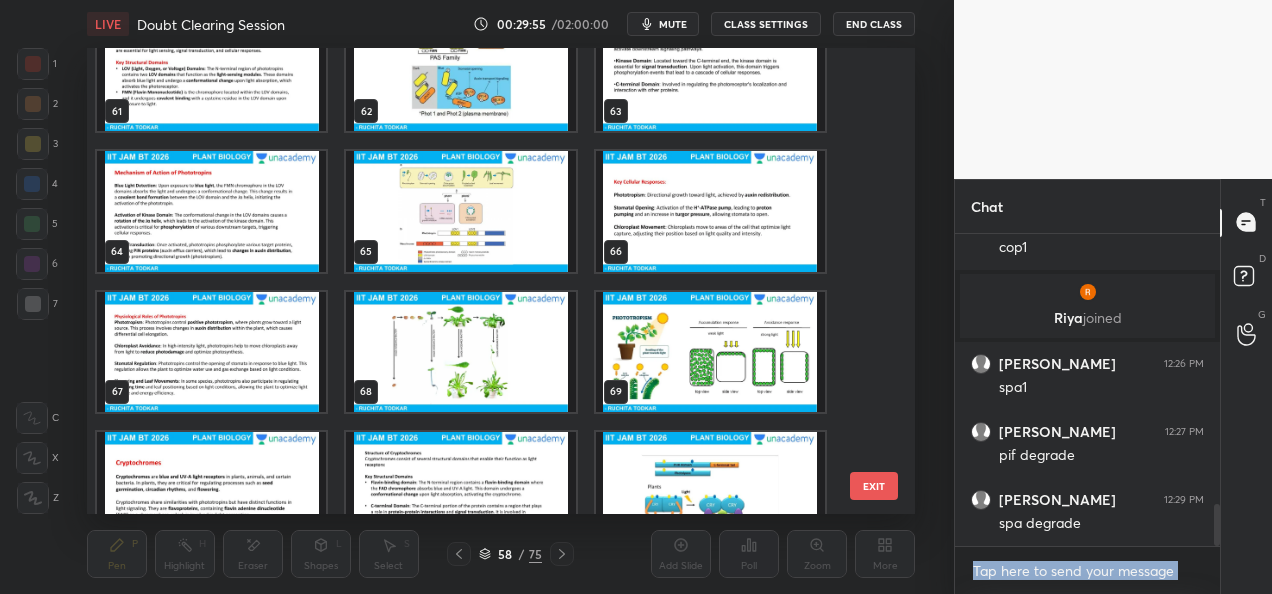click at bounding box center (709, 211) 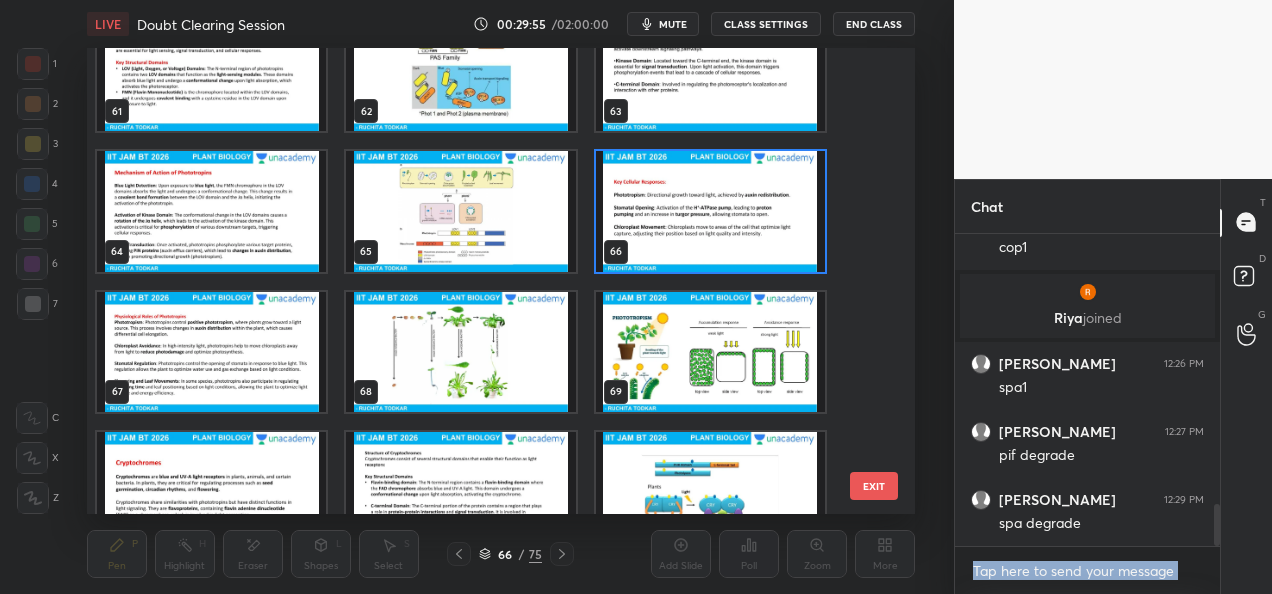 click at bounding box center [709, 211] 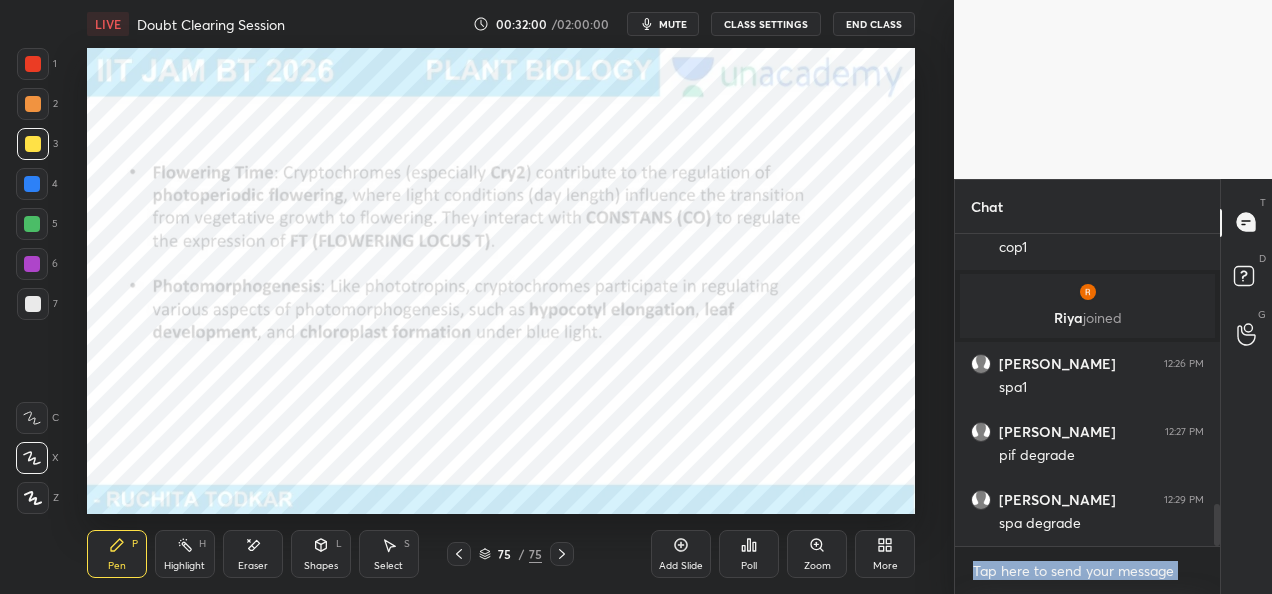 click on "More" at bounding box center [885, 554] 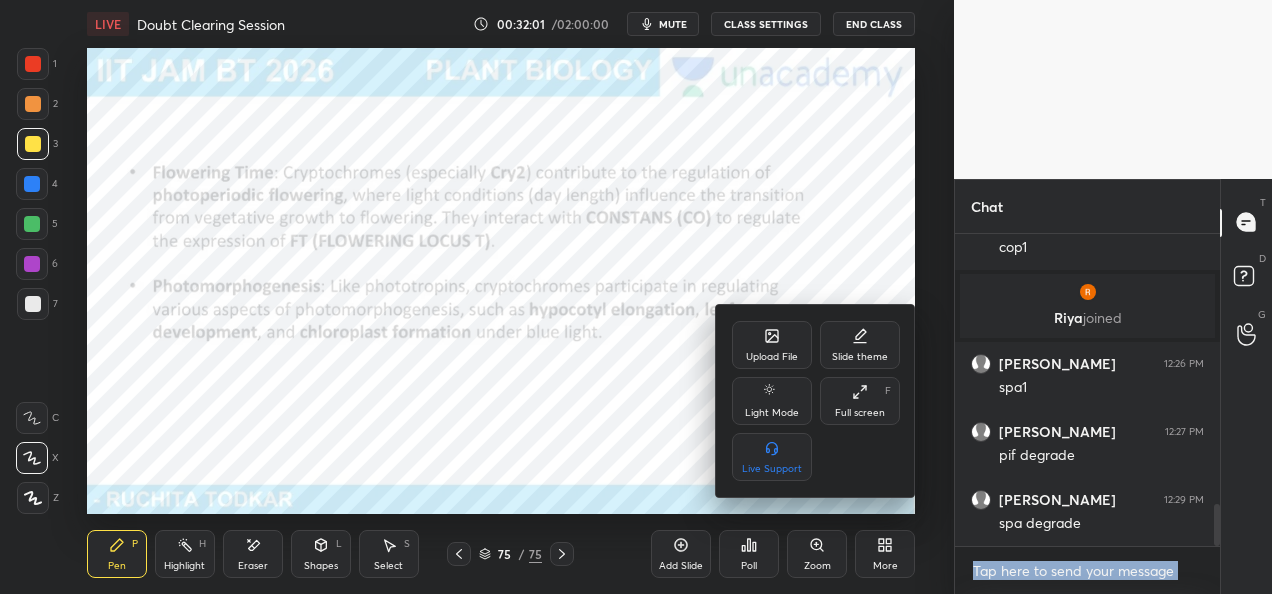 click on "Upload File" at bounding box center (772, 357) 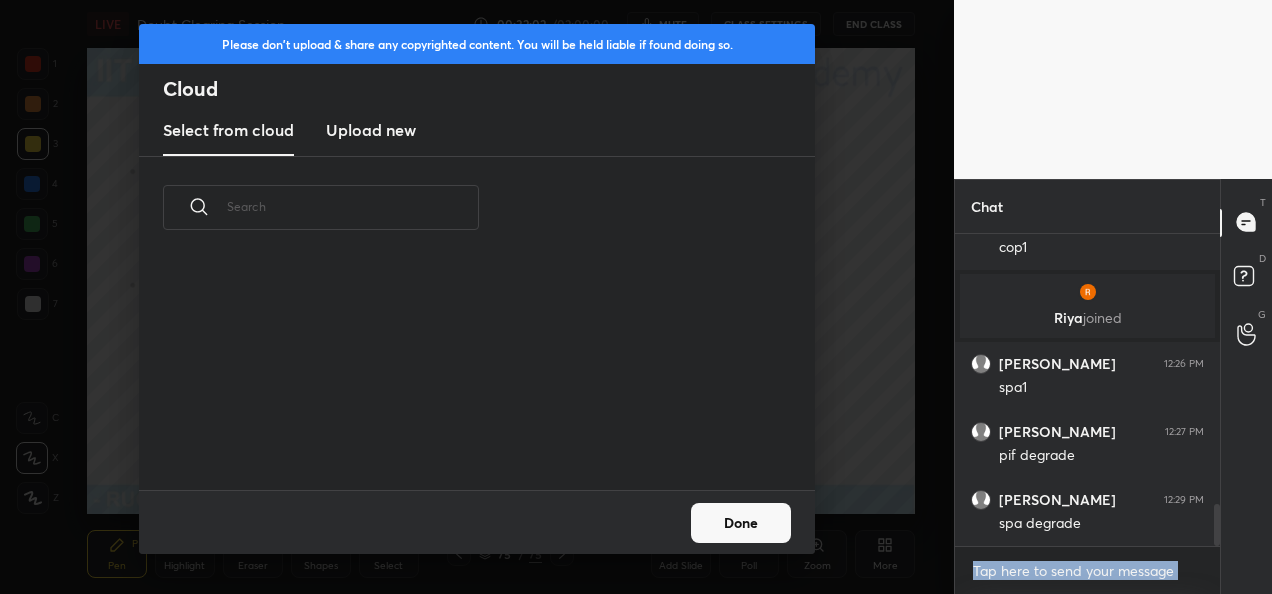 scroll, scrollTop: 6, scrollLeft: 11, axis: both 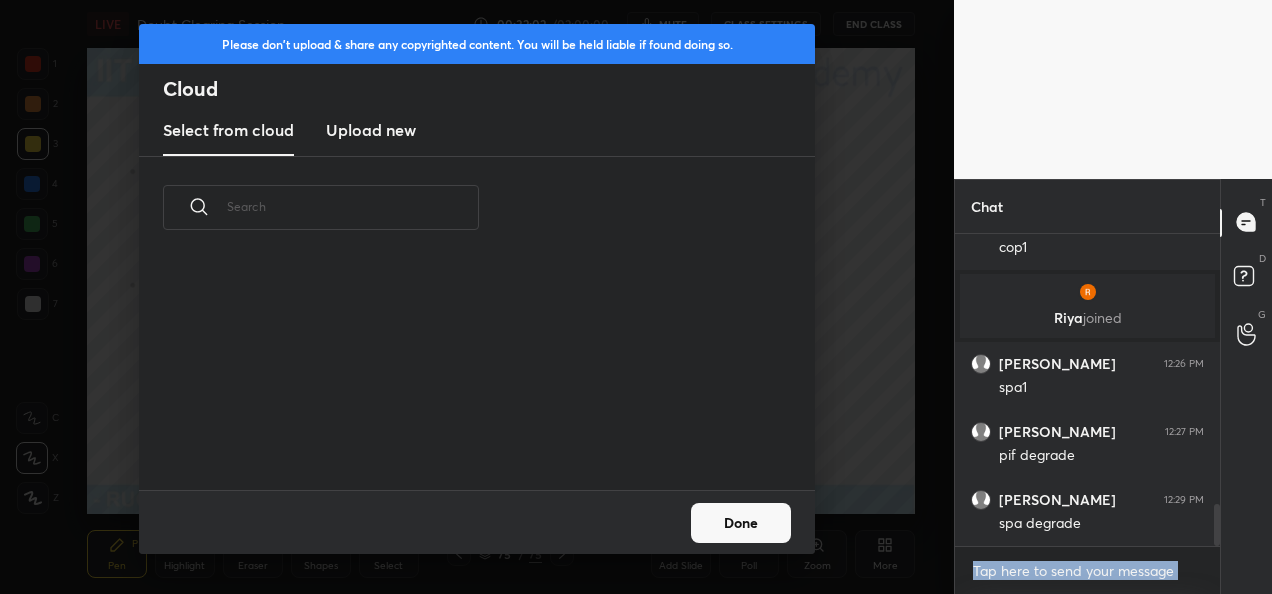 click on "Upload new" at bounding box center [371, 130] 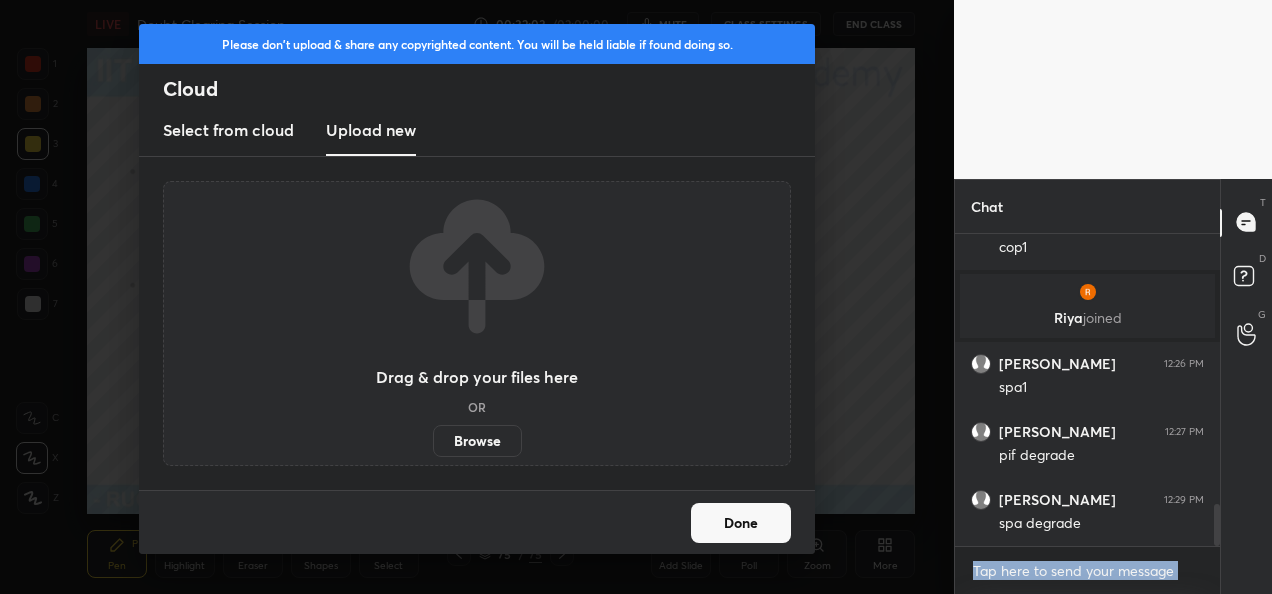 click on "Browse" at bounding box center (477, 441) 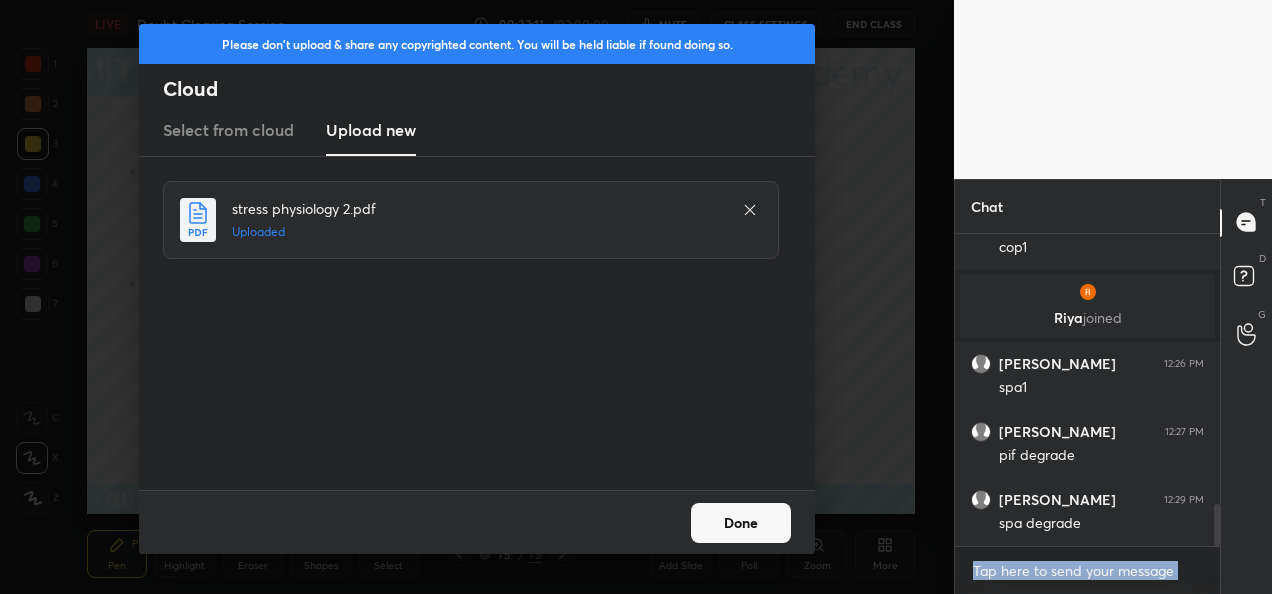 click on "Done" at bounding box center [741, 523] 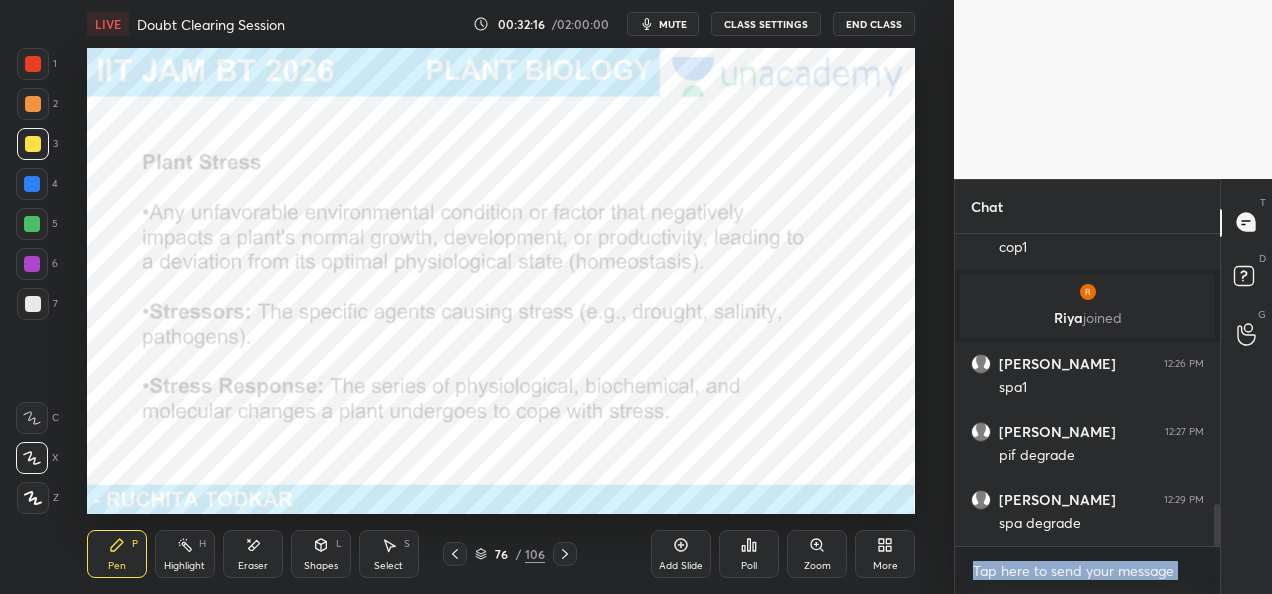 click on "2" at bounding box center [37, 108] 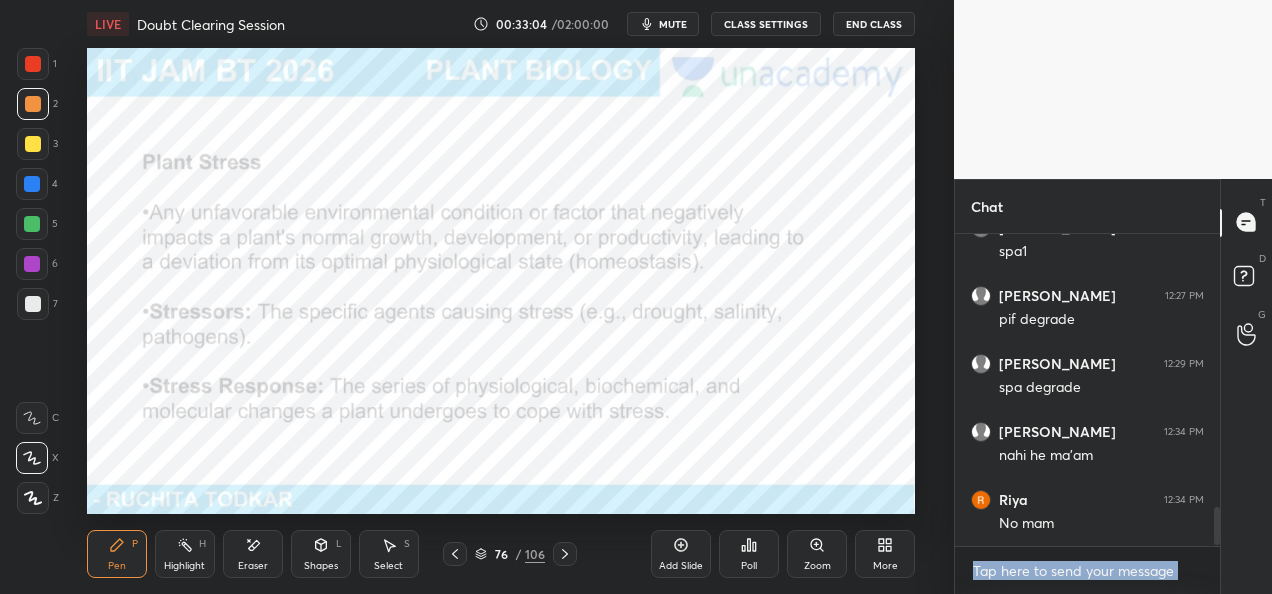 scroll, scrollTop: 2238, scrollLeft: 0, axis: vertical 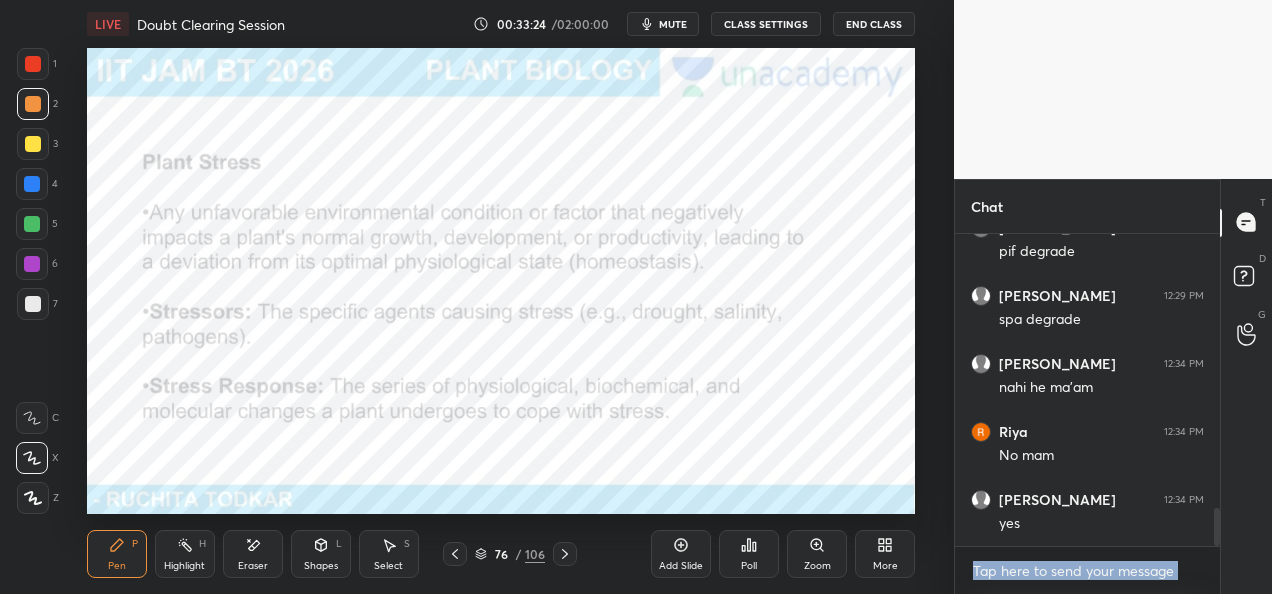 click at bounding box center (32, 184) 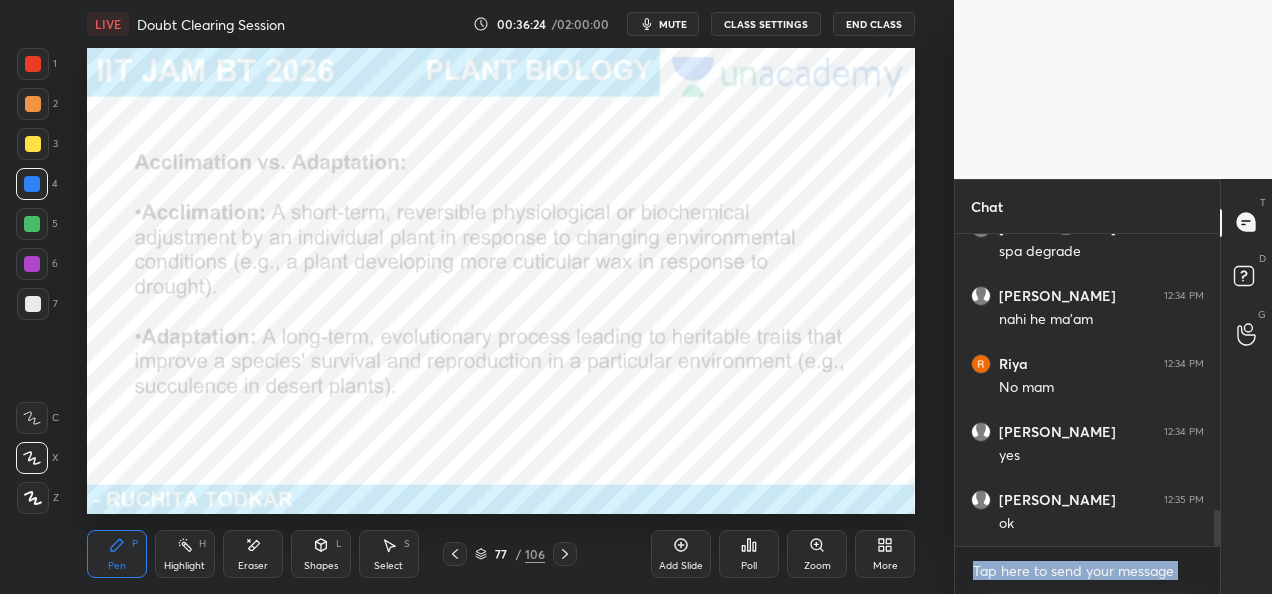 scroll, scrollTop: 2374, scrollLeft: 0, axis: vertical 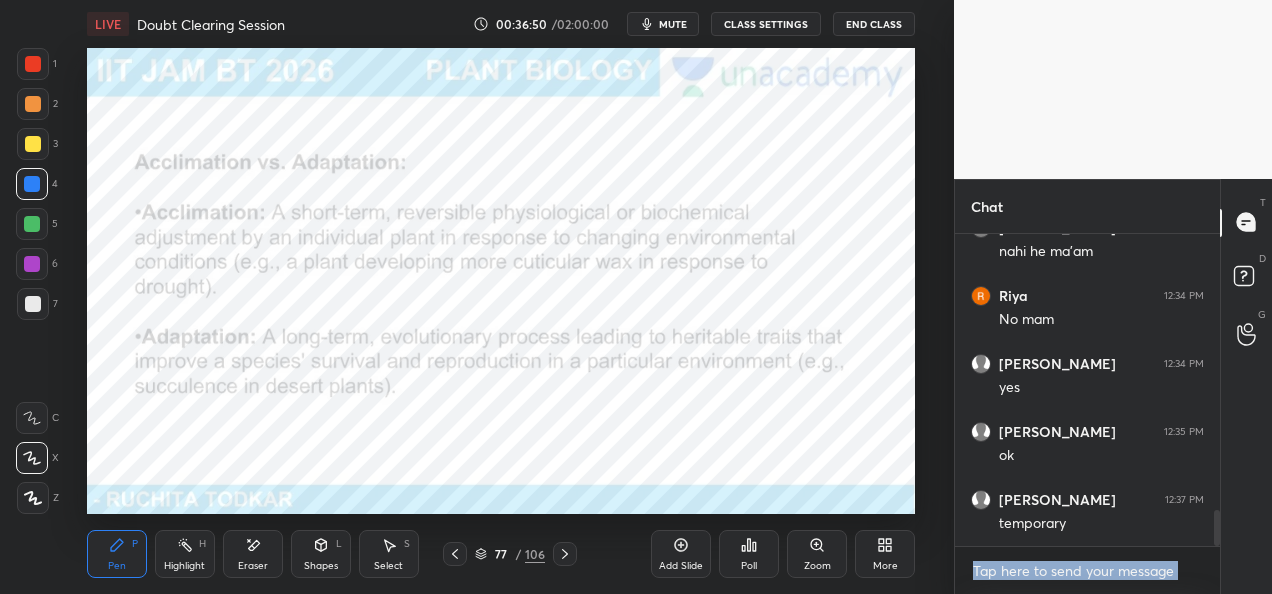click at bounding box center (33, 64) 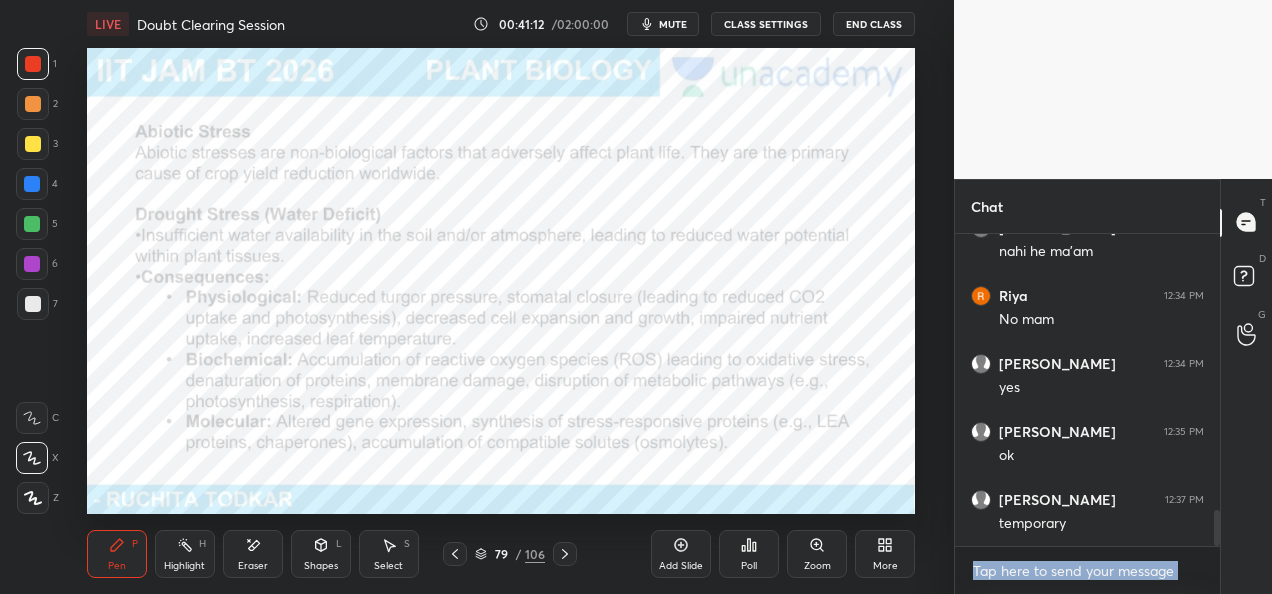 scroll, scrollTop: 2442, scrollLeft: 0, axis: vertical 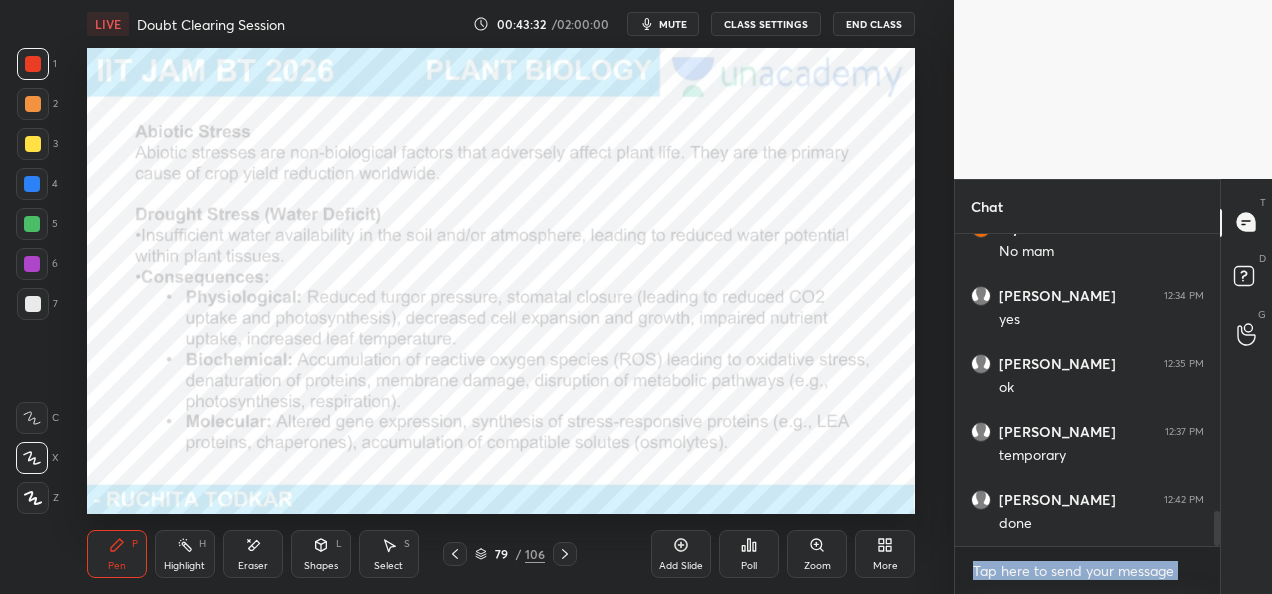 click on "Add Slide Poll Zoom More" at bounding box center (783, 554) 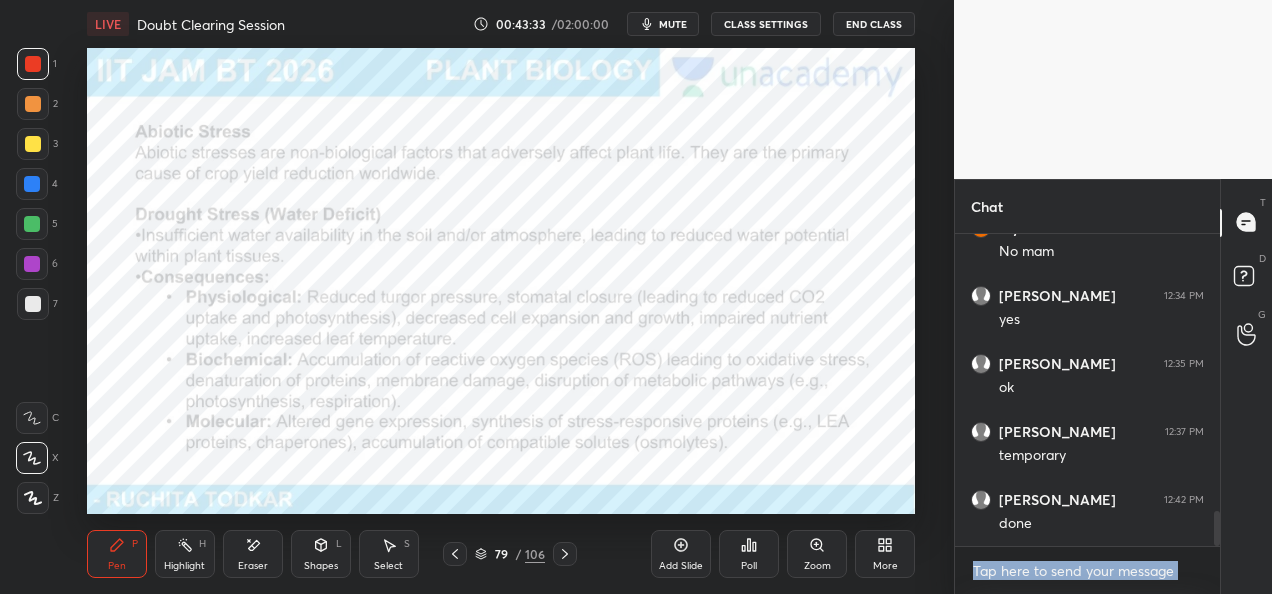 click on "Poll" at bounding box center [749, 554] 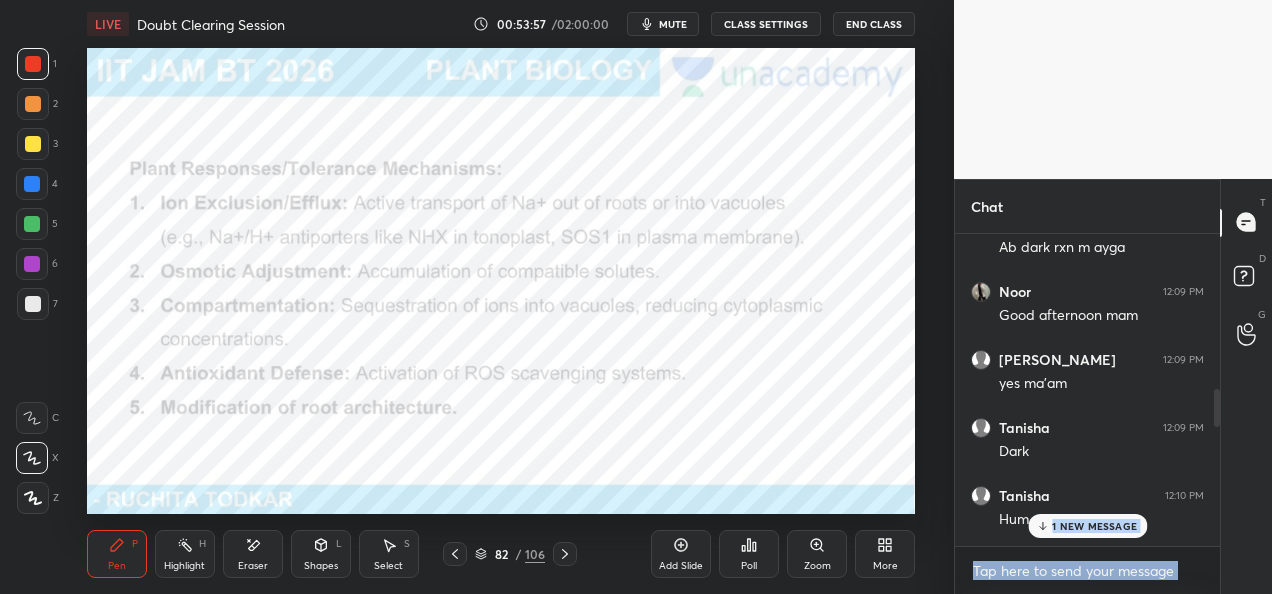 scroll, scrollTop: 1162, scrollLeft: 0, axis: vertical 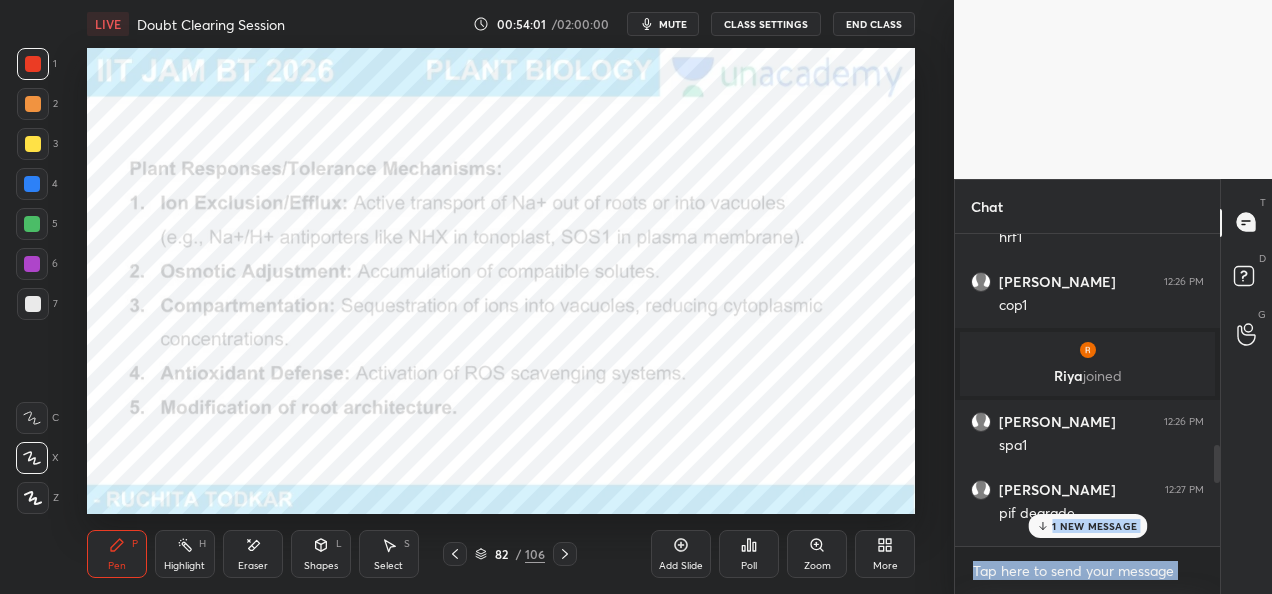 click on "1 NEW MESSAGE" at bounding box center [1094, 526] 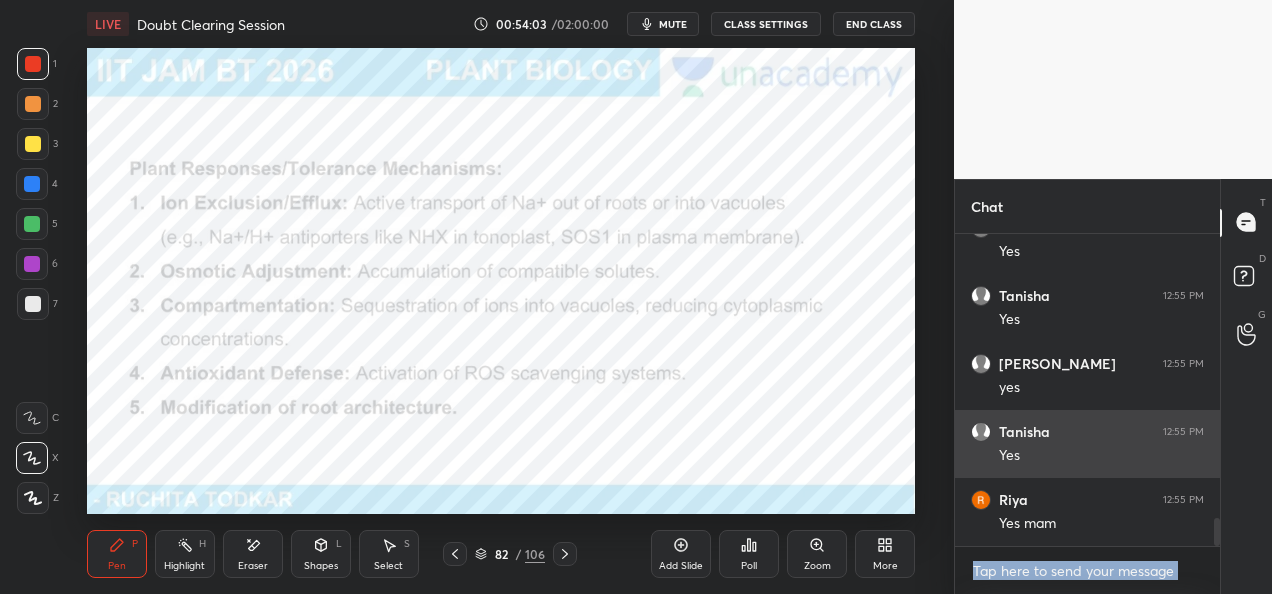 scroll, scrollTop: 3184, scrollLeft: 0, axis: vertical 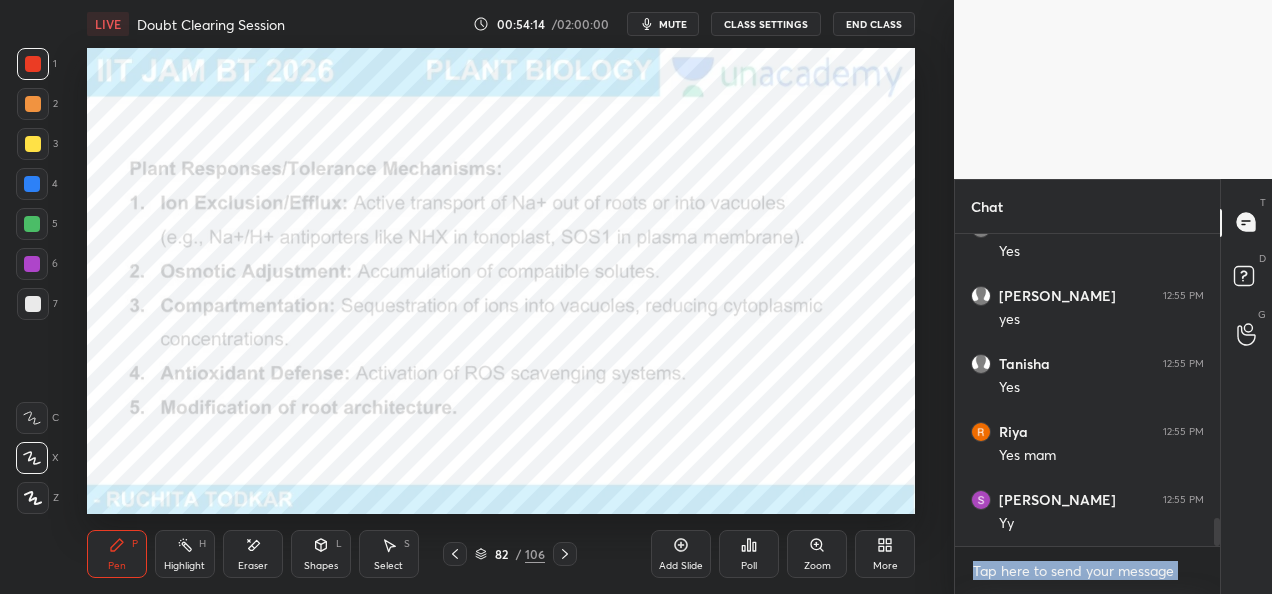 click on "Add Slide" at bounding box center [681, 554] 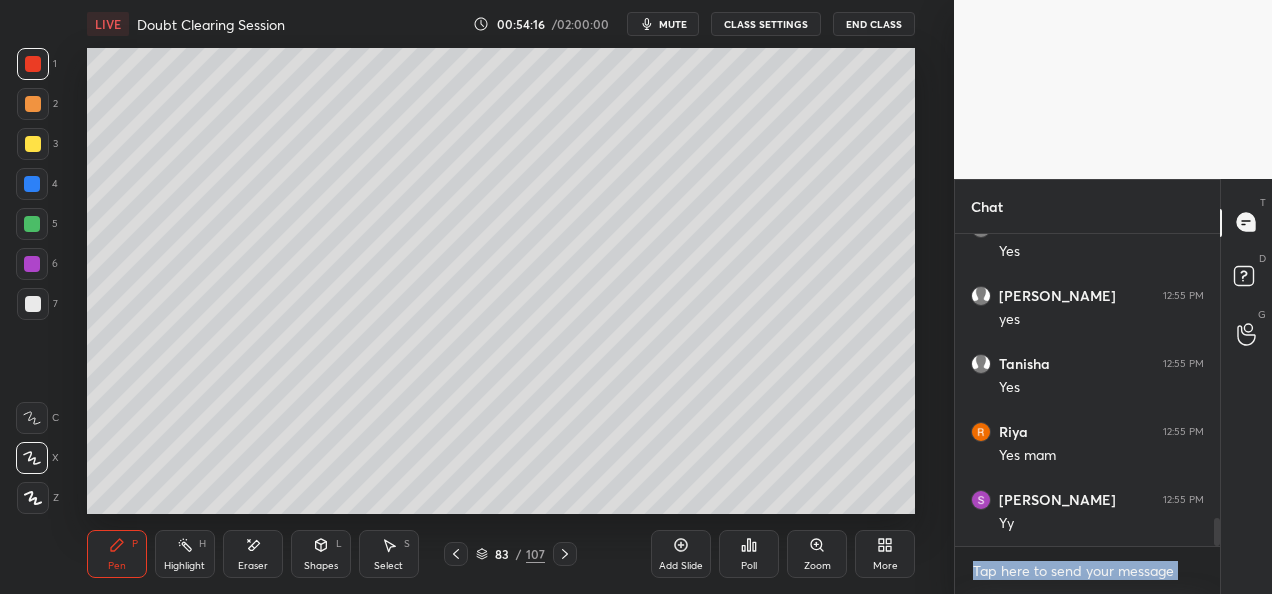 click on "Shapes" at bounding box center [321, 566] 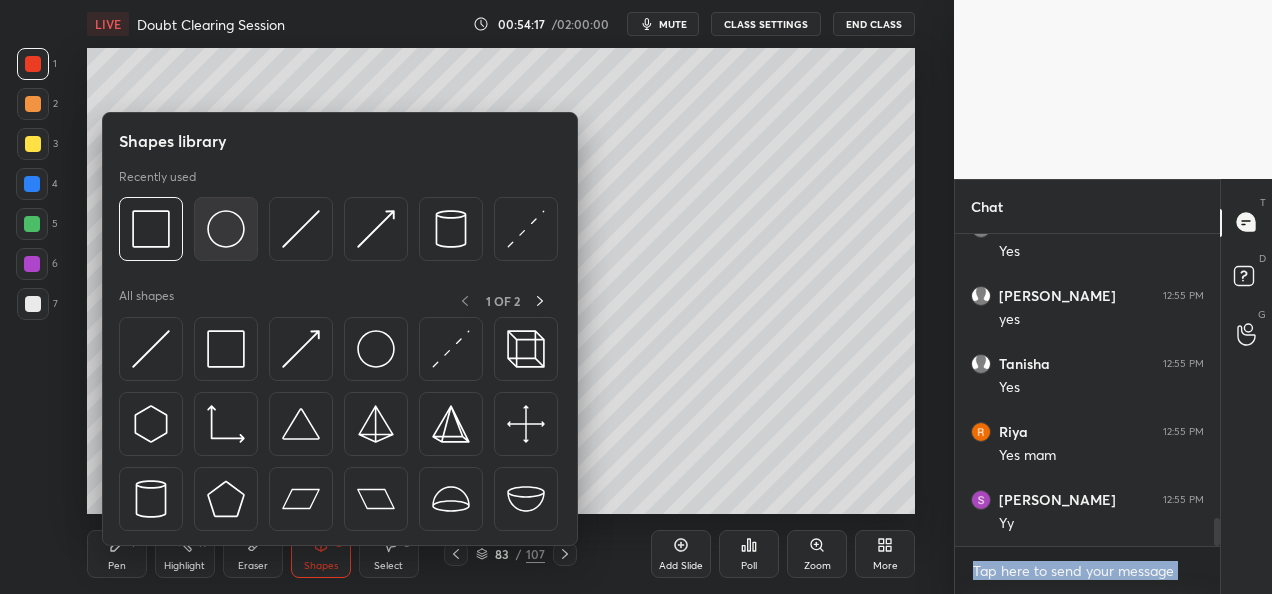 click at bounding box center (226, 229) 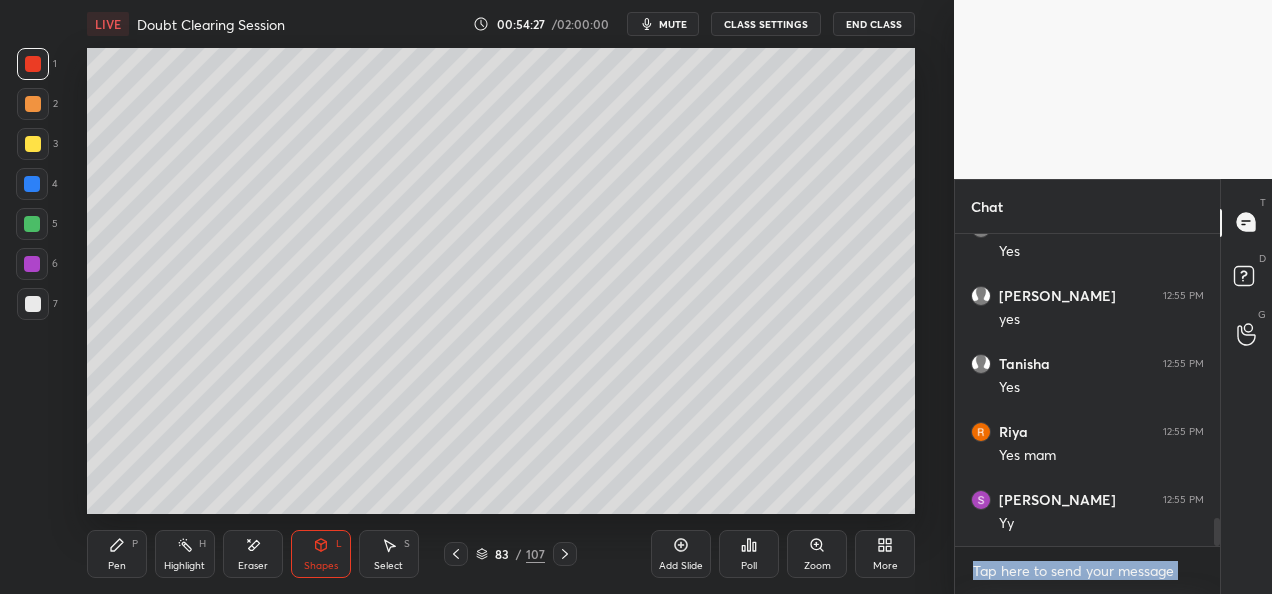 click on "Pen" at bounding box center (117, 566) 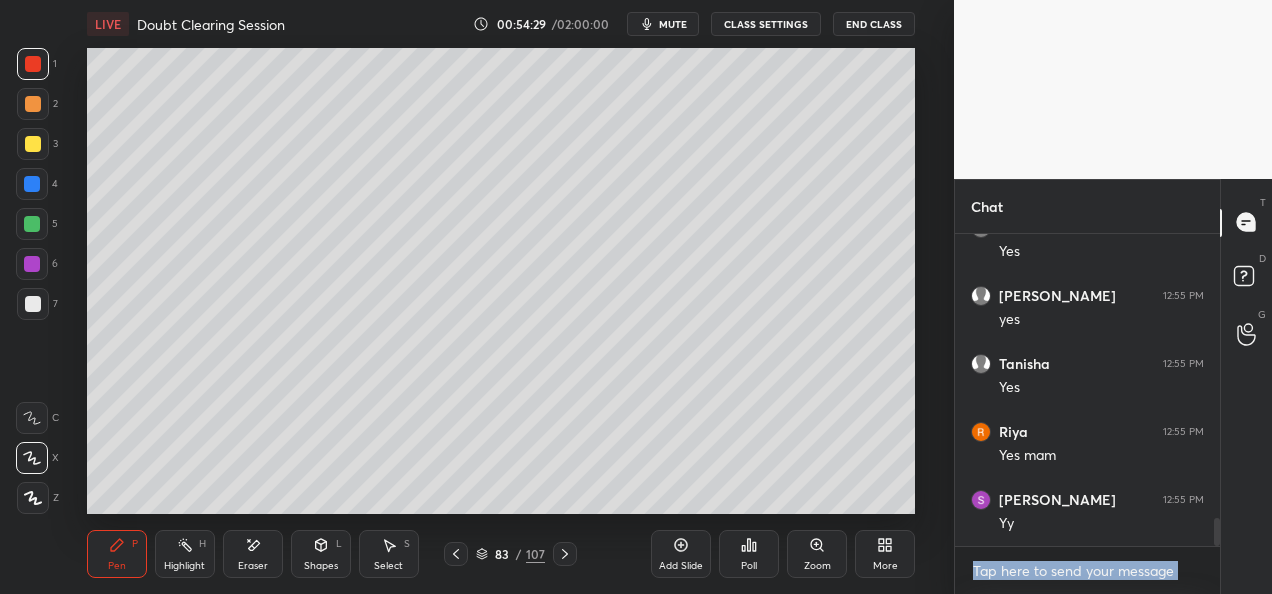 click at bounding box center (33, 304) 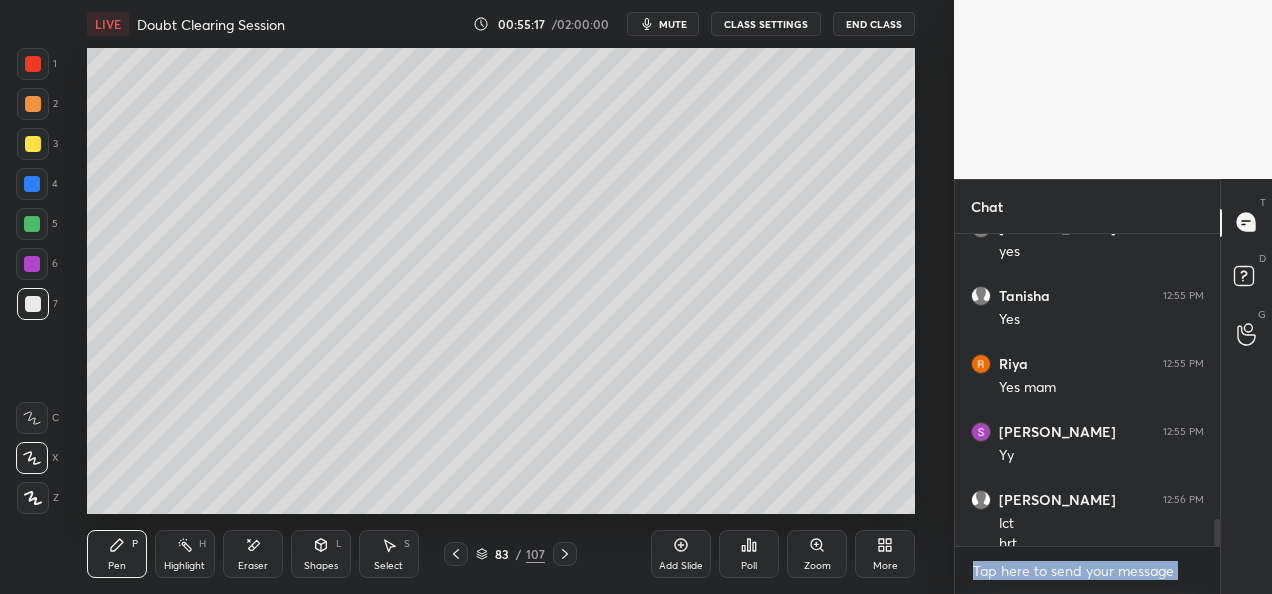 scroll, scrollTop: 3272, scrollLeft: 0, axis: vertical 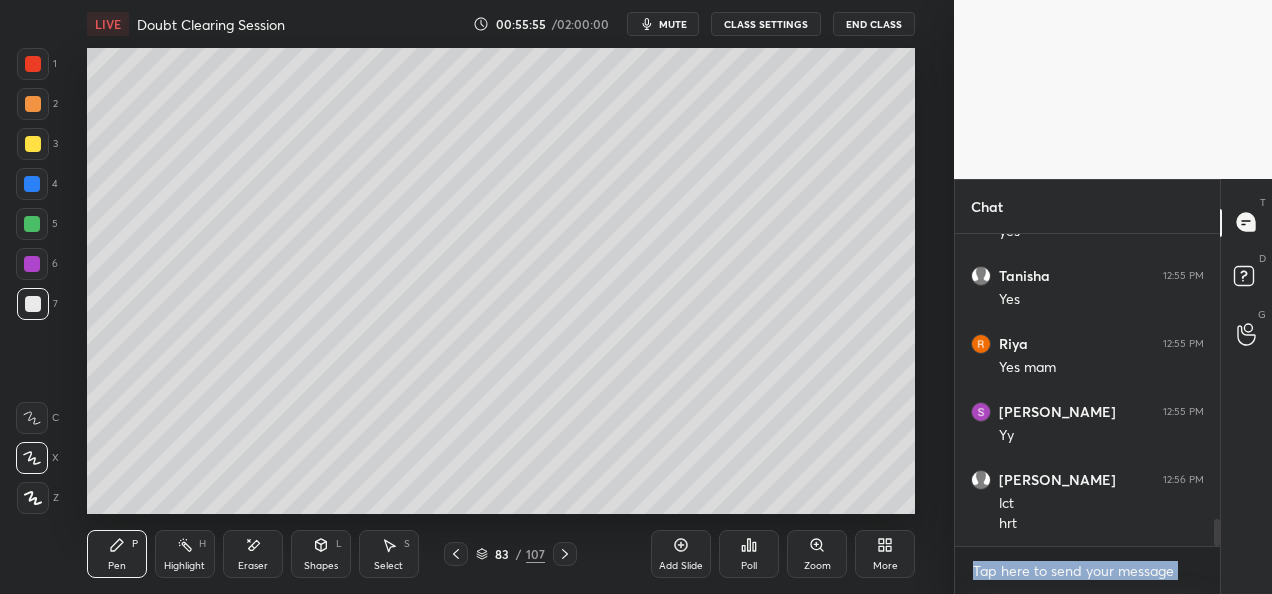 click on "Shapes" at bounding box center [321, 566] 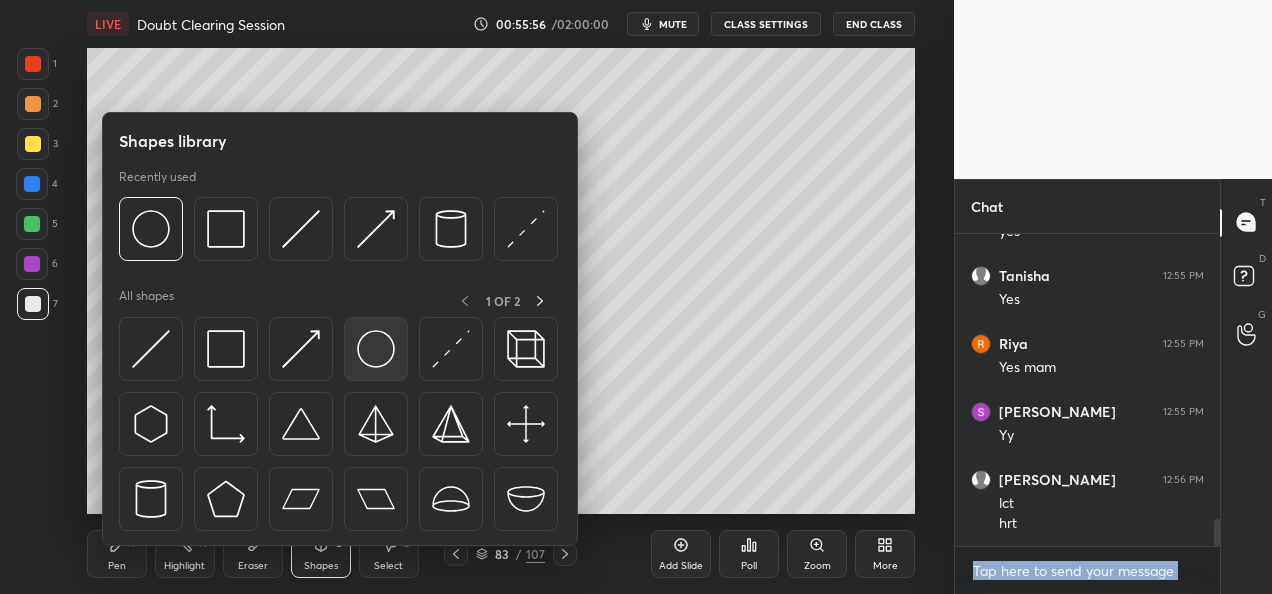 click at bounding box center [376, 349] 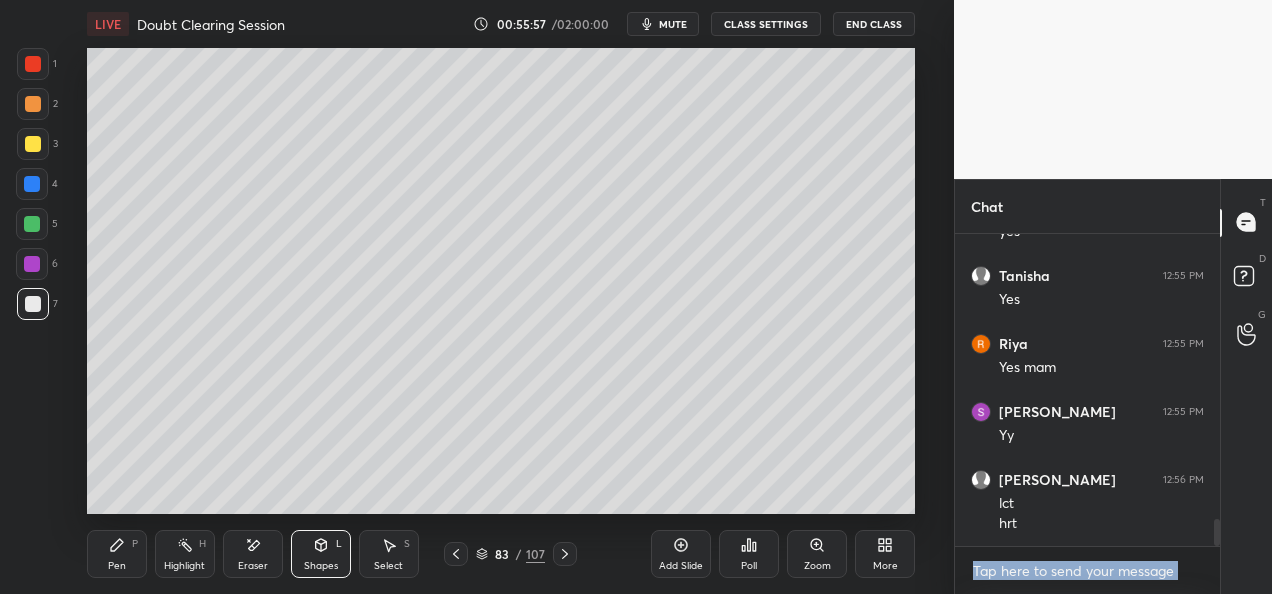 click at bounding box center [33, 144] 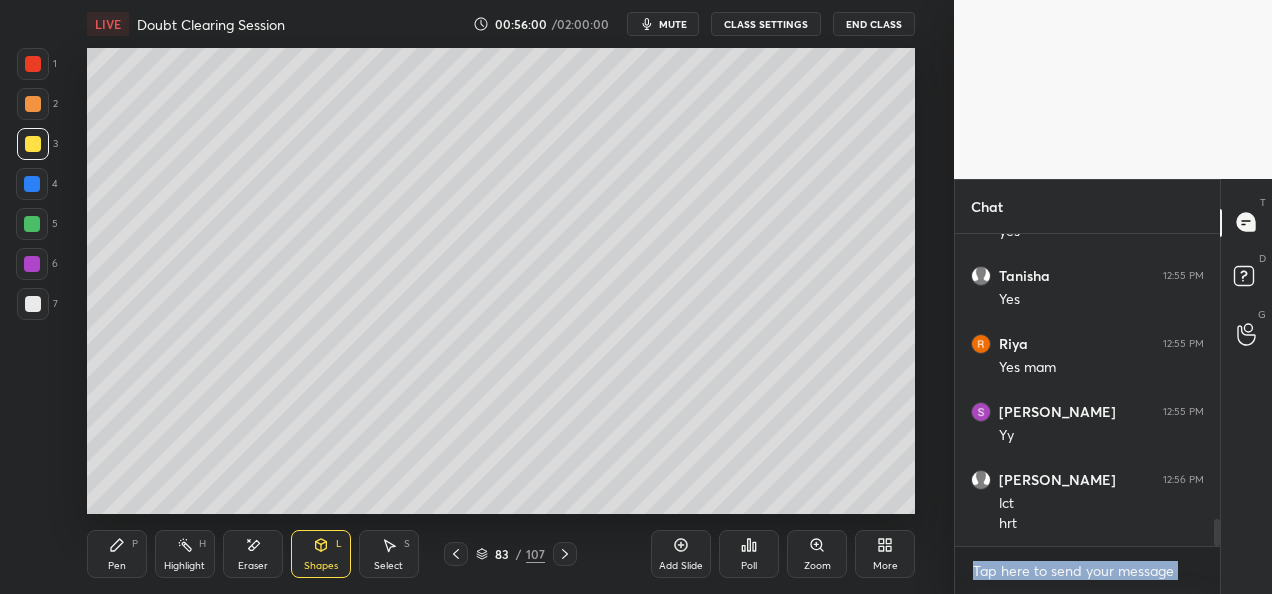 click on "Pen P" at bounding box center [117, 554] 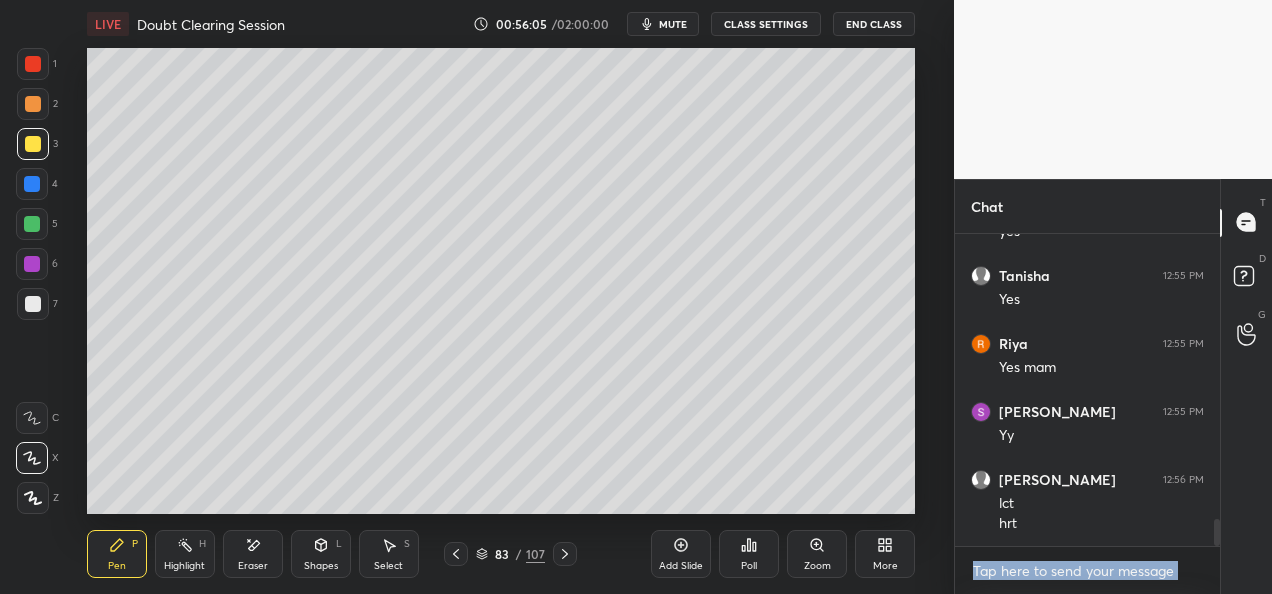 click at bounding box center [32, 184] 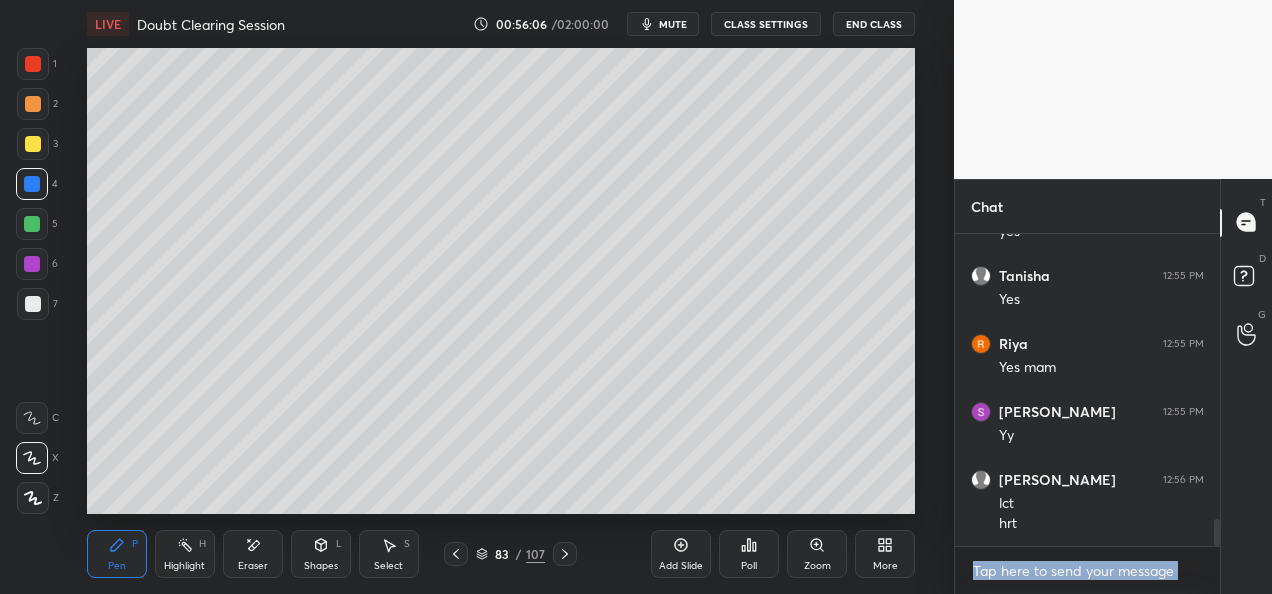 click at bounding box center (32, 224) 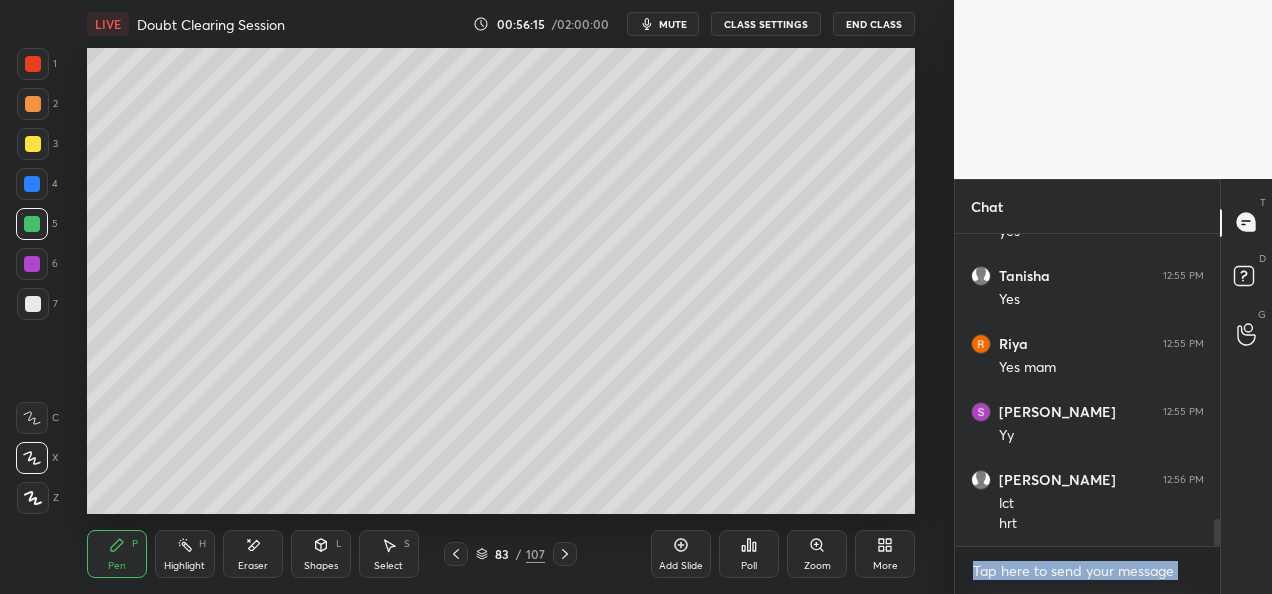 click at bounding box center [33, 144] 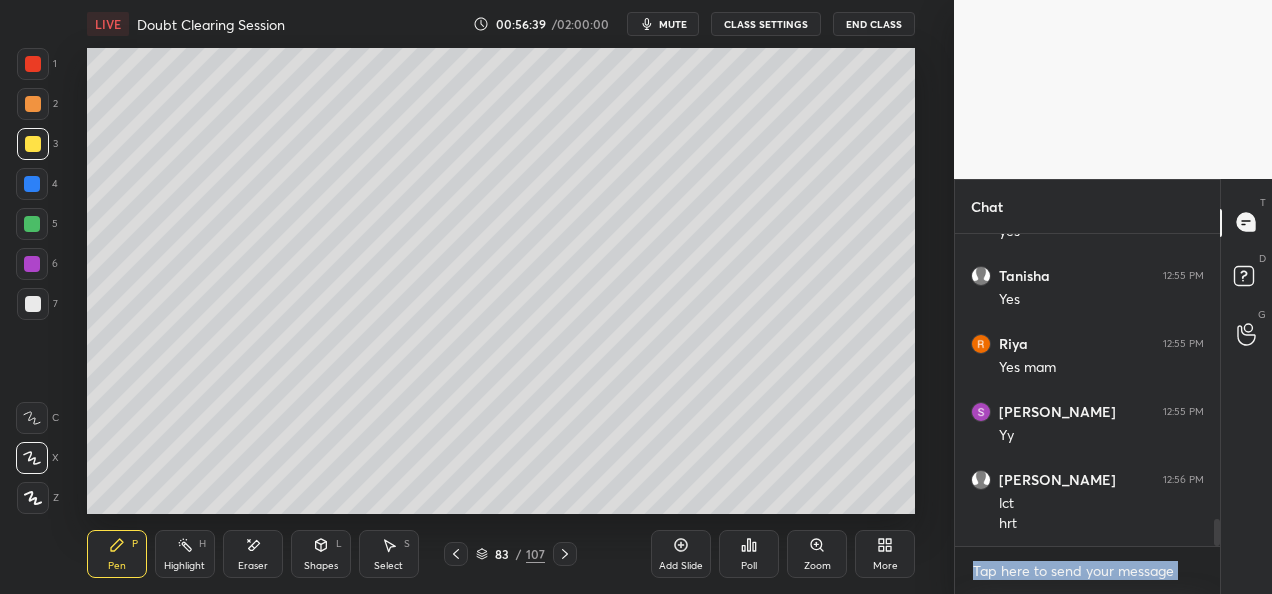 click at bounding box center [33, 104] 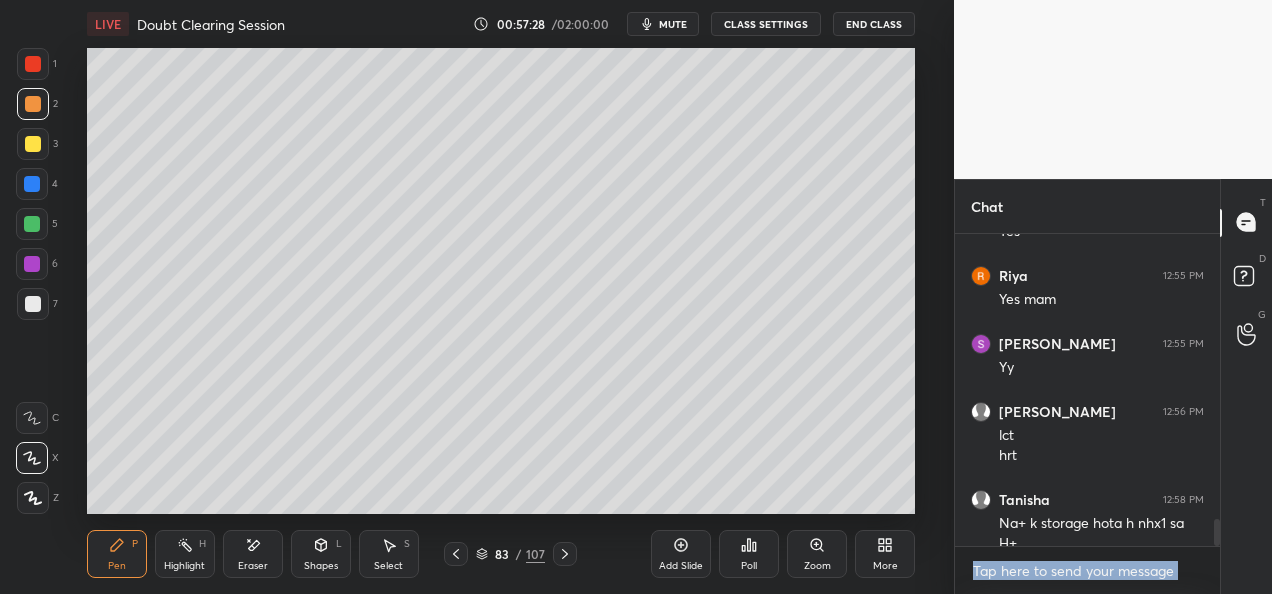 scroll, scrollTop: 3360, scrollLeft: 0, axis: vertical 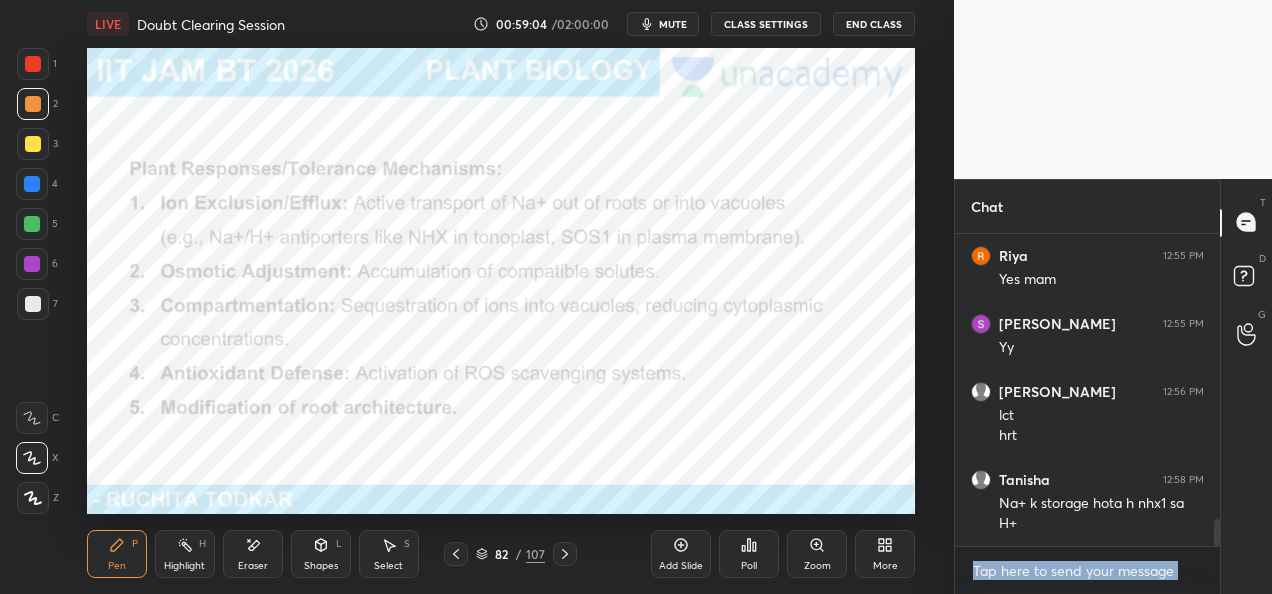click on "1" at bounding box center (37, 64) 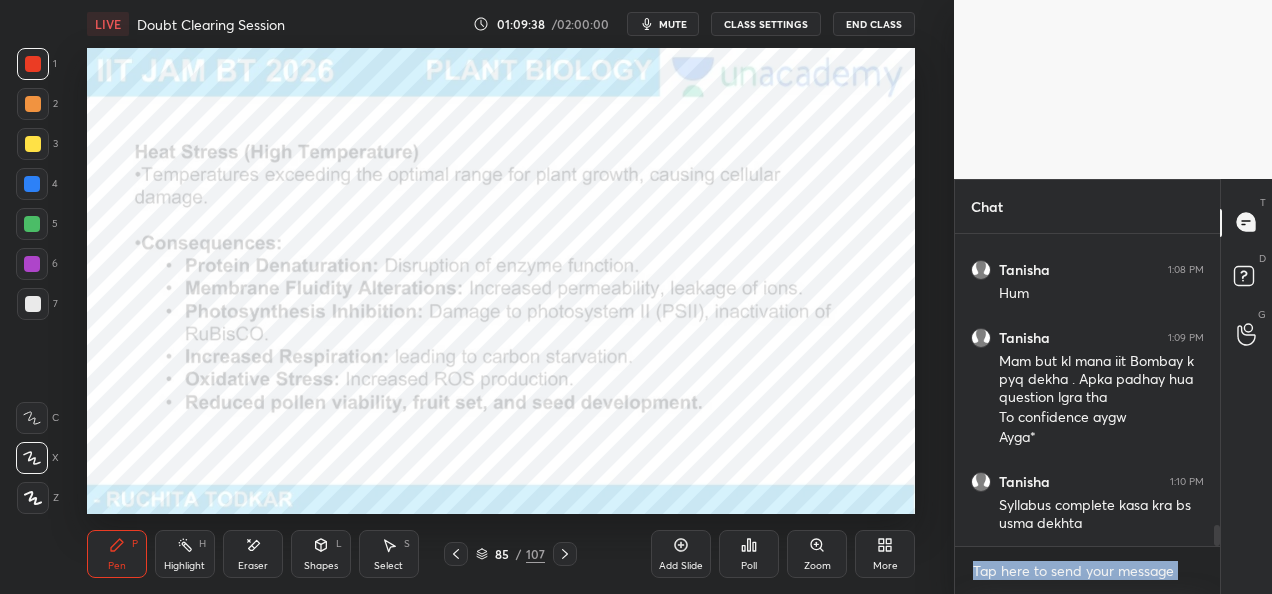 scroll, scrollTop: 4376, scrollLeft: 0, axis: vertical 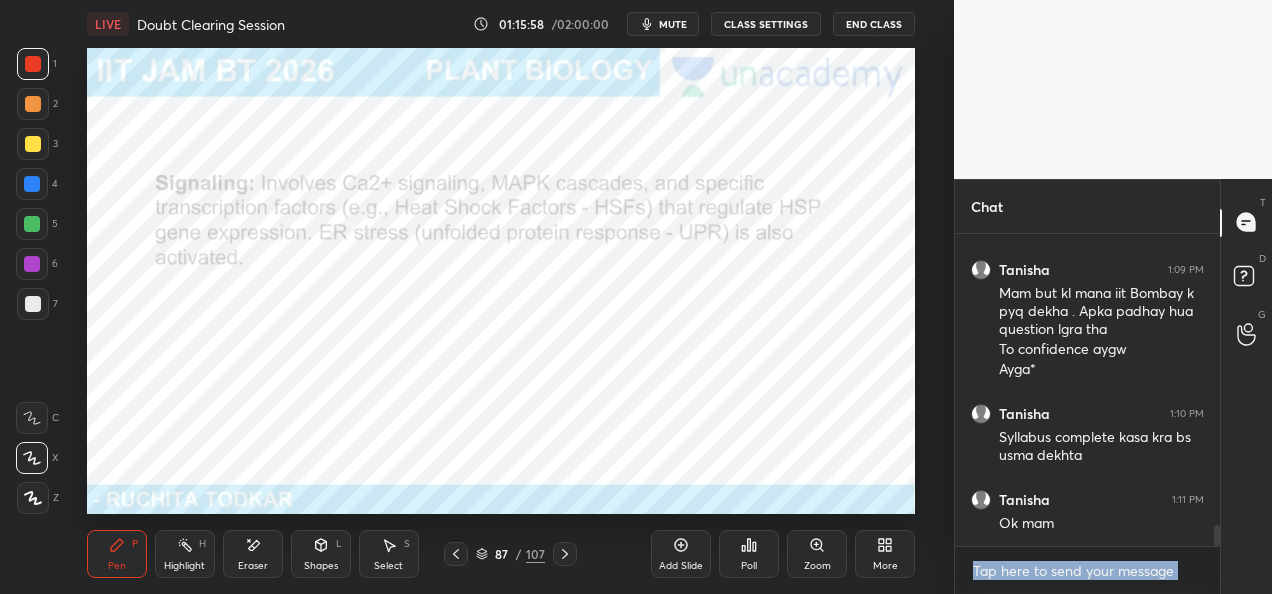 click on "Poll" at bounding box center (749, 554) 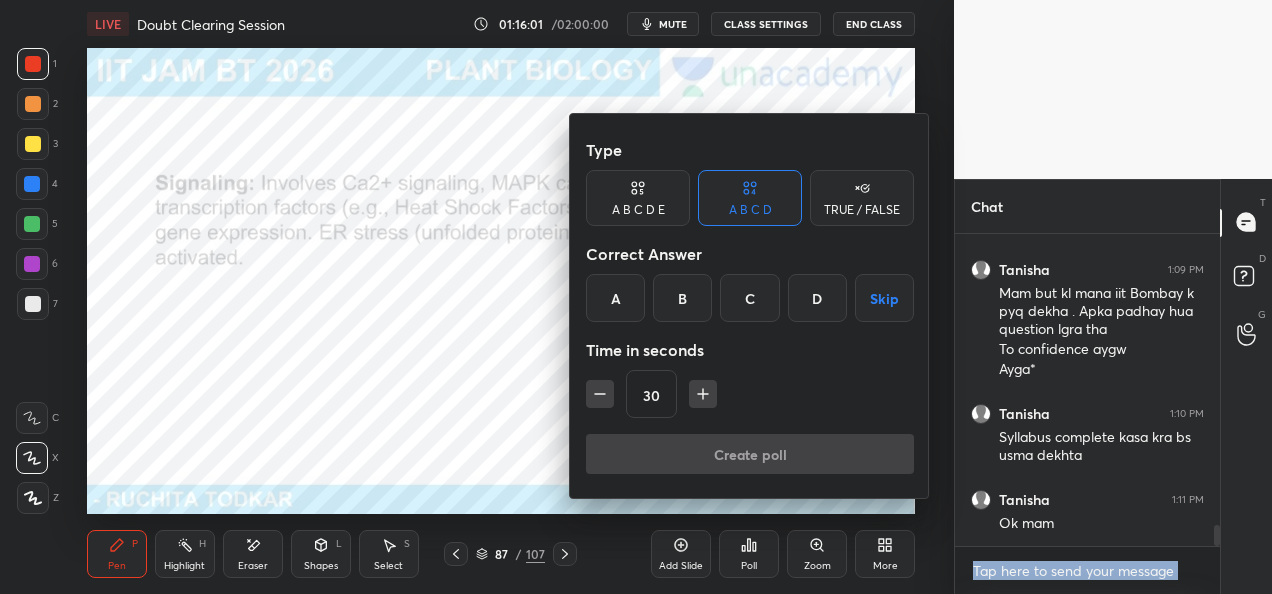 click at bounding box center (636, 297) 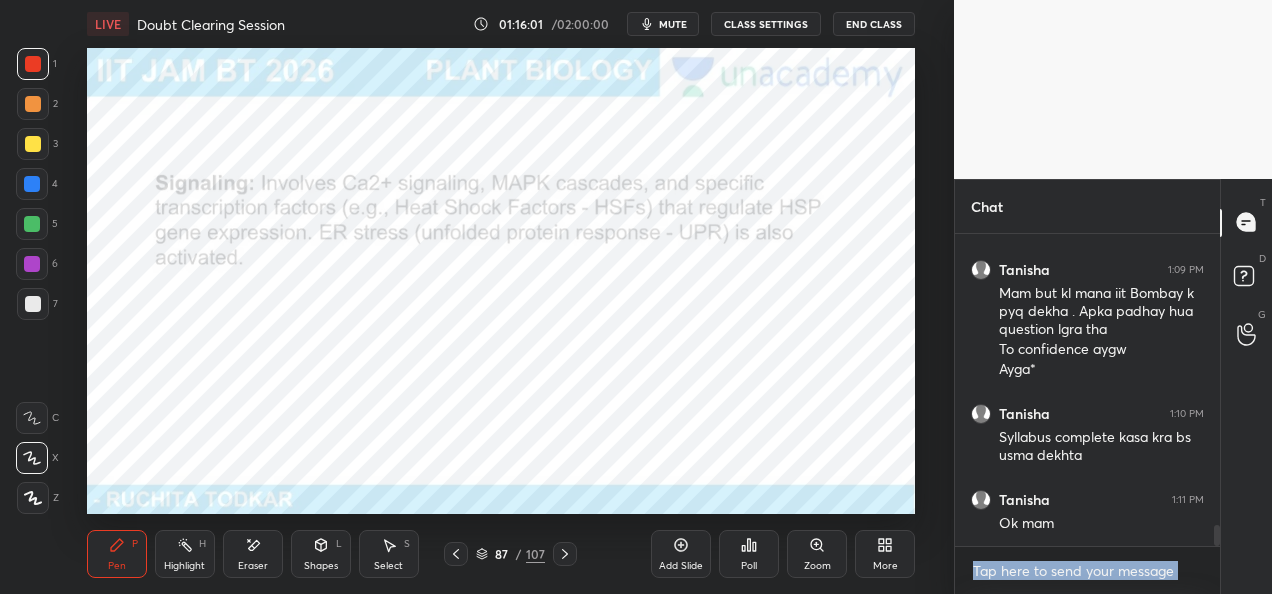 click 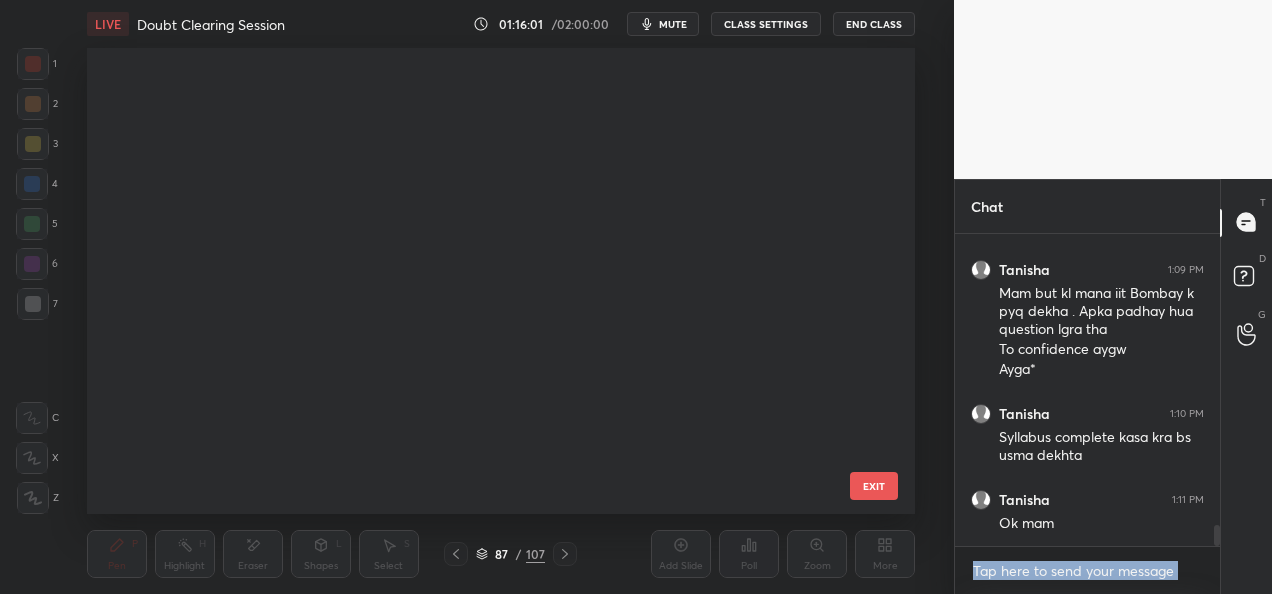 scroll, scrollTop: 3601, scrollLeft: 0, axis: vertical 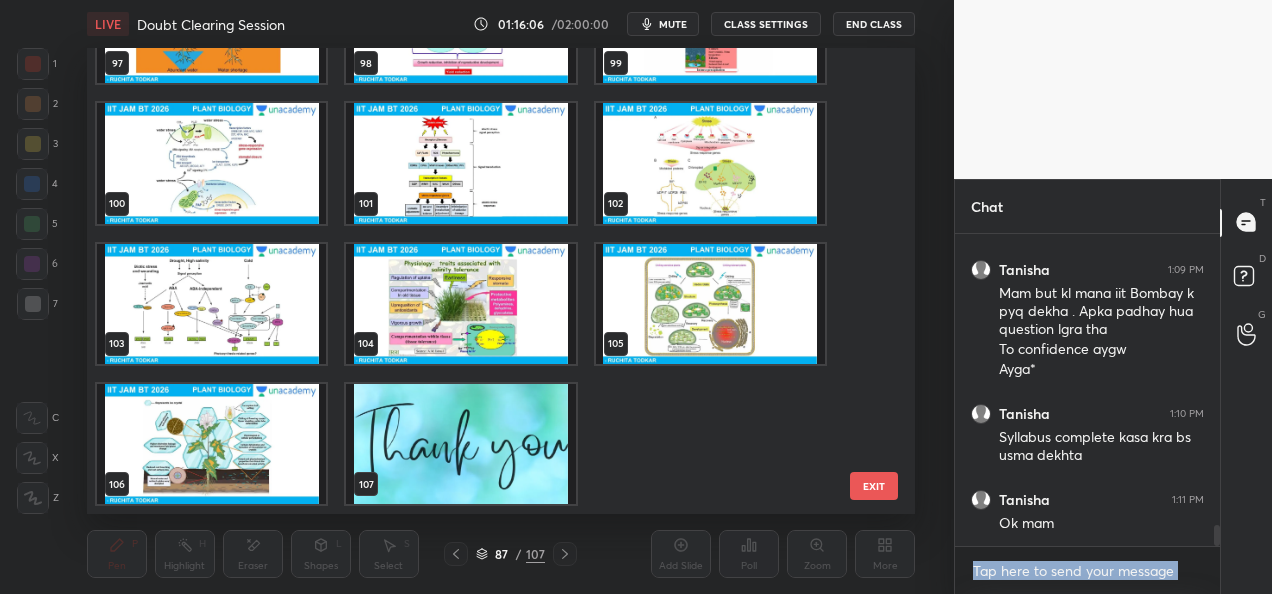 click at bounding box center [460, 163] 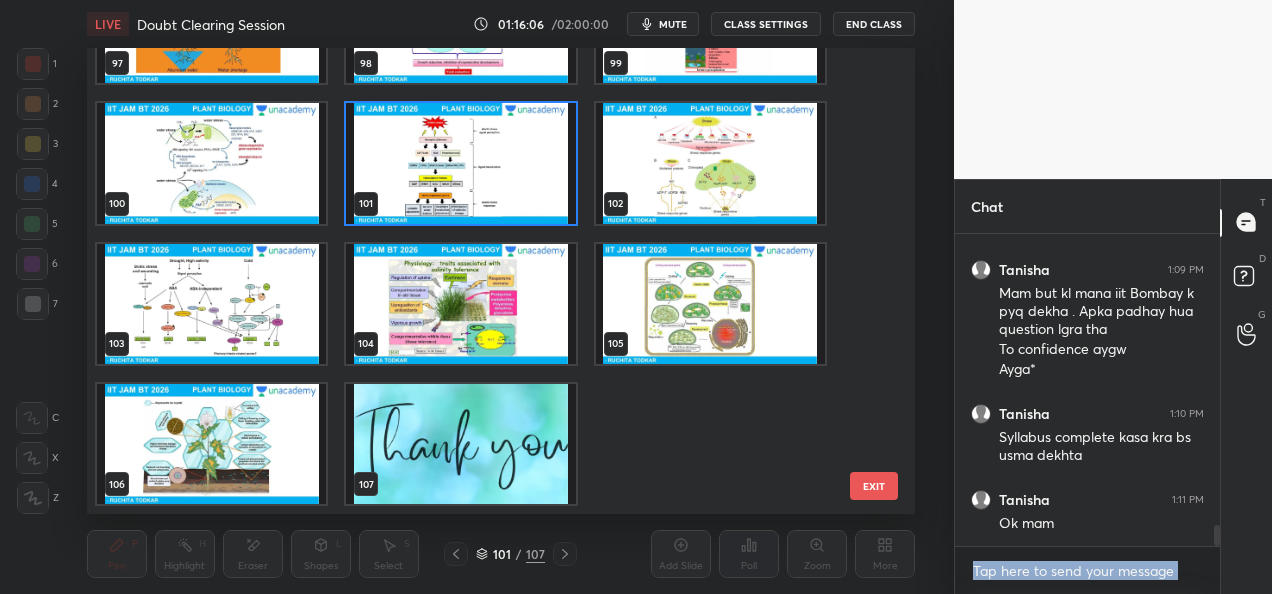 click at bounding box center (460, 163) 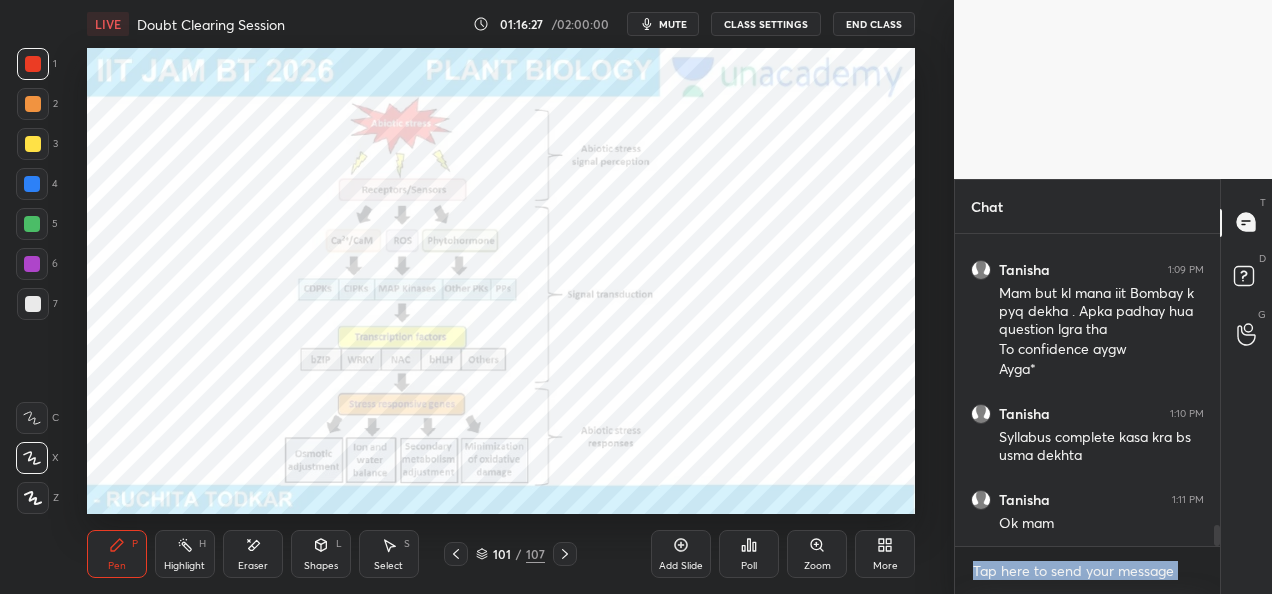 click 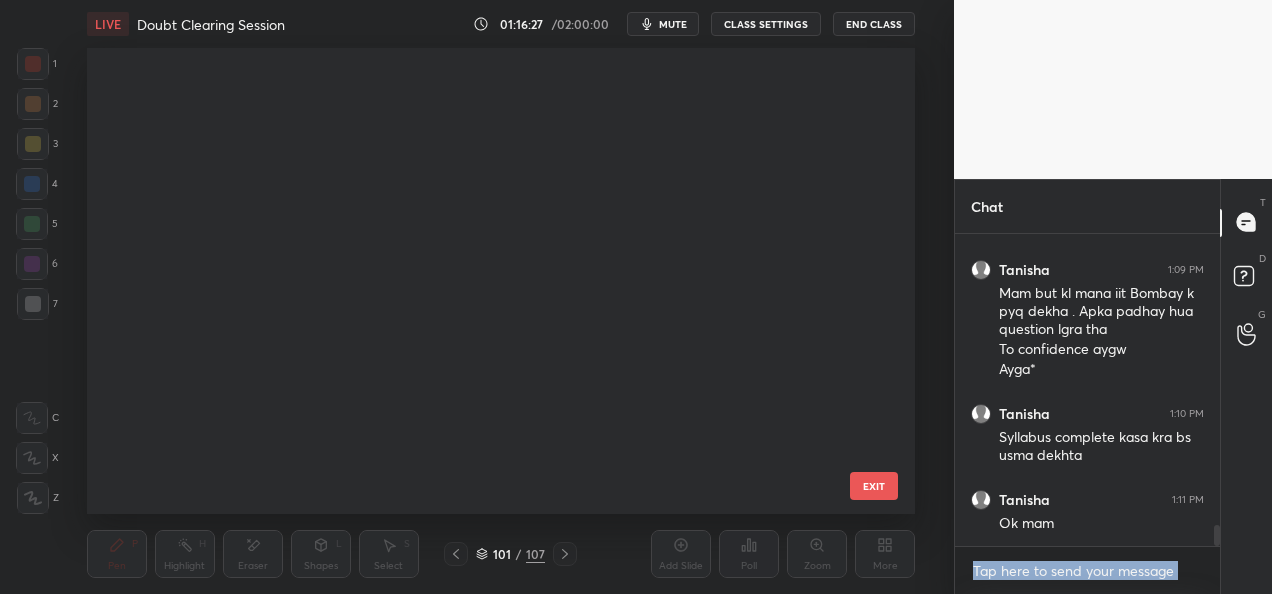 scroll, scrollTop: 4302, scrollLeft: 0, axis: vertical 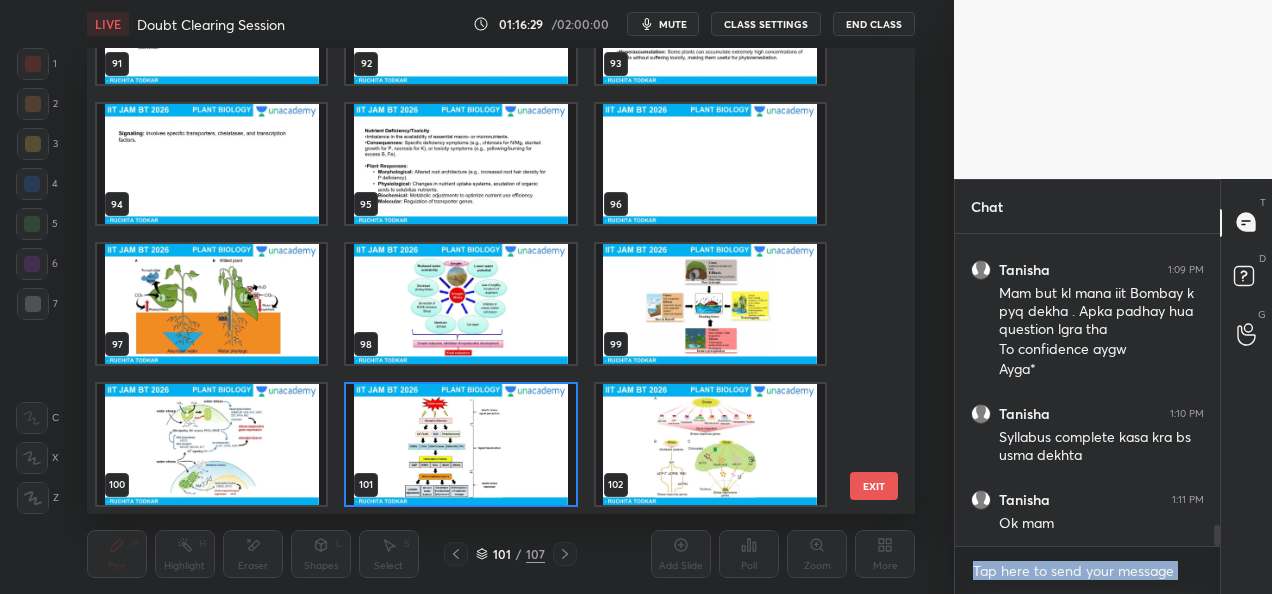 click at bounding box center (460, 444) 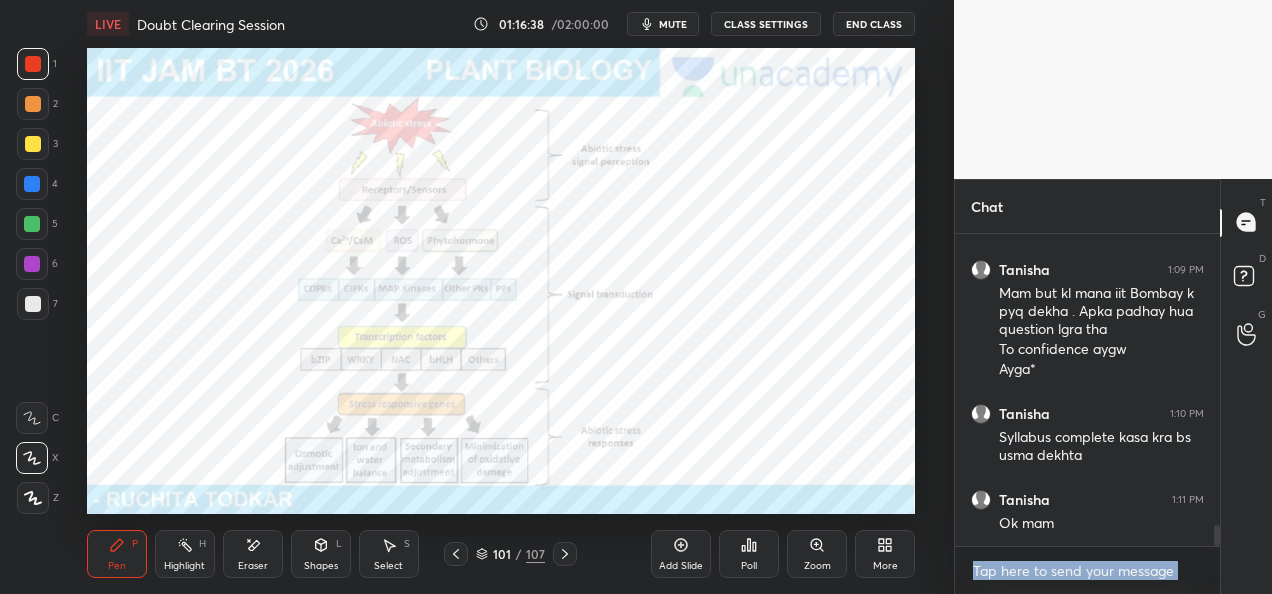 click 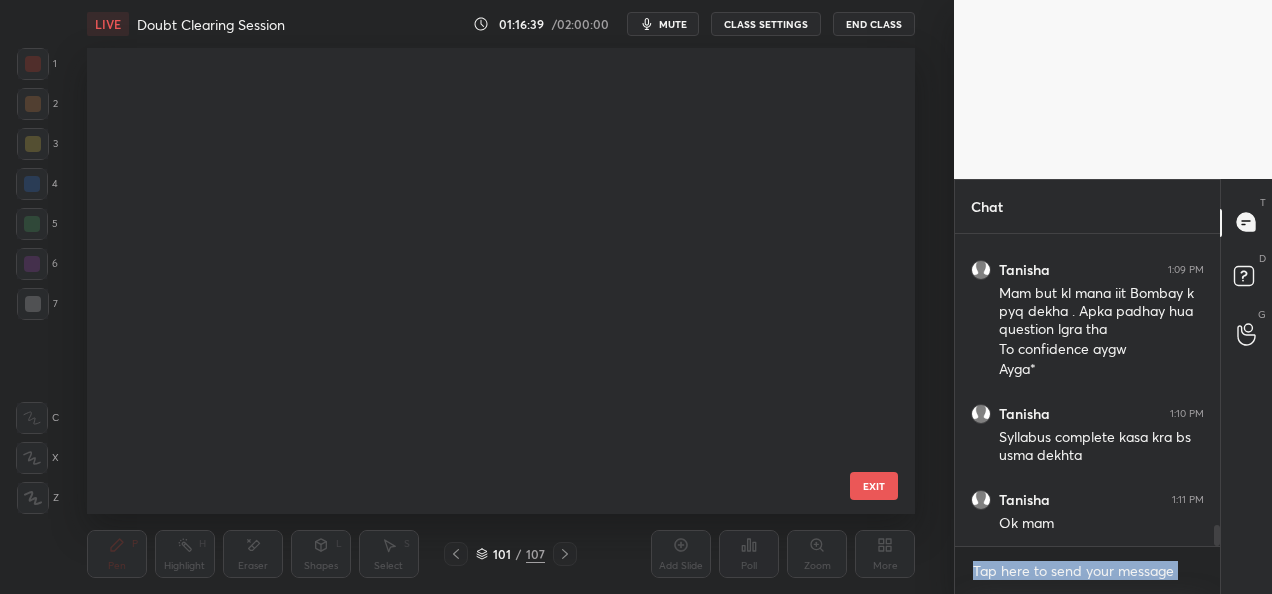 scroll, scrollTop: 4302, scrollLeft: 0, axis: vertical 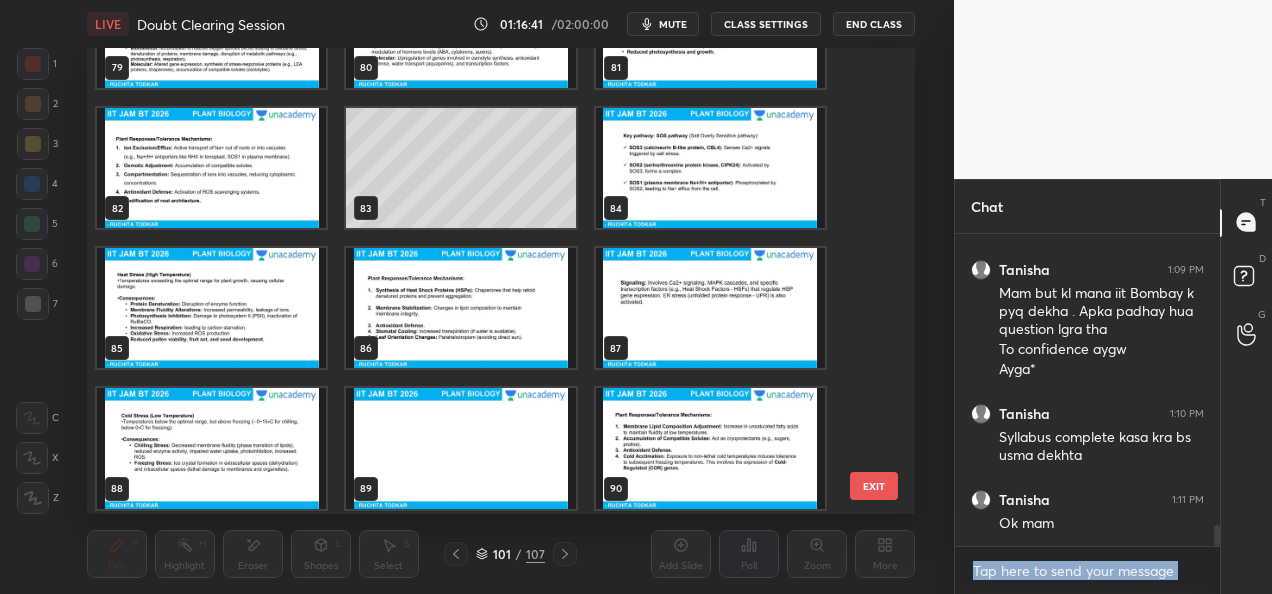 click at bounding box center (460, 308) 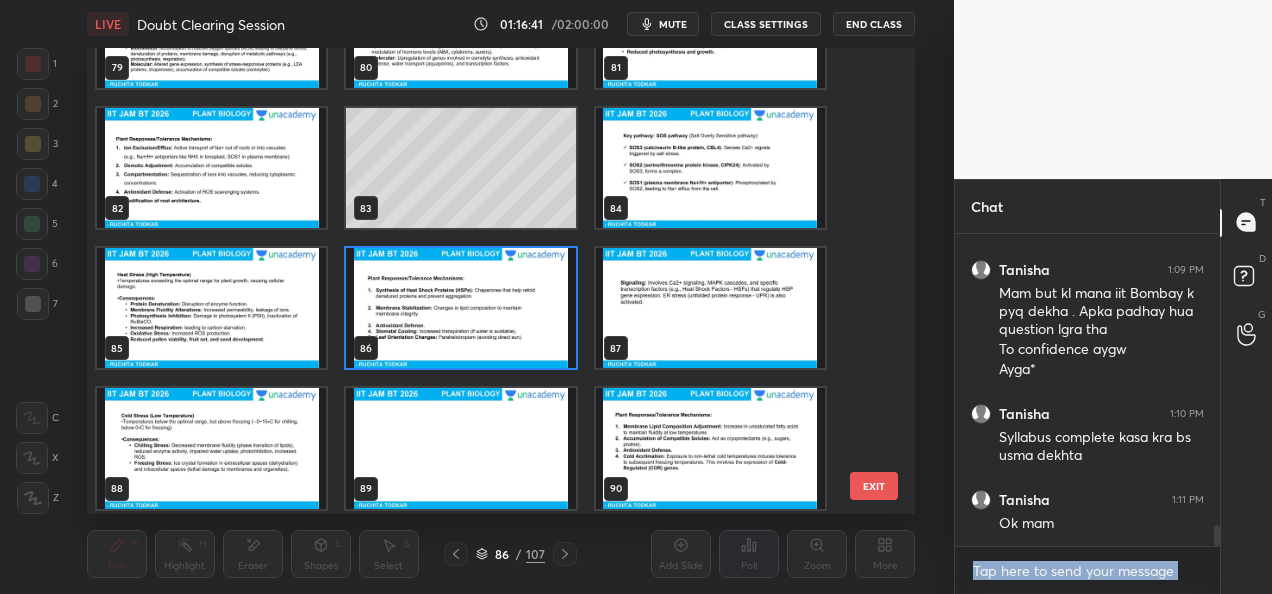click at bounding box center (460, 308) 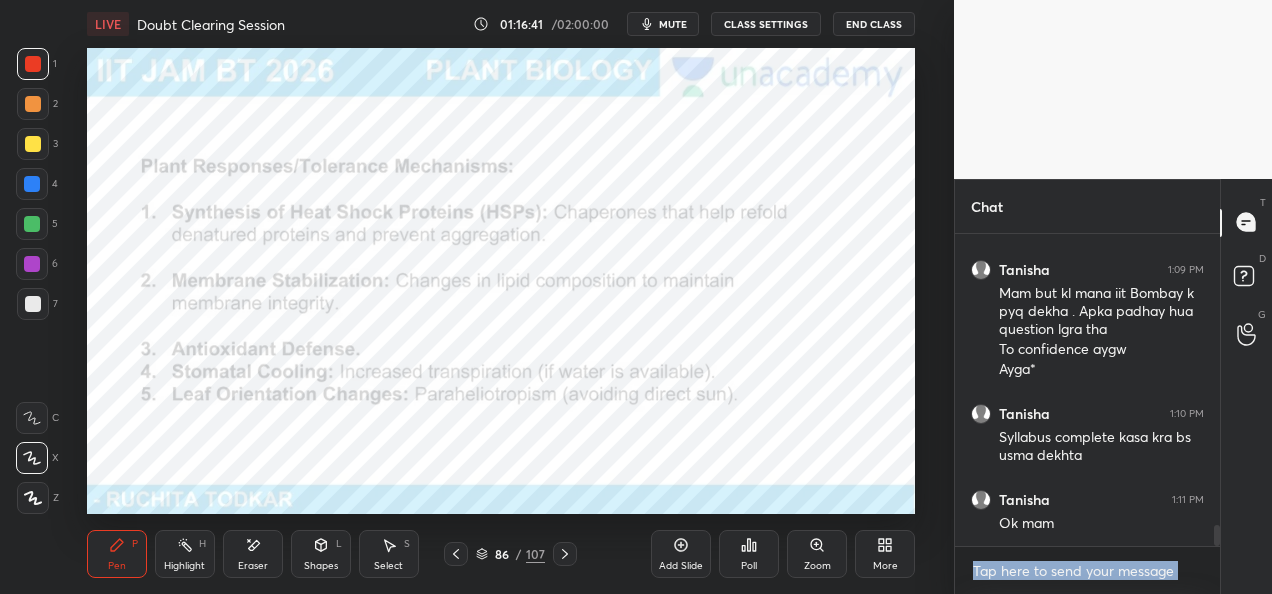 click at bounding box center (460, 308) 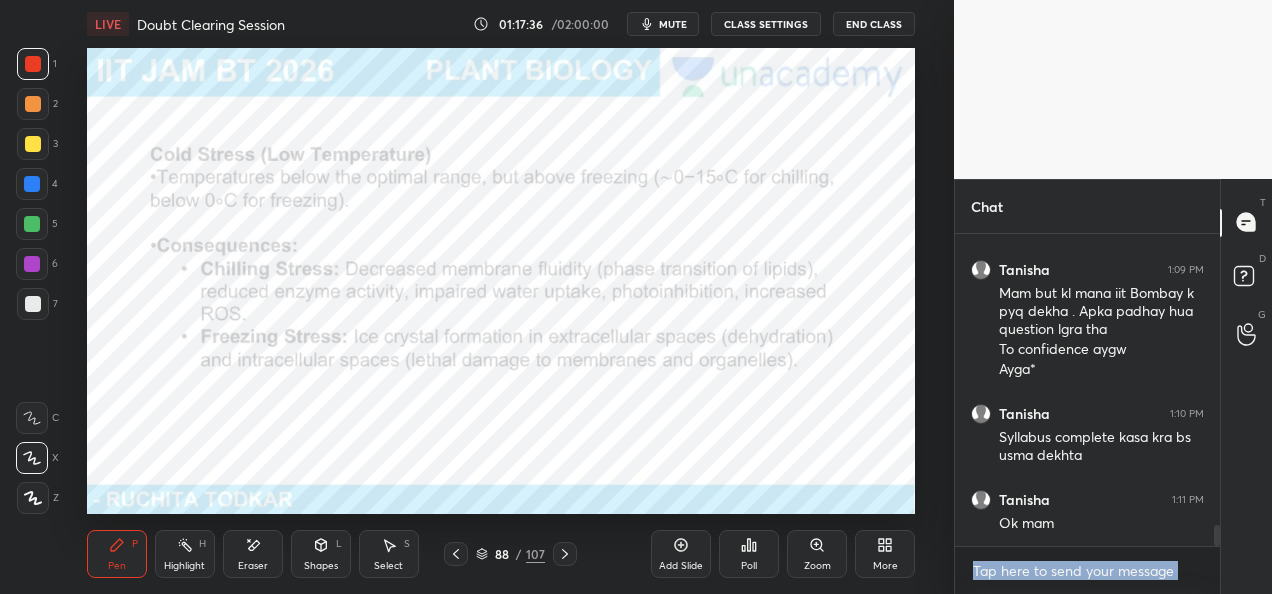 click on "CLASS SETTINGS" at bounding box center (766, 24) 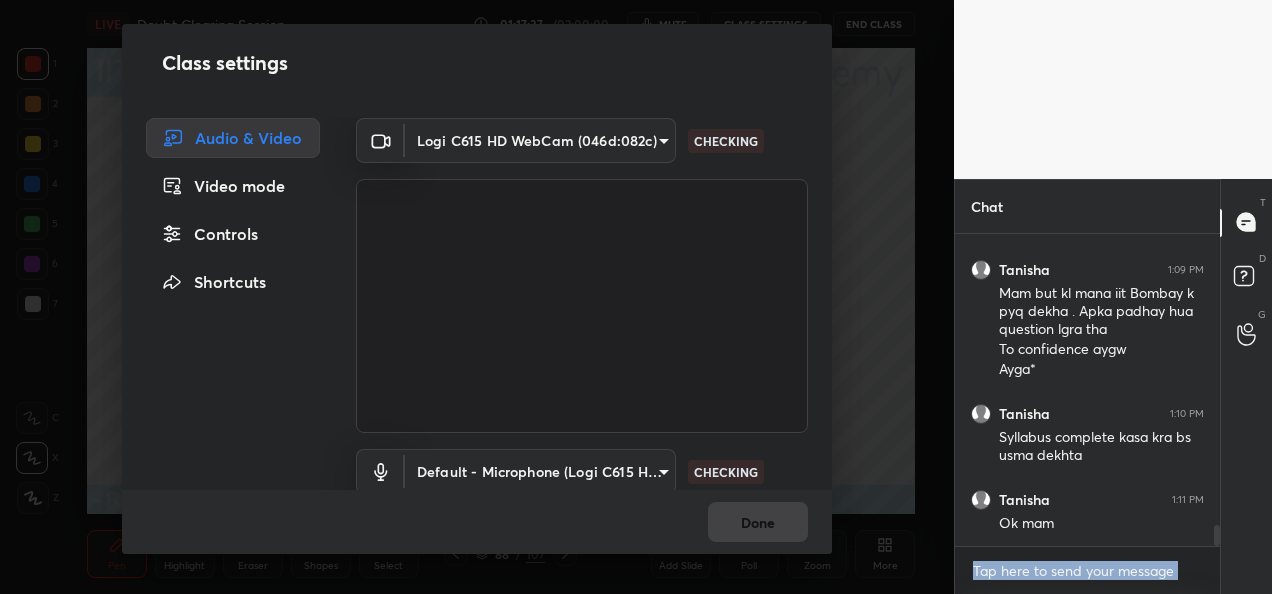 click on "1 2 3 4 5 6 7 C X Z E E Erase all   H H LIVE Doubt Clearing Session 01:17:37 /  02:00:00 mute CLASS SETTINGS End Class Setting up your live class Poll for   secs No correct answer Start poll Back Doubt Clearing Session • L17 of Detailed Course on Plant Biology for IIT JAM | GAT-B | CUET PG 2026/27 [PERSON_NAME] Pen P Highlight H Eraser Shapes L Select S 88 / 107 Add Slide Poll Zoom More Chat [PERSON_NAME] 1:08 PM same ma'am [PERSON_NAME] 1:08 PM Hum [PERSON_NAME] 1:09 PM Mam but kl mana iit Bombay k pyq dekha . Apka padhay hua question lgra tha To confidence aygw Ayga* [PERSON_NAME] 1:10 PM [PERSON_NAME] complete kasa kra bs usma dekhta [PERSON_NAME] 1:11 PM Ok mam JUMP TO LATEST Enable hand raising Enable raise hand to speak to learners. Once enabled, chat will be turned off temporarily. Enable x   introducing Raise a hand with a doubt Now learners can raise their hand along with a doubt  How it works? Doubts asked by learners will show up here NEW DOUBTS ASKED No one has raised a hand yet Can't raise hand Got it T Messages (T) D Doubts (D)" at bounding box center [636, 297] 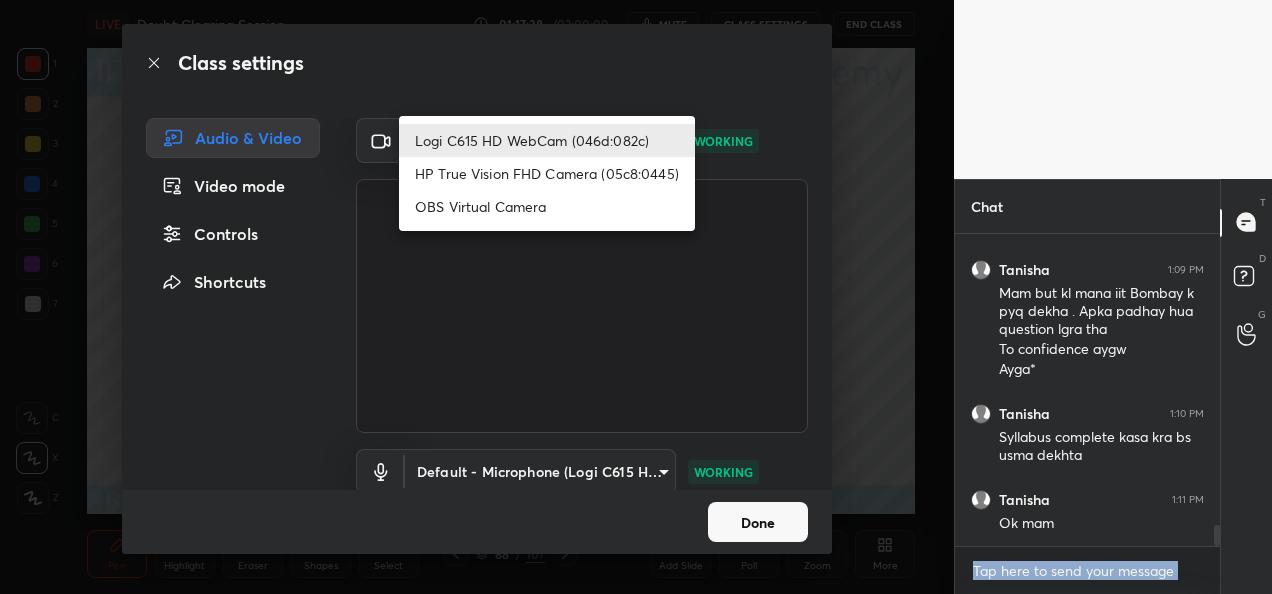 click on "HP True Vision FHD Camera (05c8:0445)" at bounding box center [547, 173] 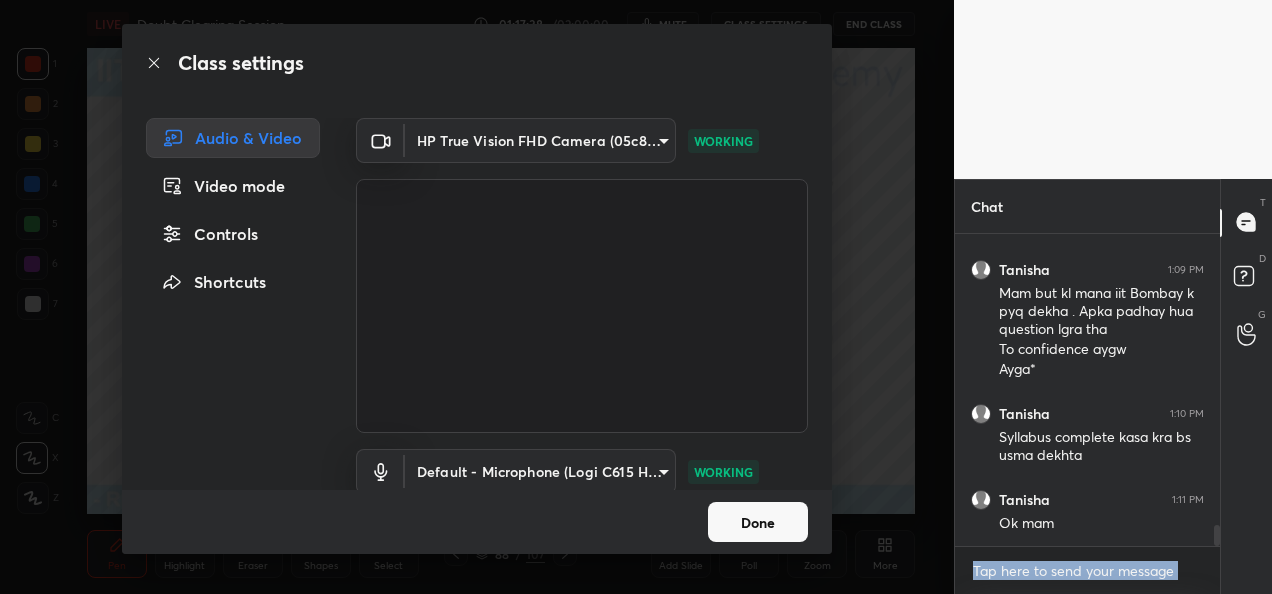 type on "bcf53276a89e7daf4ffafe53acaefef8a573b71029af250087ced6fea5ab325b" 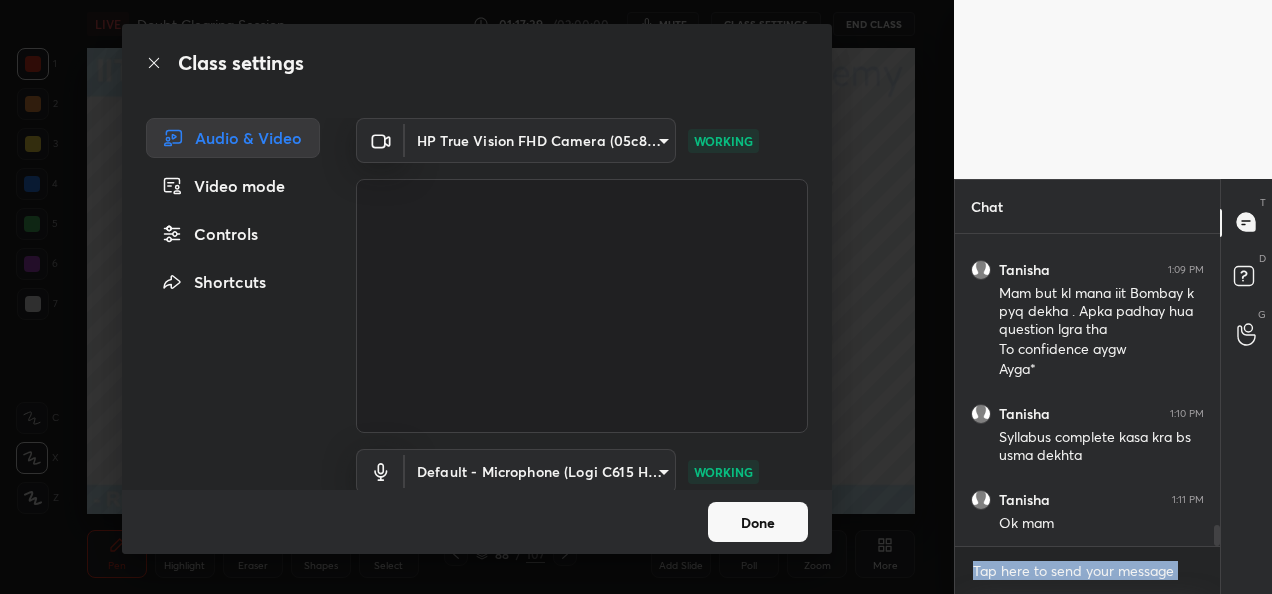 click on "Done" at bounding box center [758, 522] 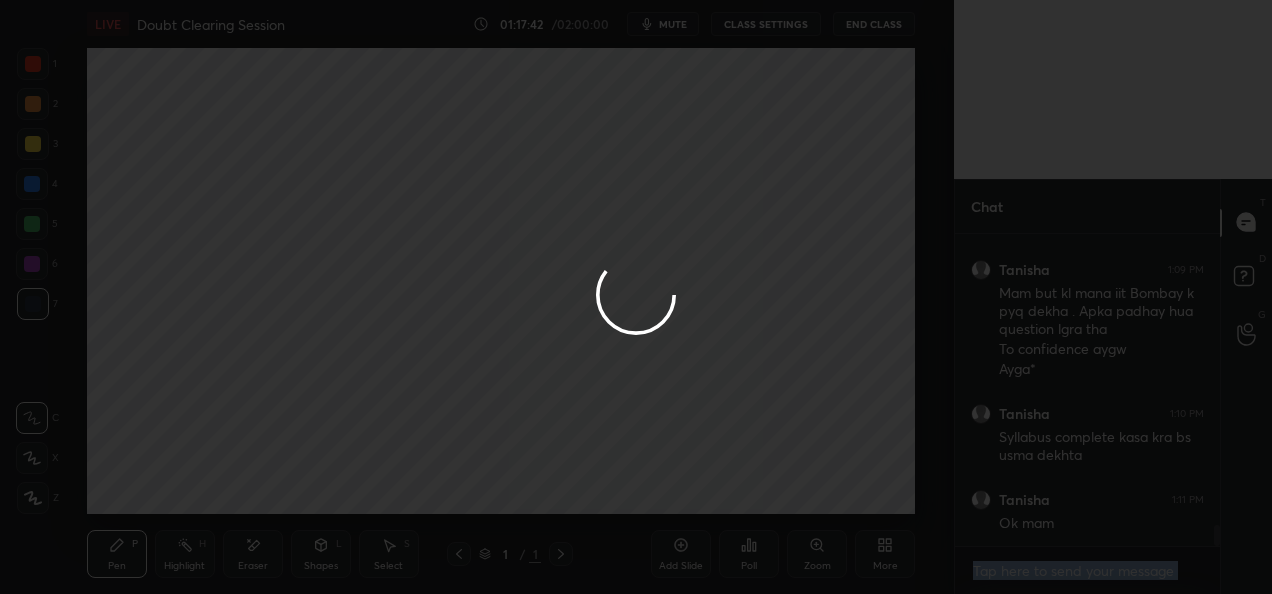 type 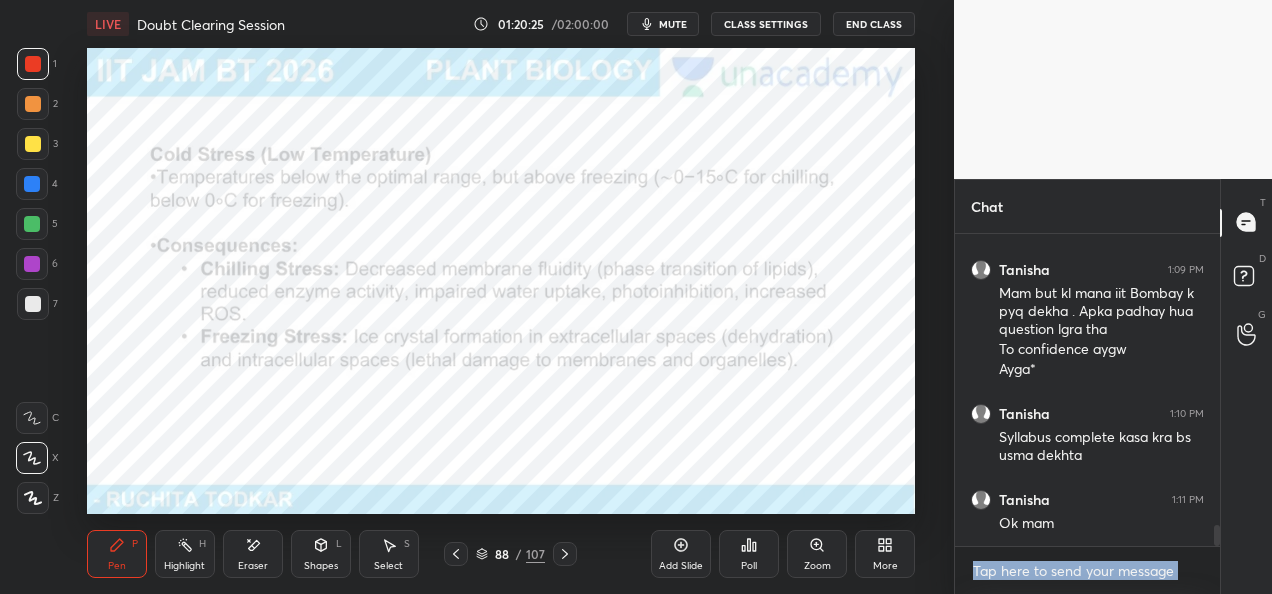 click on "CLASS SETTINGS" at bounding box center [766, 24] 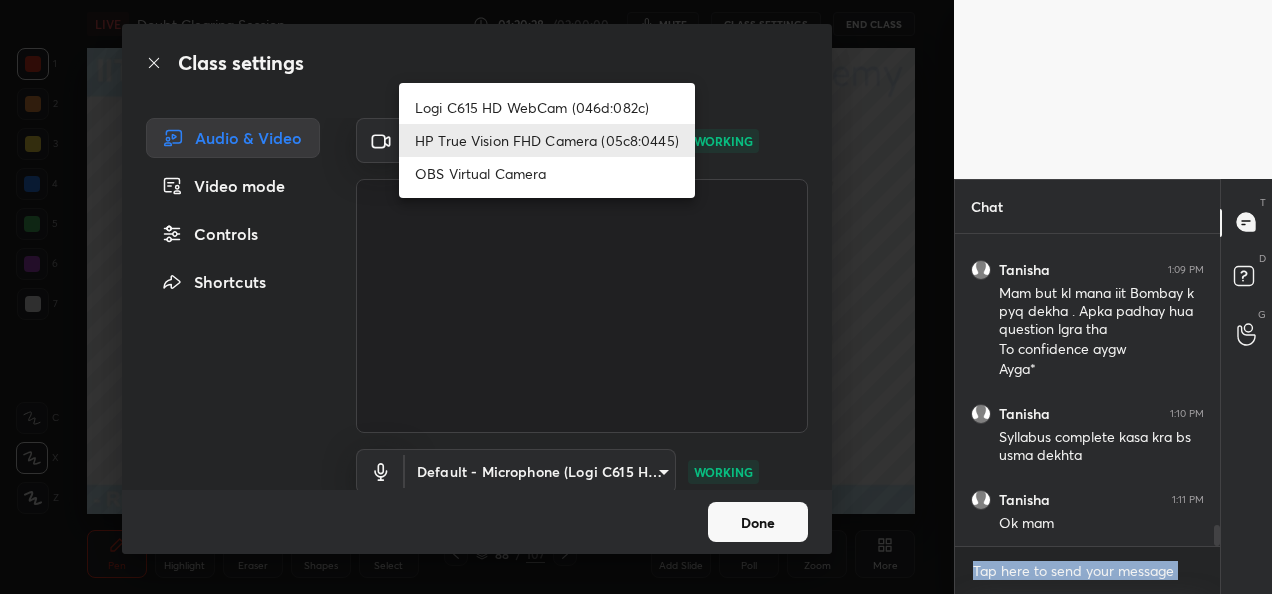 click on "1 2 3 4 5 6 7 C X Z E E Erase all   H H LIVE Doubt Clearing Session 01:20:28 /  02:00:00 mute CLASS SETTINGS End Class Setting up your live class Poll for   secs No correct answer Start poll Back Doubt Clearing Session • L17 of Detailed Course on Plant Biology for IIT JAM | GAT-B | CUET PG 2026/27 [PERSON_NAME] Pen P Highlight H Eraser Shapes L Select S 88 / 107 Add Slide Poll Zoom More Chat [PERSON_NAME] 1:08 PM same ma'am [PERSON_NAME] 1:08 PM Hum [PERSON_NAME] 1:09 PM Mam but kl mana iit Bombay k pyq dekha . Apka padhay hua question lgra tha To confidence aygw Ayga* [PERSON_NAME] 1:10 PM [PERSON_NAME] complete kasa kra bs usma dekhta [PERSON_NAME] 1:11 PM Ok mam JUMP TO LATEST Enable hand raising Enable raise hand to speak to learners. Once enabled, chat will be turned off temporarily. Enable x   introducing Raise a hand with a doubt Now learners can raise their hand along with a doubt  How it works? Doubts asked by learners will show up here NEW DOUBTS ASKED No one has raised a hand yet Can't raise hand Got it T Messages (T) D Doubts (D)" at bounding box center (636, 297) 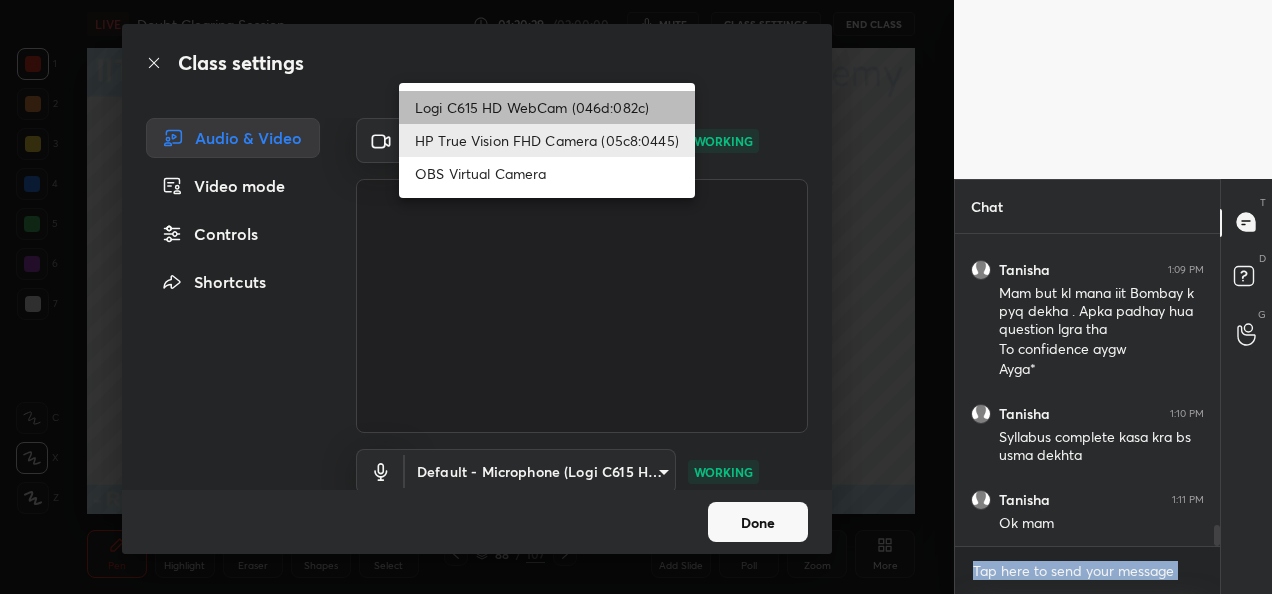 click on "Logi C615 HD WebCam (046d:082c)" at bounding box center (547, 107) 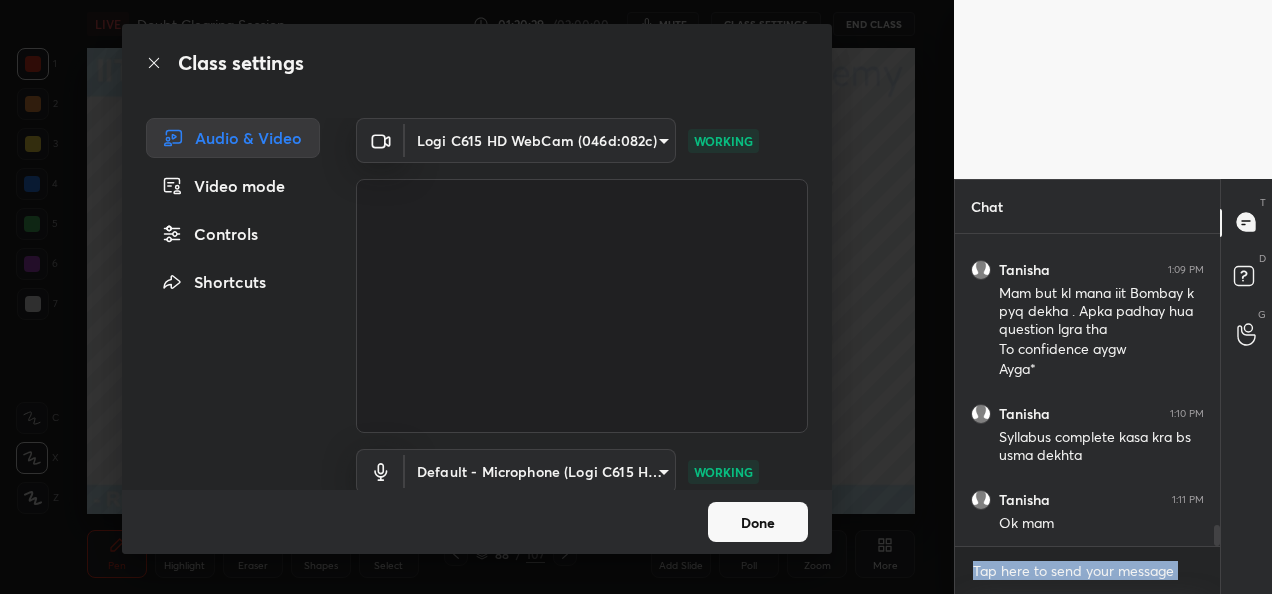 scroll, scrollTop: 4444, scrollLeft: 0, axis: vertical 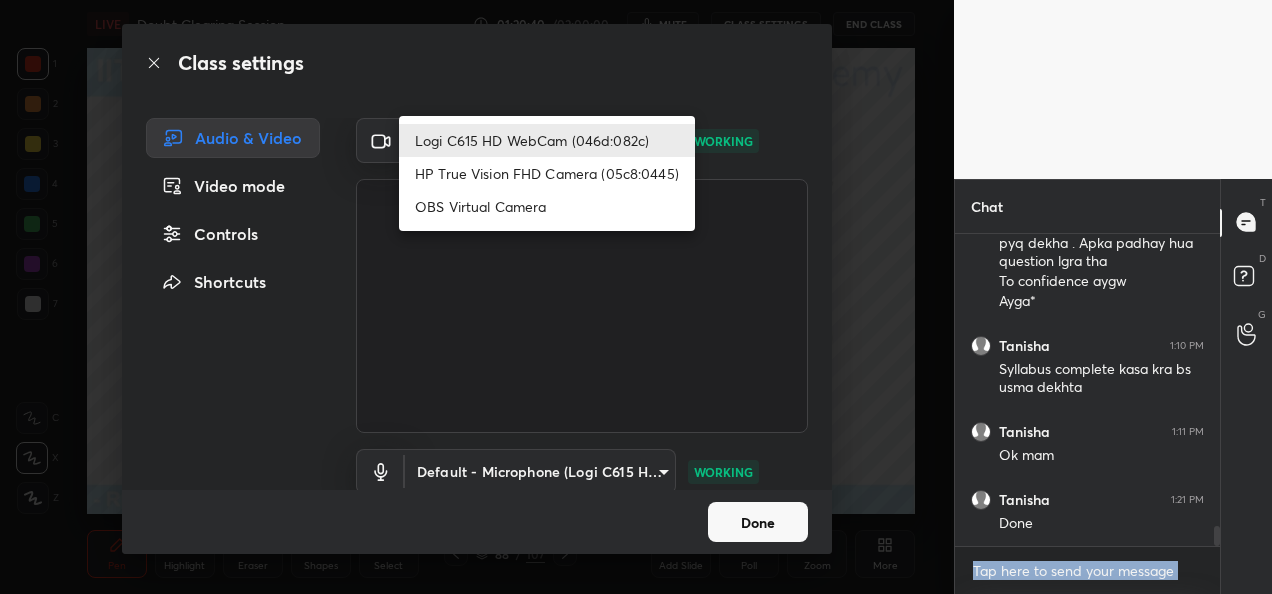 click on "1 2 3 4 5 6 7 C X Z E E Erase all   H H LIVE Doubt Clearing Session 01:20:40 /  02:00:00 mute CLASS SETTINGS End Class Setting up your live class Poll for   secs No correct answer Start poll Back Doubt Clearing Session • L17 of Detailed Course on Plant Biology for IIT JAM | GAT-B | CUET PG 2026/27 [PERSON_NAME] Pen P Highlight H Eraser Shapes L Select S 88 / 107 Add Slide Poll Zoom More Chat [PERSON_NAME] 1:08 PM Hum [PERSON_NAME] 1:09 PM Mam but kl mana iit Bombay k pyq dekha . Apka padhay hua question lgra tha To confidence aygw Ayga* [PERSON_NAME] 1:10 PM [PERSON_NAME] complete kasa kra bs usma dekhta [PERSON_NAME] 1:11 PM Ok mam [PERSON_NAME] 1:21 PM Done JUMP TO LATEST Enable hand raising Enable raise hand to speak to learners. Once enabled, chat will be turned off temporarily. Enable x   introducing Raise a hand with a doubt Now learners can raise their hand along with a doubt  How it works? Doubts asked by learners will show up here NEW DOUBTS ASKED No one has raised a hand yet Can't raise hand Got it T Messages (T) D Doubts (D) G" at bounding box center [636, 297] 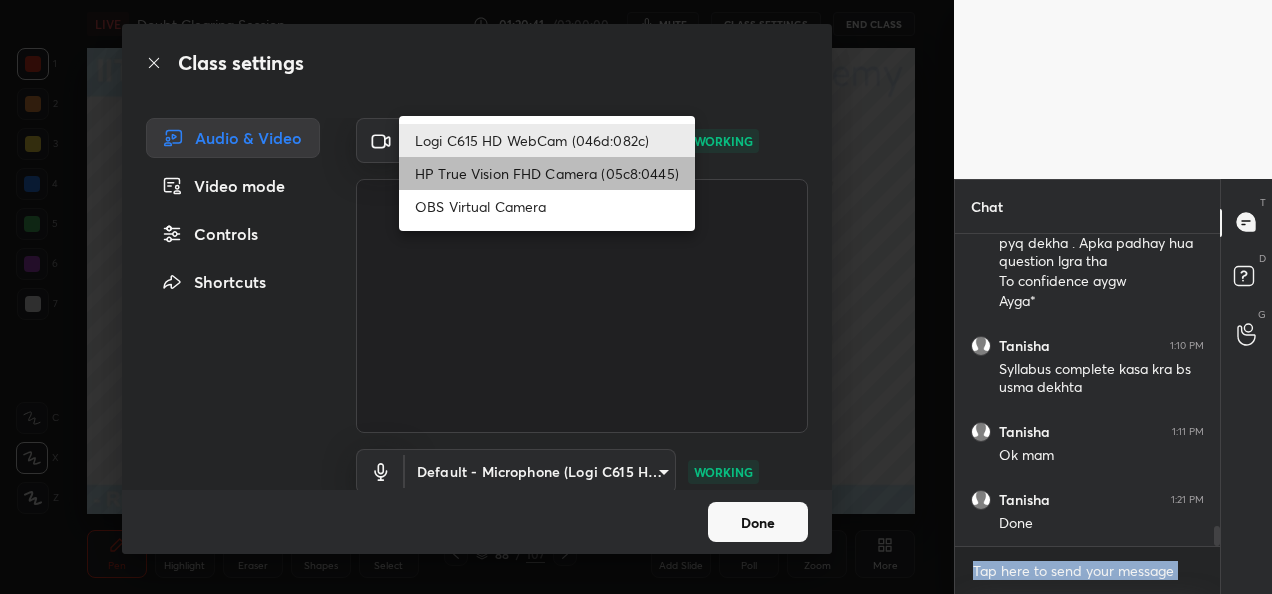 click on "HP True Vision FHD Camera (05c8:0445)" at bounding box center [547, 173] 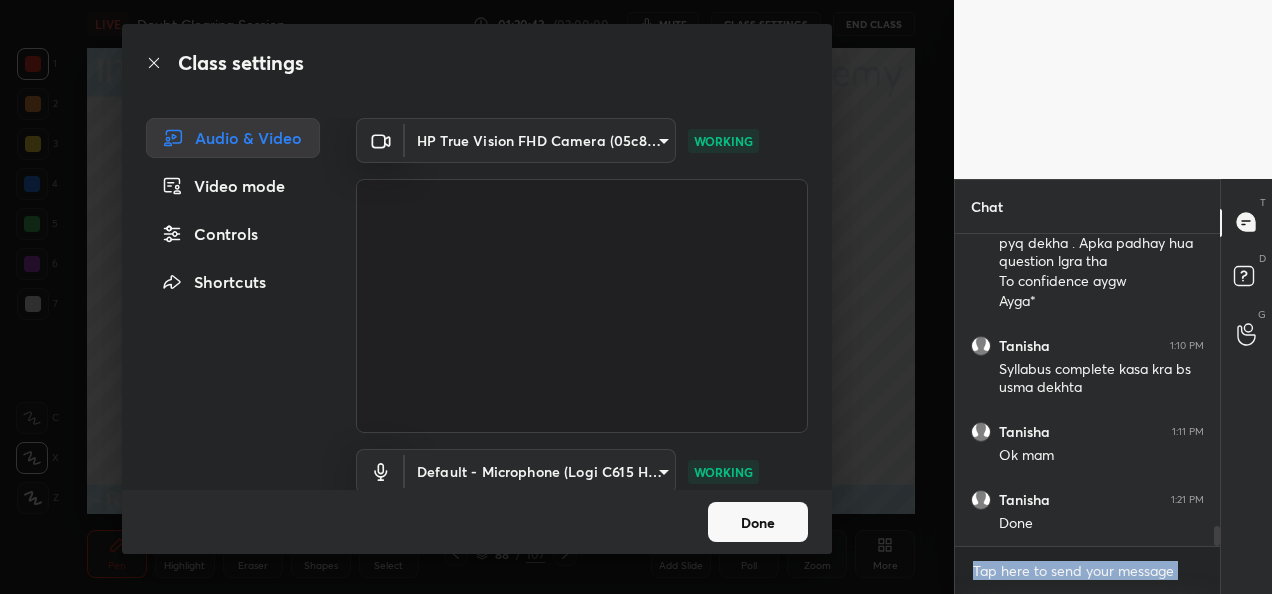 click on "Done" at bounding box center [758, 522] 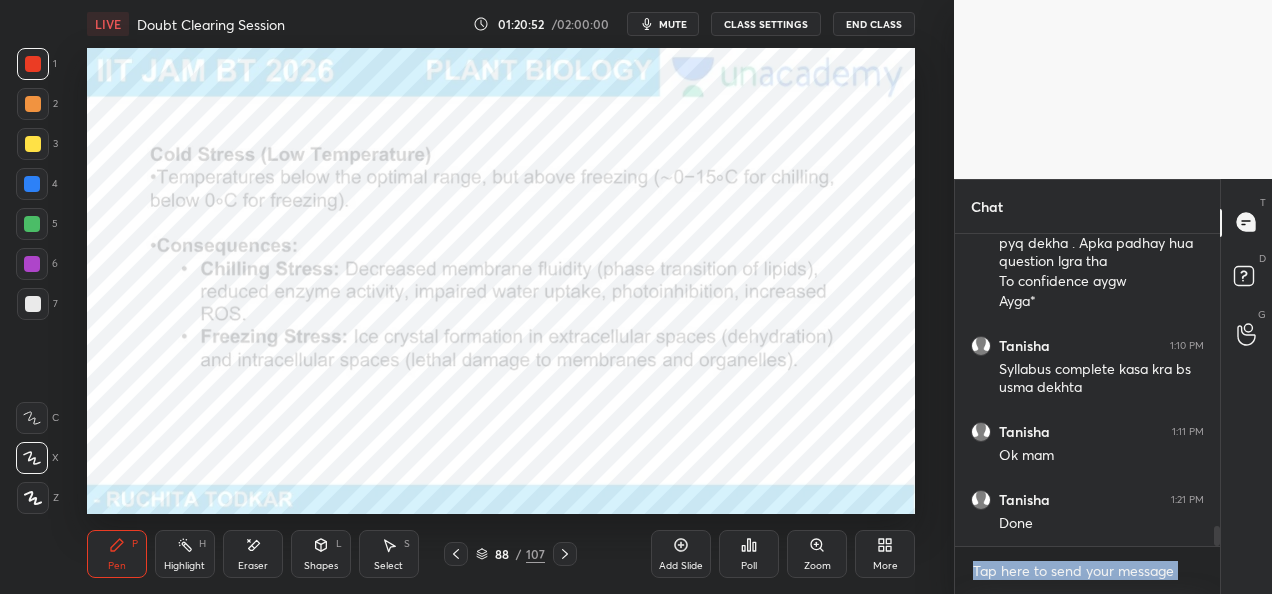 click on "CLASS SETTINGS" at bounding box center [766, 24] 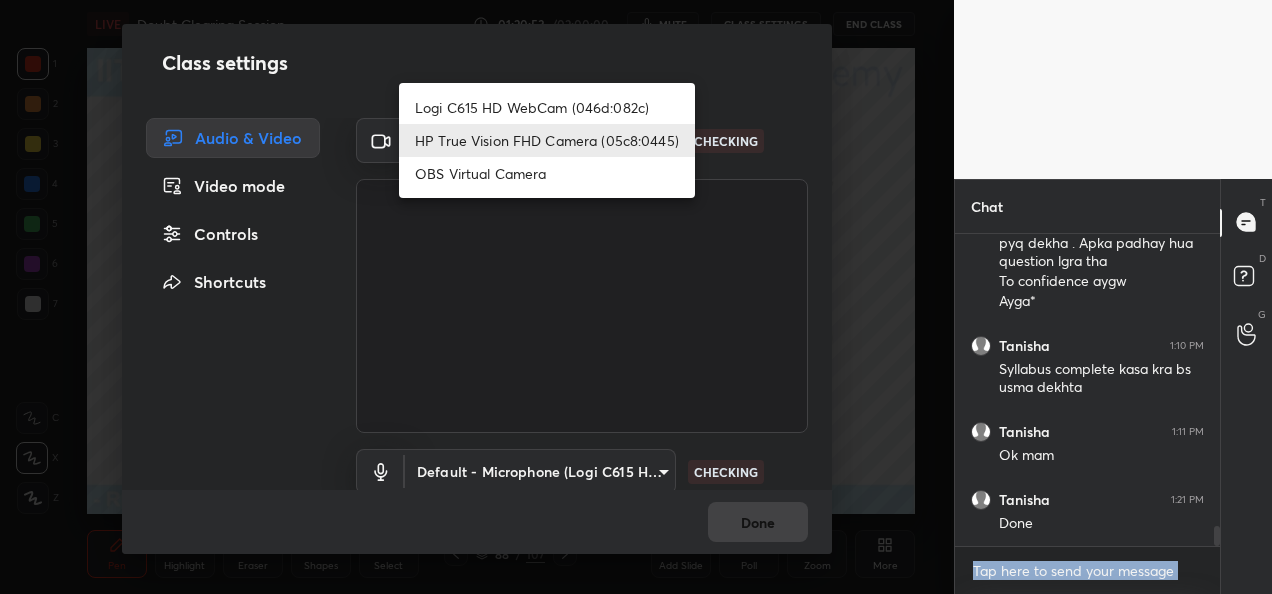 click on "1 2 3 4 5 6 7 C X Z E E Erase all   H H LIVE Doubt Clearing Session 01:20:53 /  02:00:00 mute CLASS SETTINGS End Class Setting up your live class Poll for   secs No correct answer Start poll Back Doubt Clearing Session • L17 of Detailed Course on Plant Biology for IIT JAM | GAT-B | CUET PG 2026/27 [PERSON_NAME] Pen P Highlight H Eraser Shapes L Select S 88 / 107 Add Slide Poll Zoom More Chat [PERSON_NAME] 1:08 PM Hum [PERSON_NAME] 1:09 PM Mam but kl mana iit Bombay k pyq dekha . Apka padhay hua question lgra tha To confidence aygw Ayga* [PERSON_NAME] 1:10 PM [PERSON_NAME] complete kasa kra bs usma dekhta [PERSON_NAME] 1:11 PM Ok mam [PERSON_NAME] 1:21 PM Done JUMP TO LATEST Enable hand raising Enable raise hand to speak to learners. Once enabled, chat will be turned off temporarily. Enable x   introducing Raise a hand with a doubt Now learners can raise their hand along with a doubt  How it works? Doubts asked by learners will show up here NEW DOUBTS ASKED No one has raised a hand yet Can't raise hand Got it T Messages (T) D Doubts (D) G" at bounding box center (636, 297) 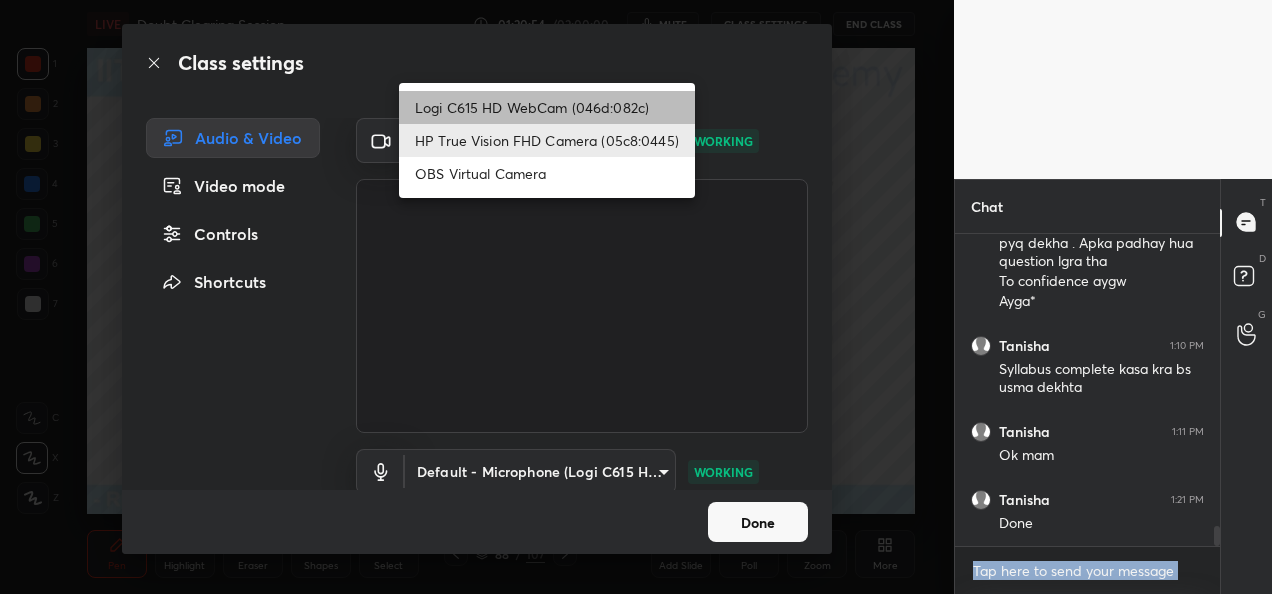 click on "Logi C615 HD WebCam (046d:082c)" at bounding box center (547, 107) 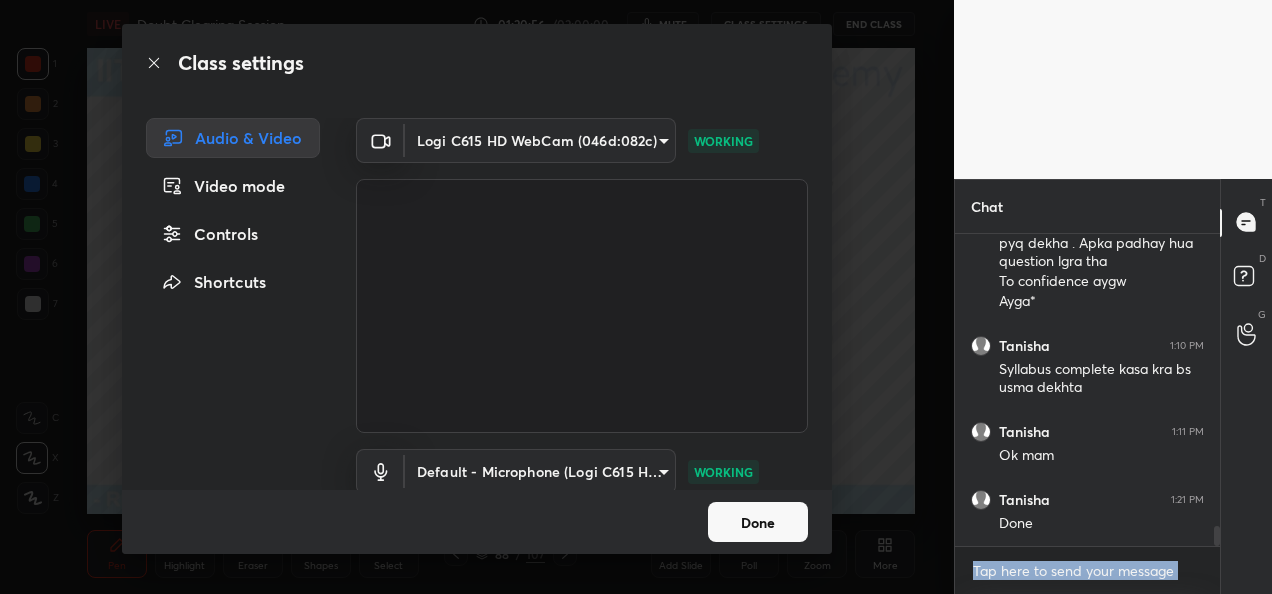 click on "Done" at bounding box center (758, 522) 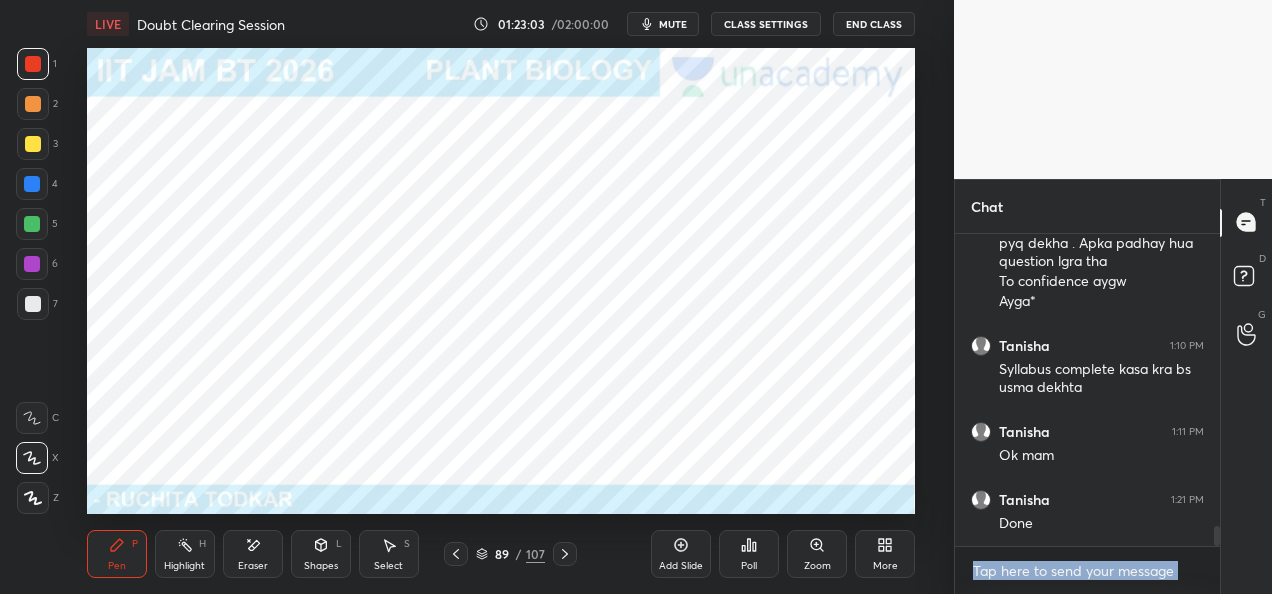 click at bounding box center (32, 224) 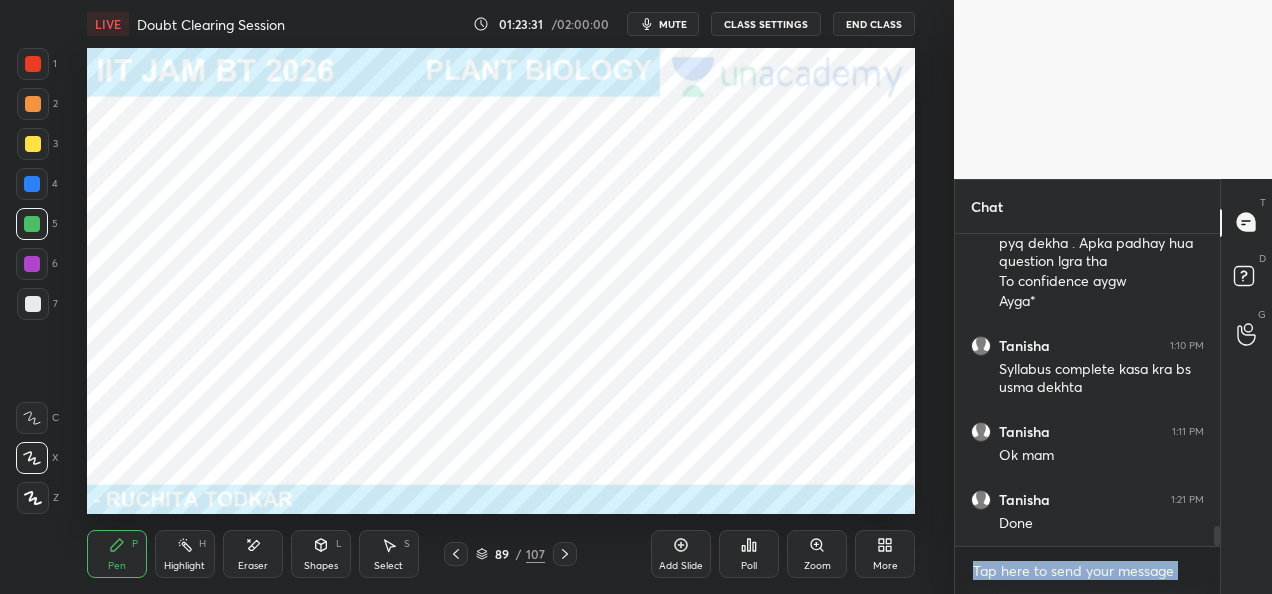 click at bounding box center (33, 104) 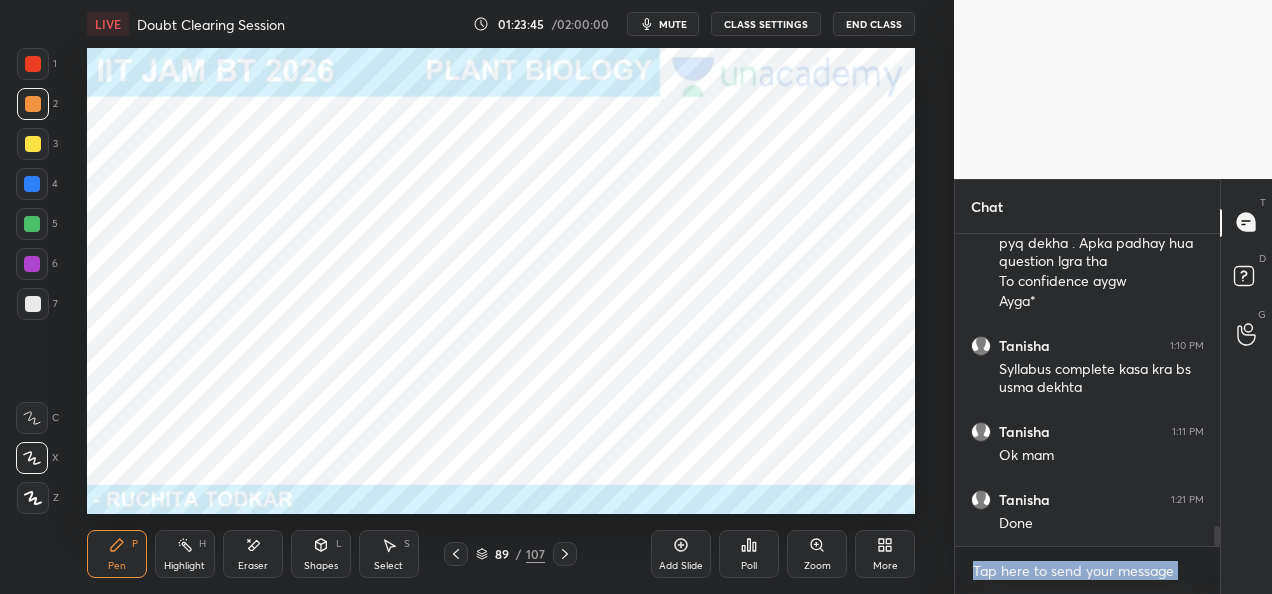 click at bounding box center [32, 224] 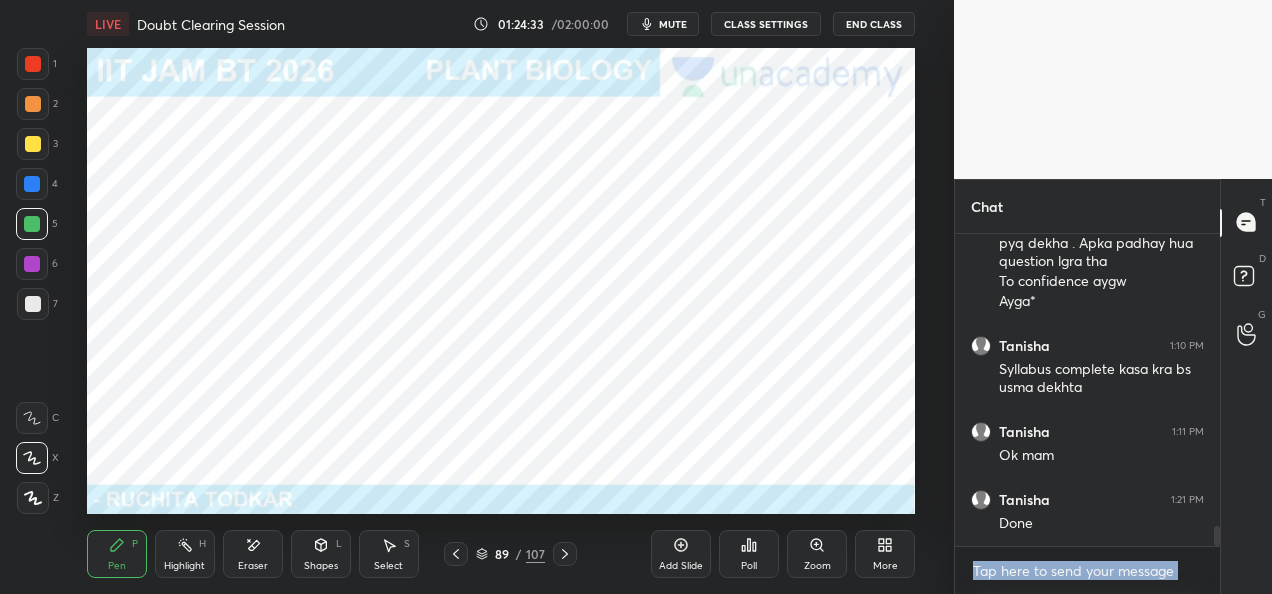 click on "Add Slide" at bounding box center (681, 566) 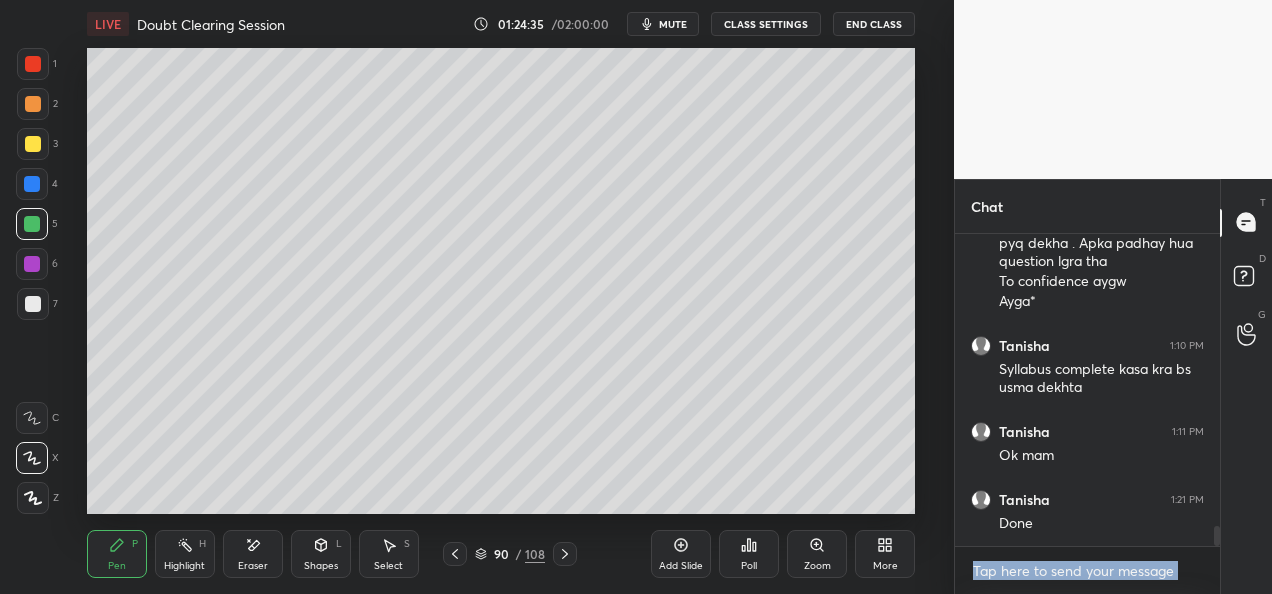 click at bounding box center (32, 184) 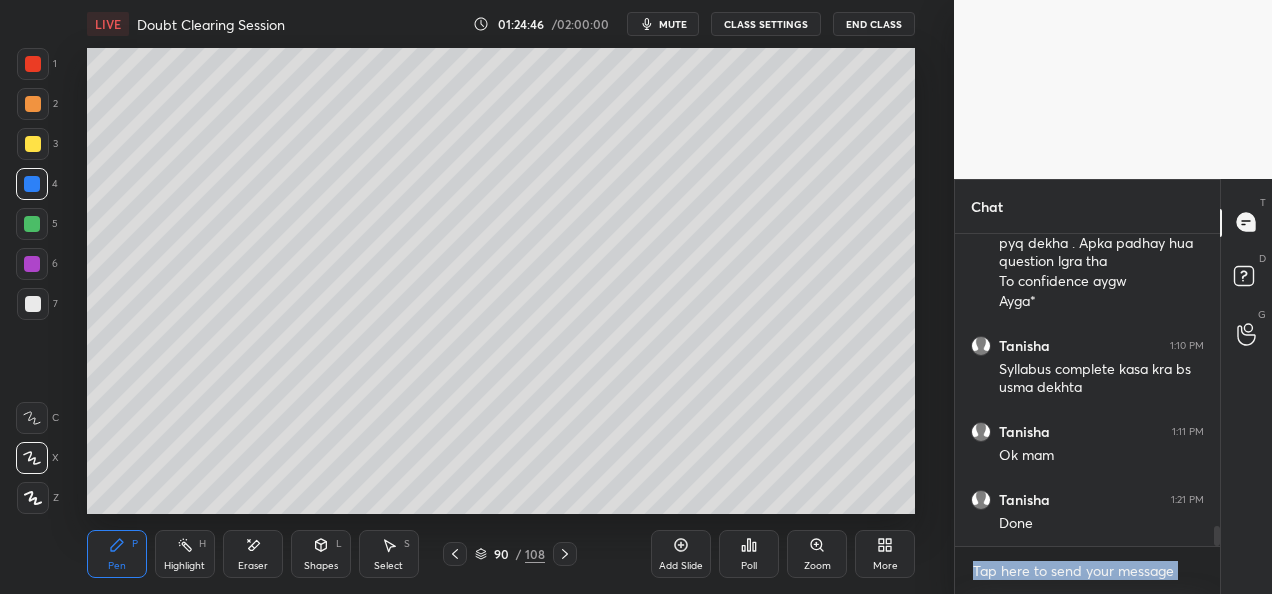 click at bounding box center (33, 104) 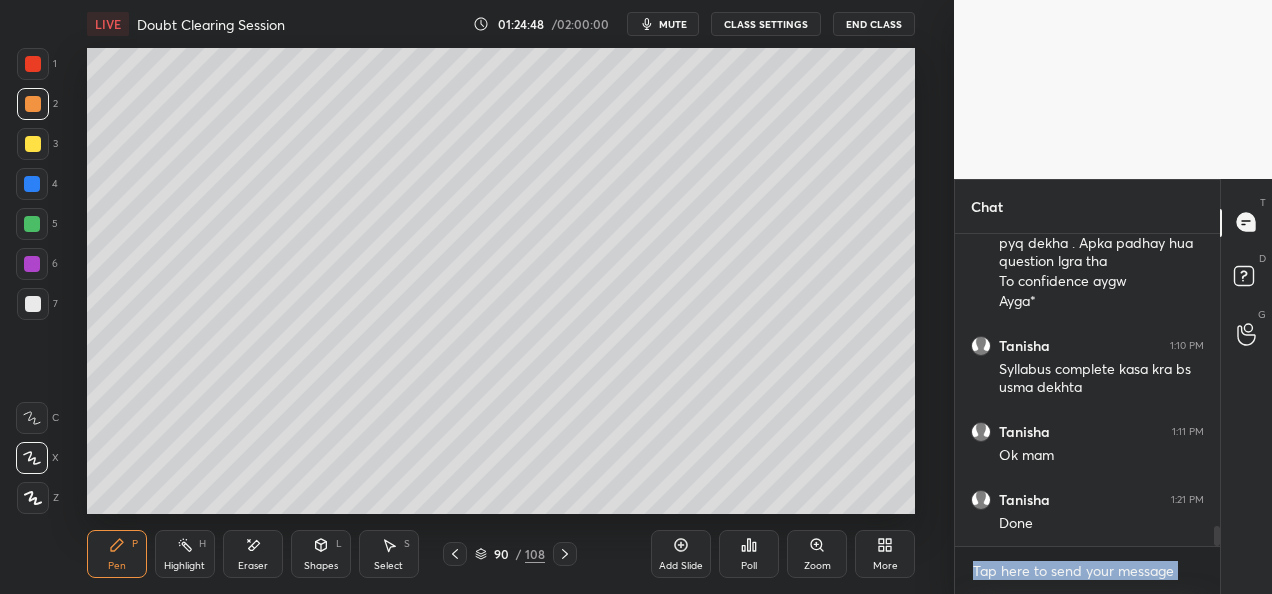 click at bounding box center [33, 144] 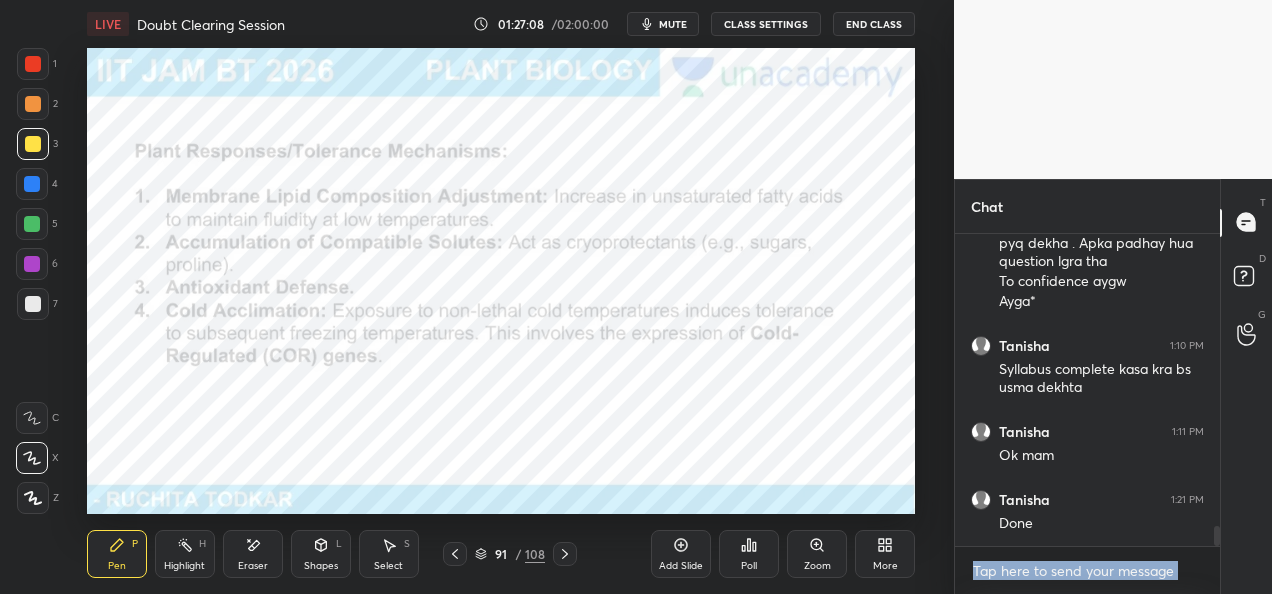 click at bounding box center [32, 224] 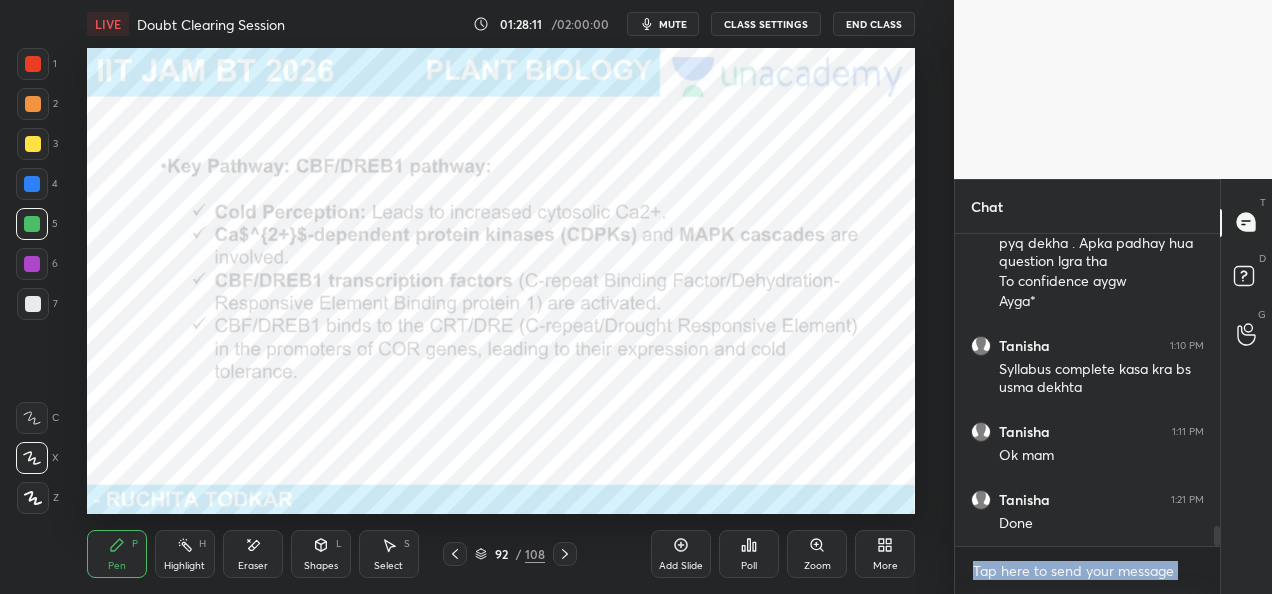 scroll, scrollTop: 4512, scrollLeft: 0, axis: vertical 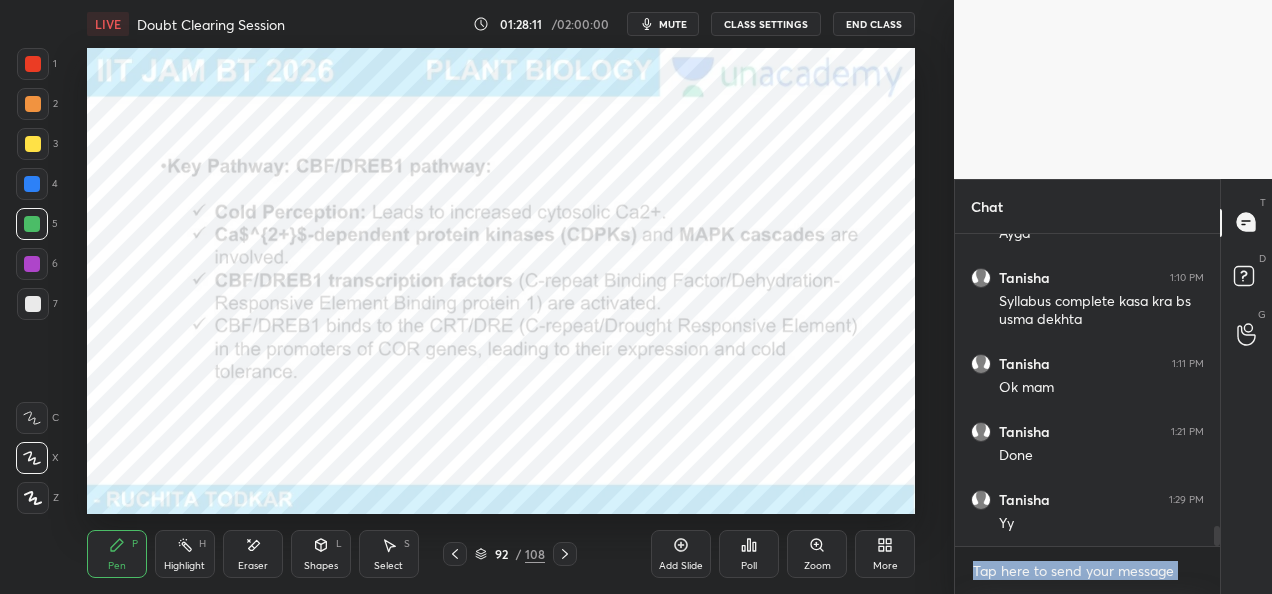 click at bounding box center (33, 304) 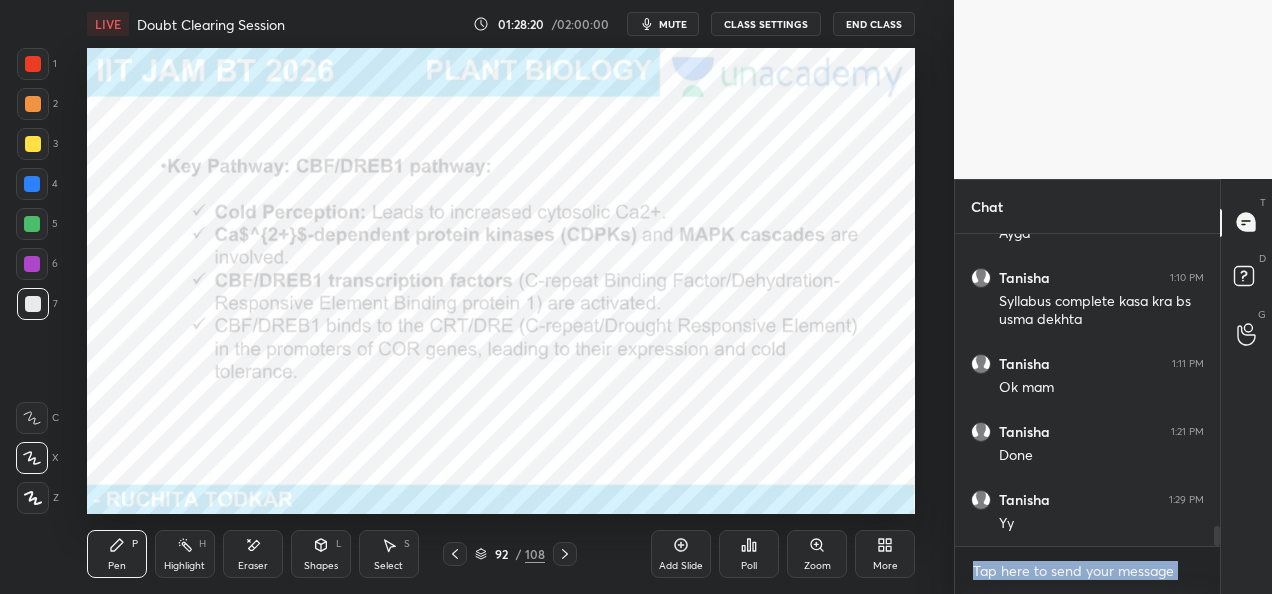 click at bounding box center (33, 64) 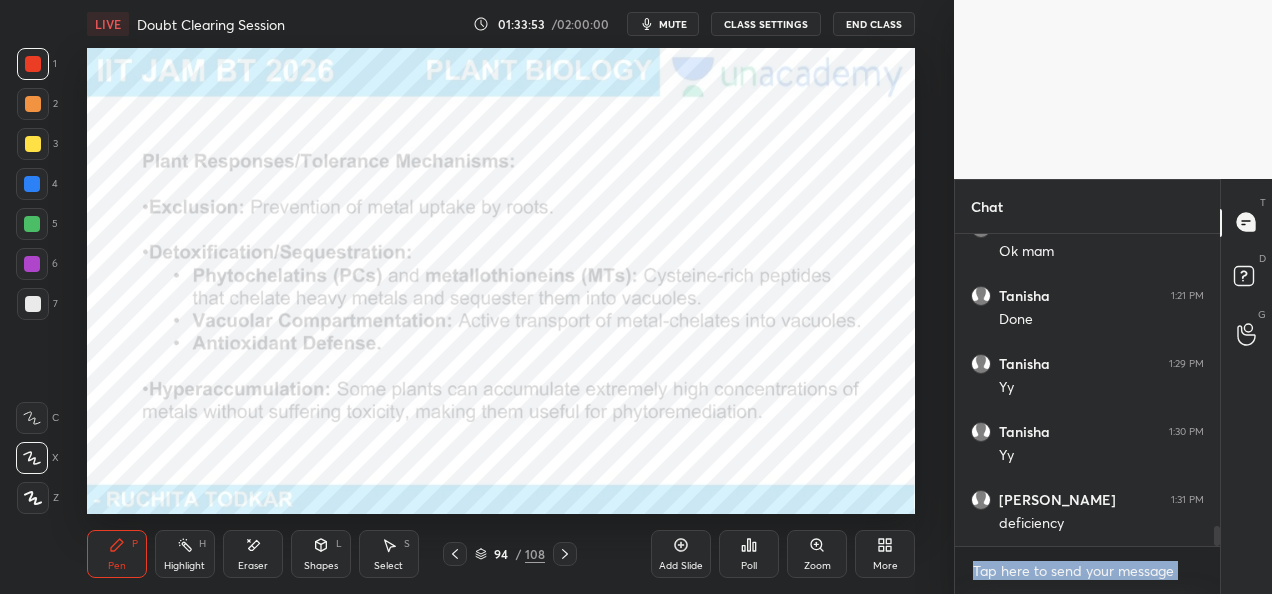 scroll, scrollTop: 4716, scrollLeft: 0, axis: vertical 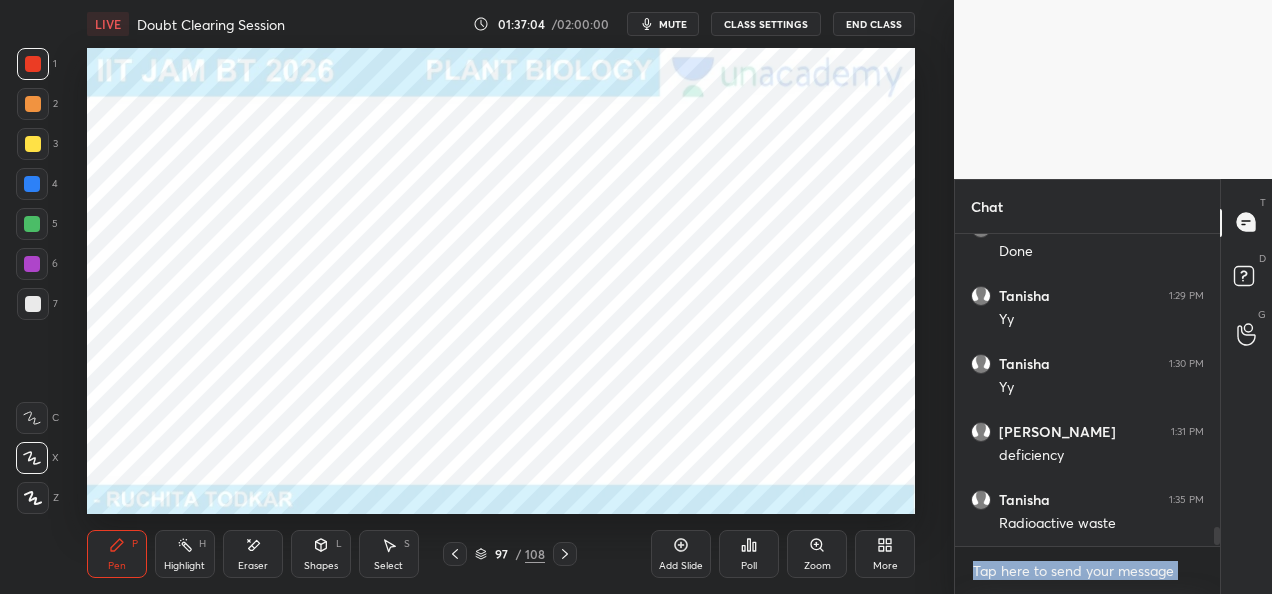 click at bounding box center (32, 184) 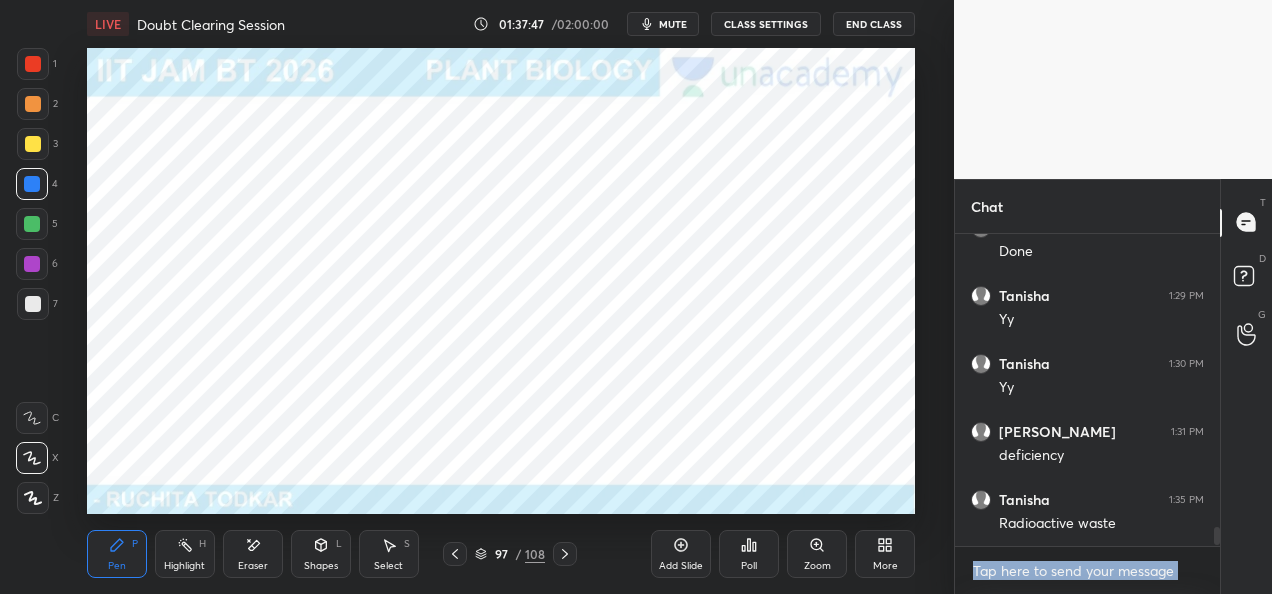 click at bounding box center (32, 224) 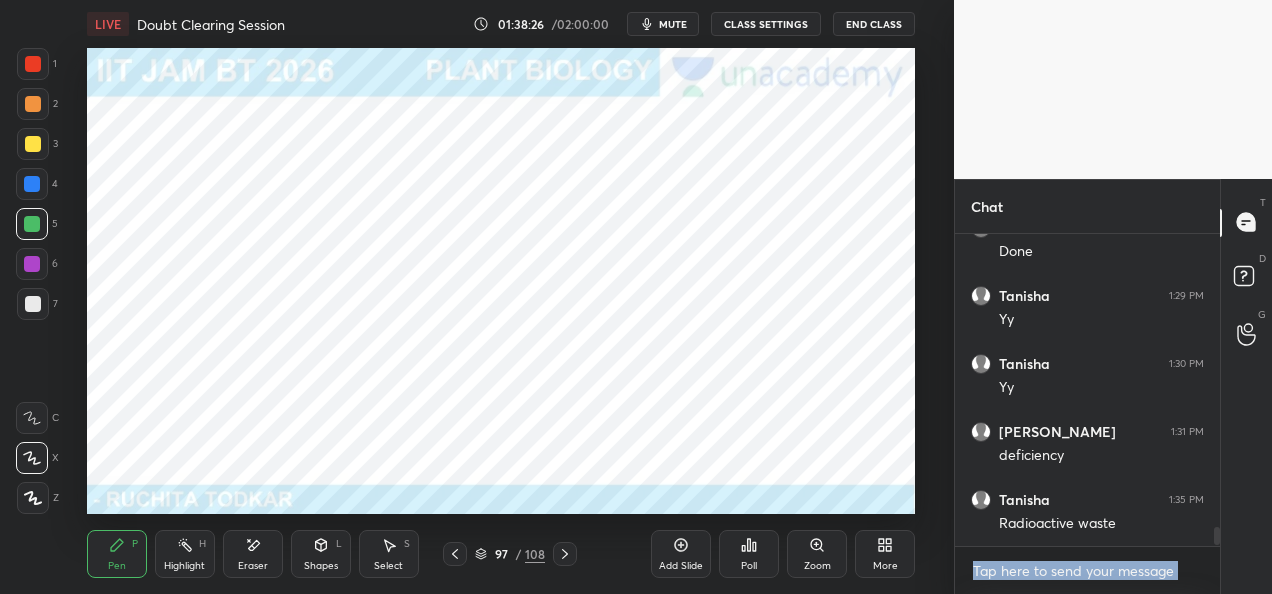 scroll, scrollTop: 4784, scrollLeft: 0, axis: vertical 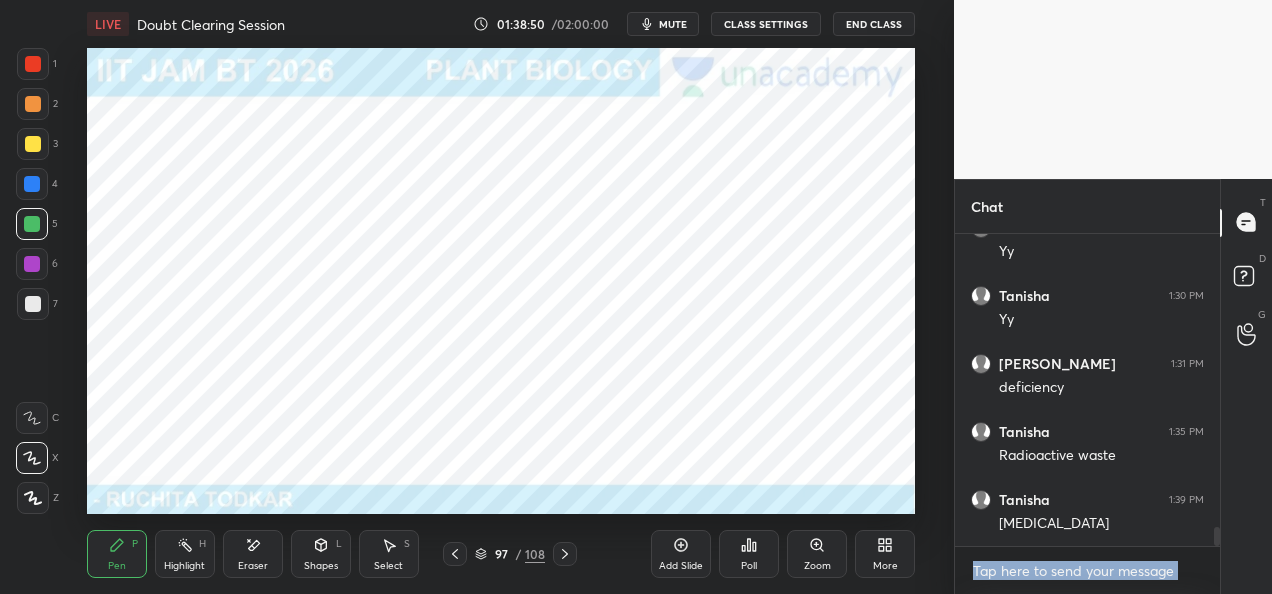 click 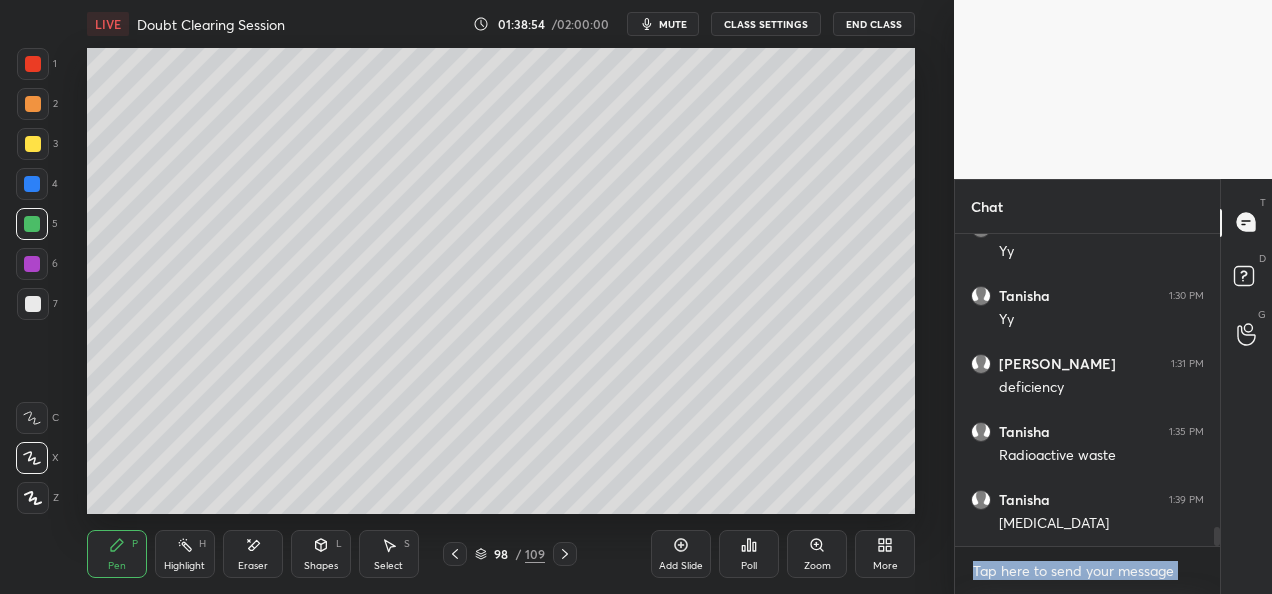click at bounding box center (33, 144) 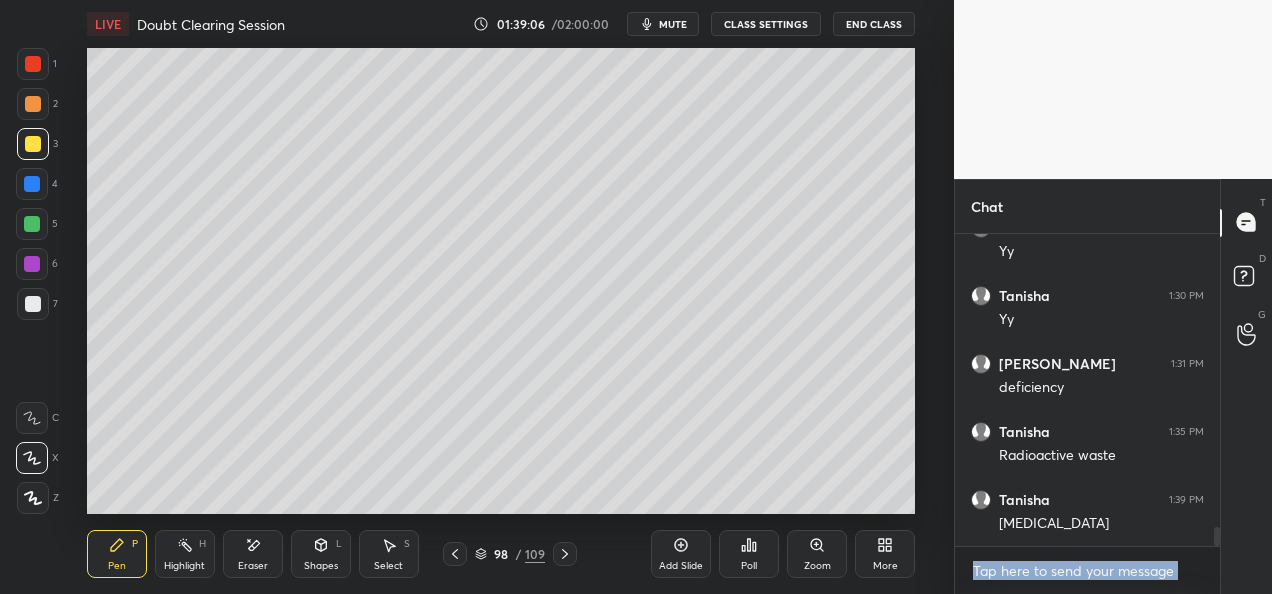 click at bounding box center [32, 224] 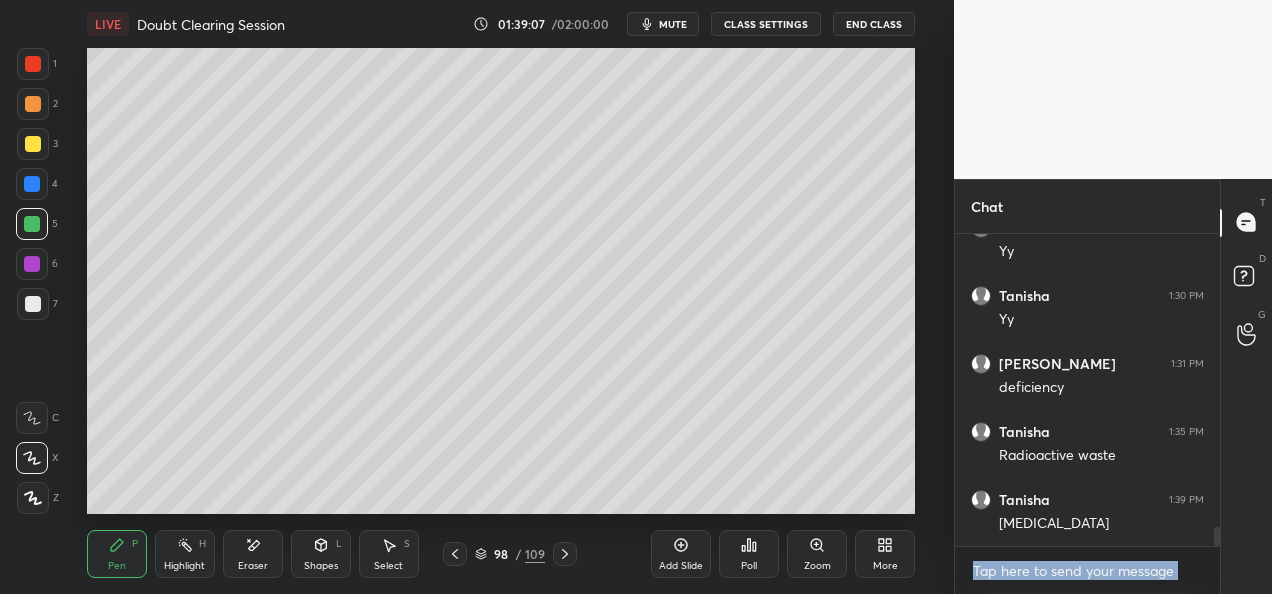 click at bounding box center (33, 304) 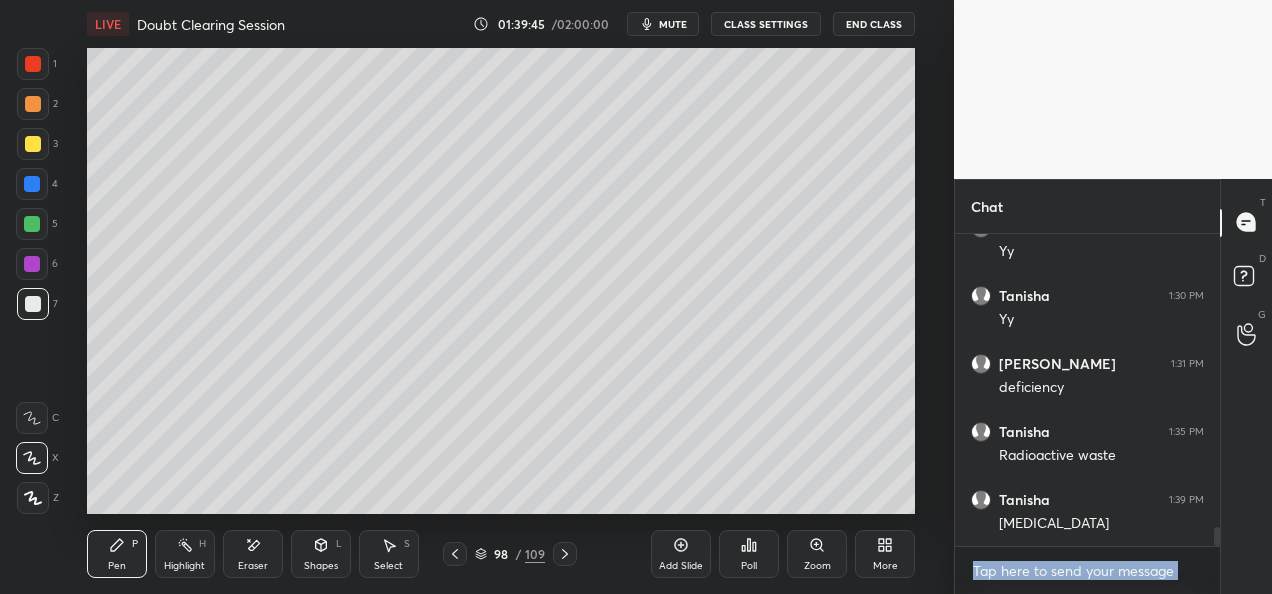 click at bounding box center (33, 144) 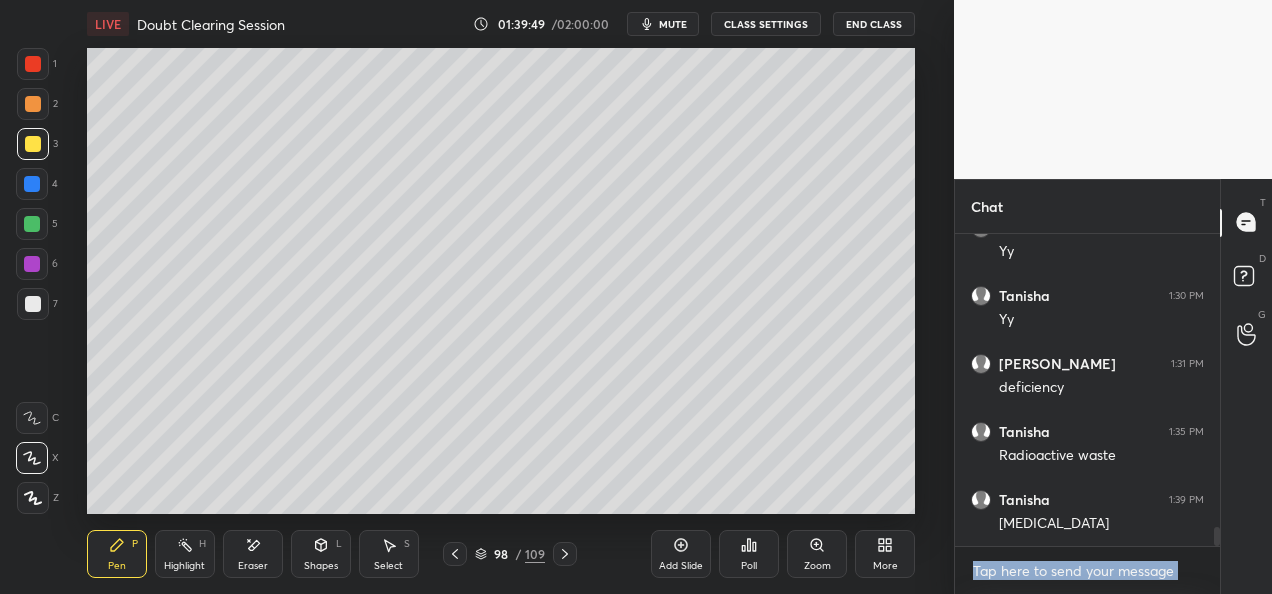 click 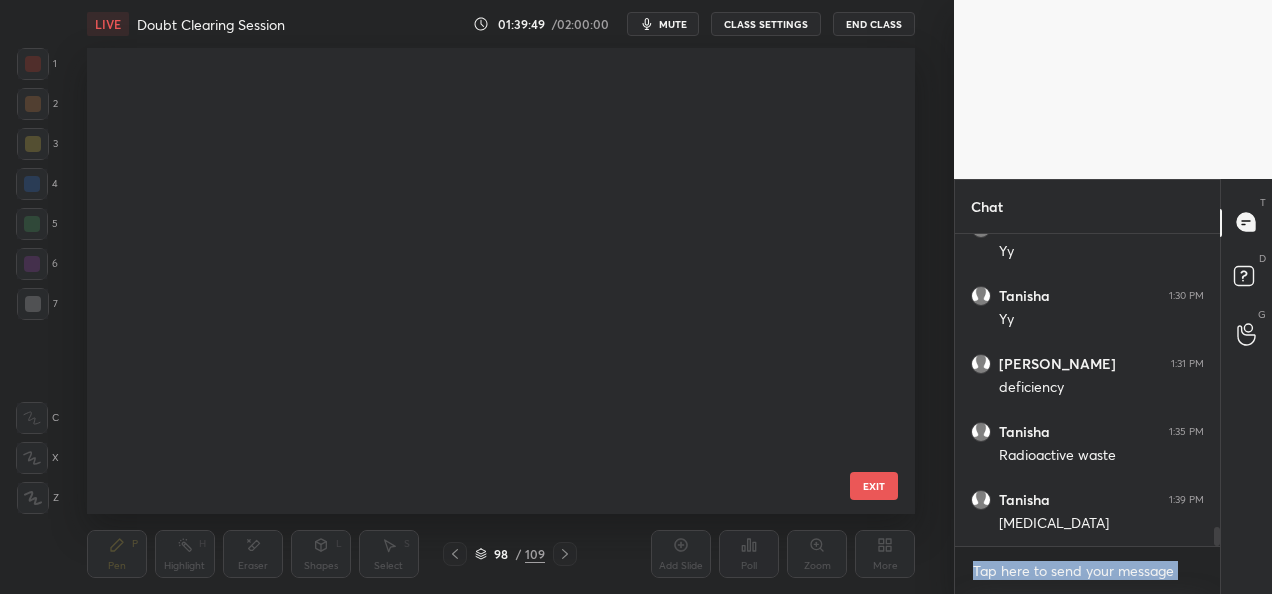 scroll, scrollTop: 4162, scrollLeft: 0, axis: vertical 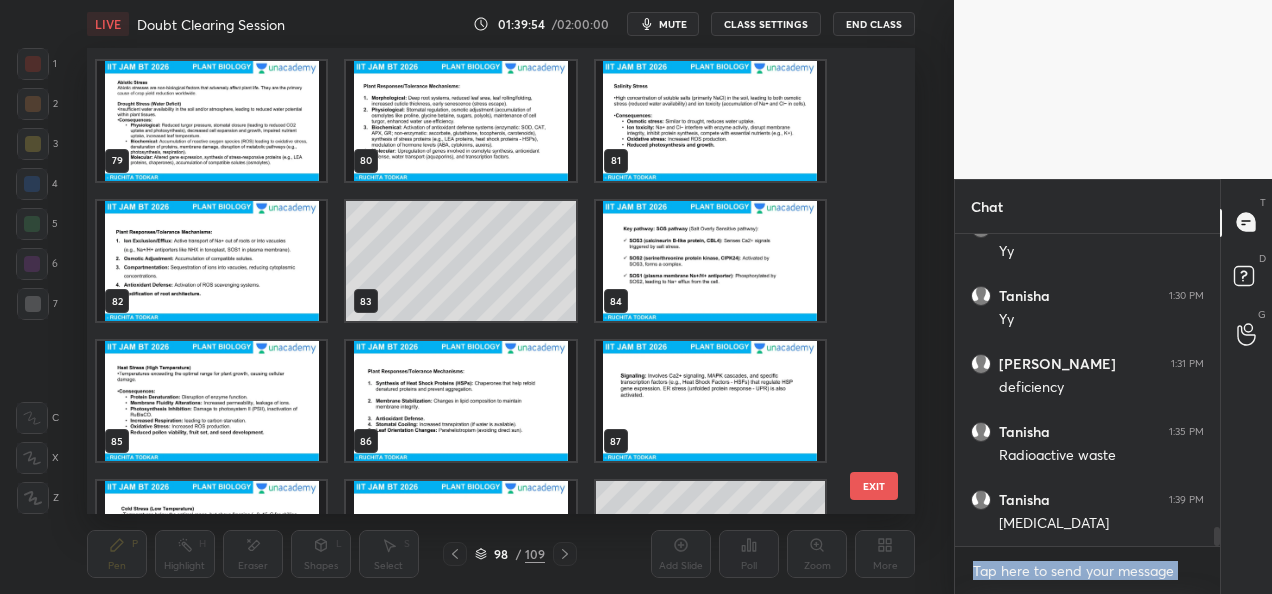 click at bounding box center (211, 121) 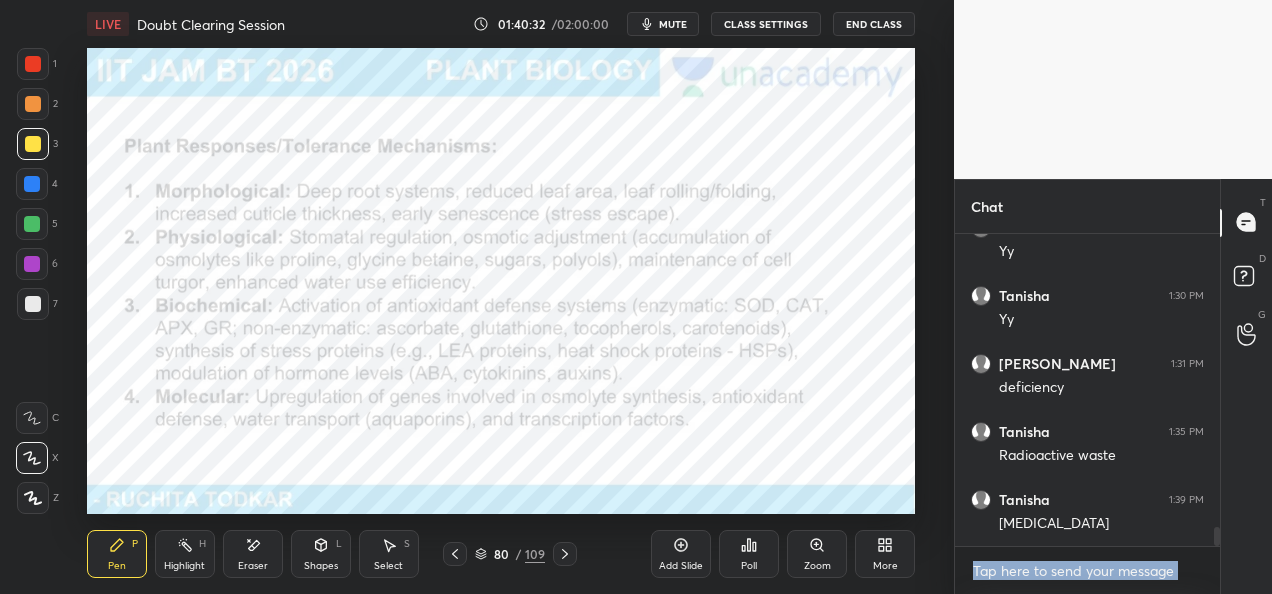 click on "Poll" at bounding box center [749, 566] 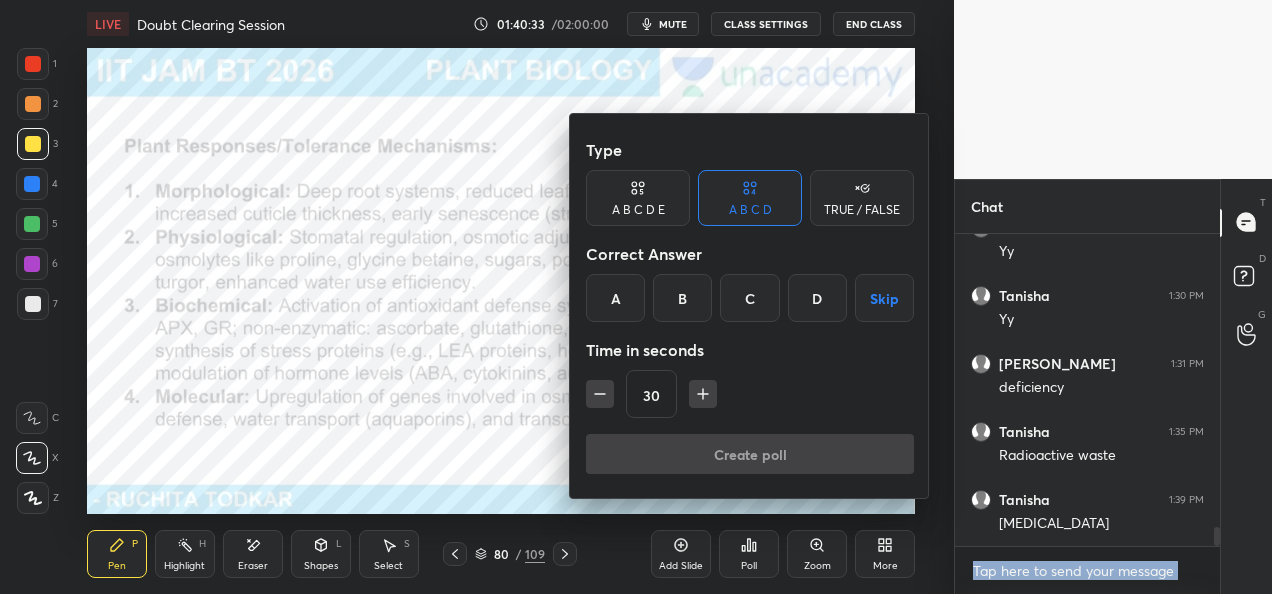 click at bounding box center (636, 297) 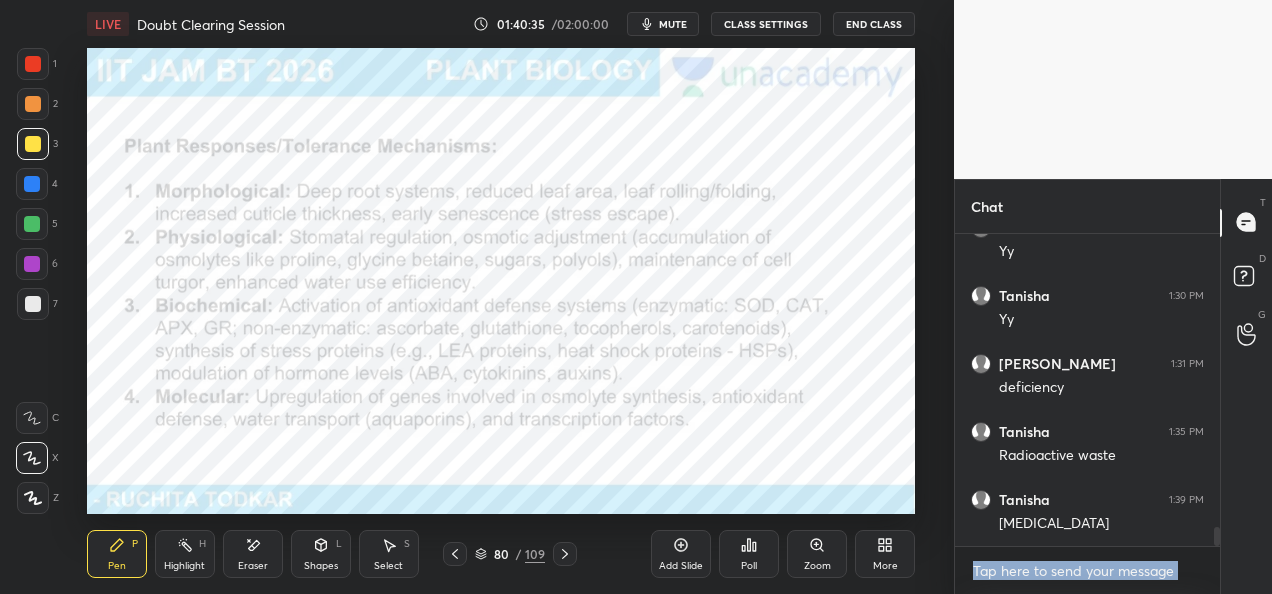 click 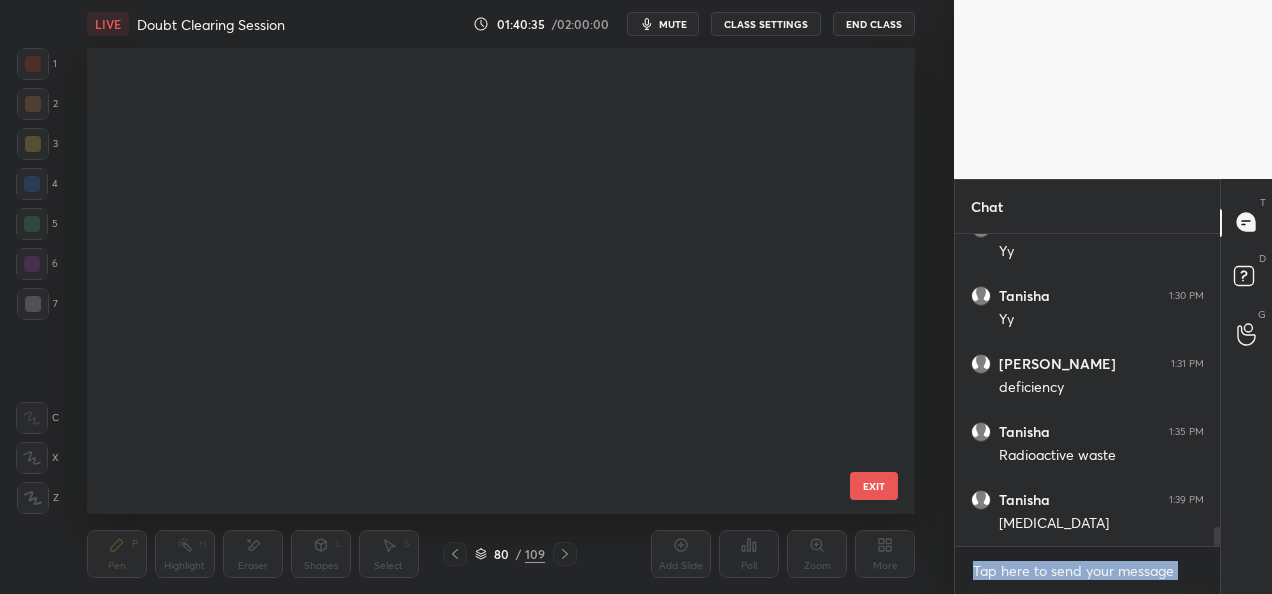 scroll, scrollTop: 3320, scrollLeft: 0, axis: vertical 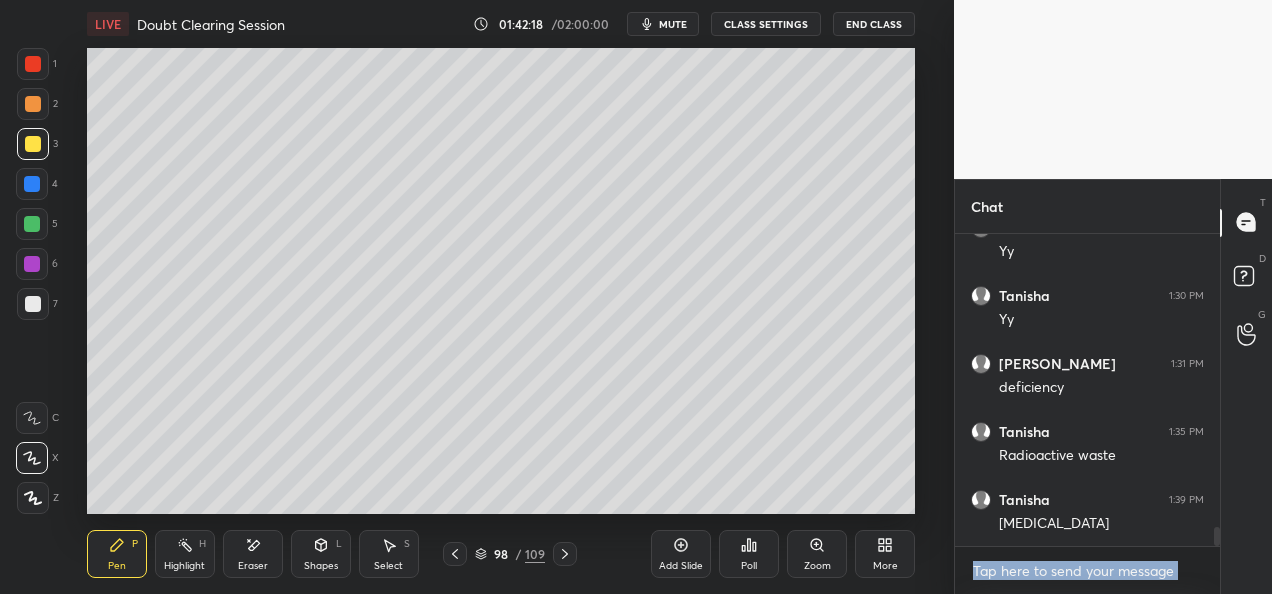 click at bounding box center [32, 224] 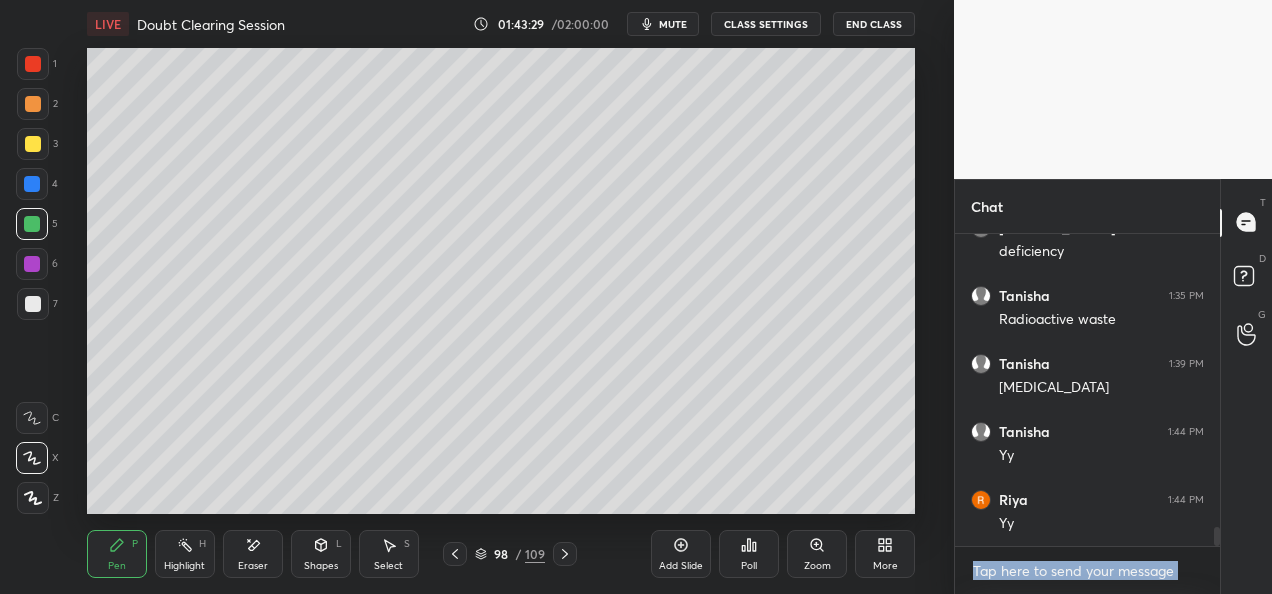 scroll, scrollTop: 4988, scrollLeft: 0, axis: vertical 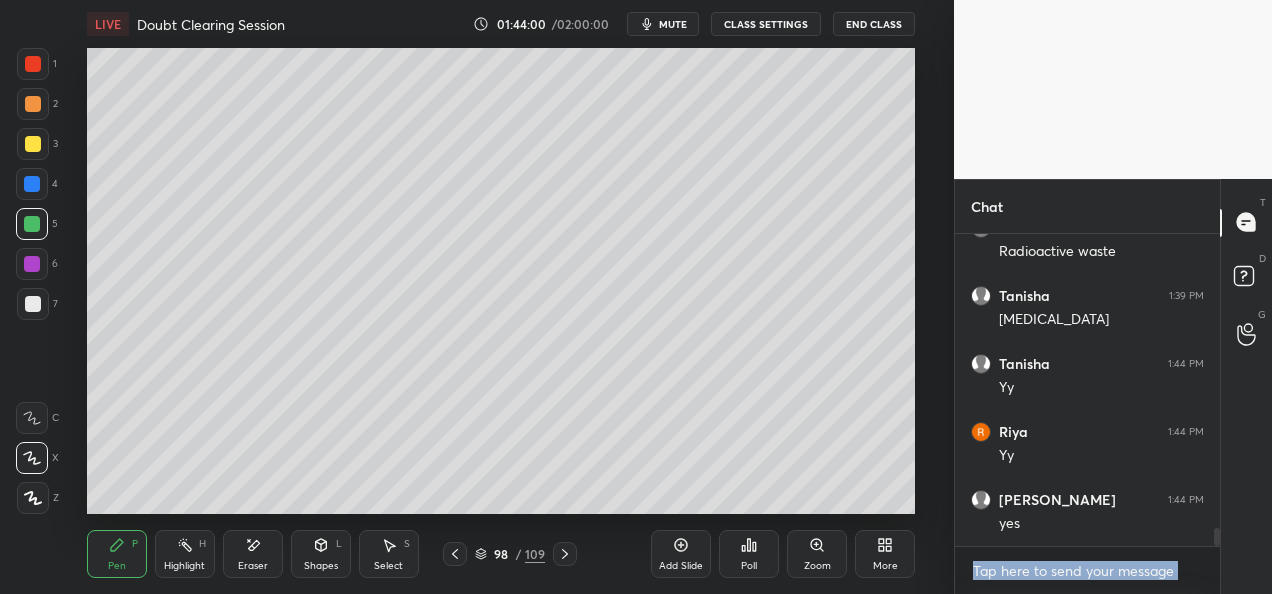 click on "Add Slide" at bounding box center [681, 554] 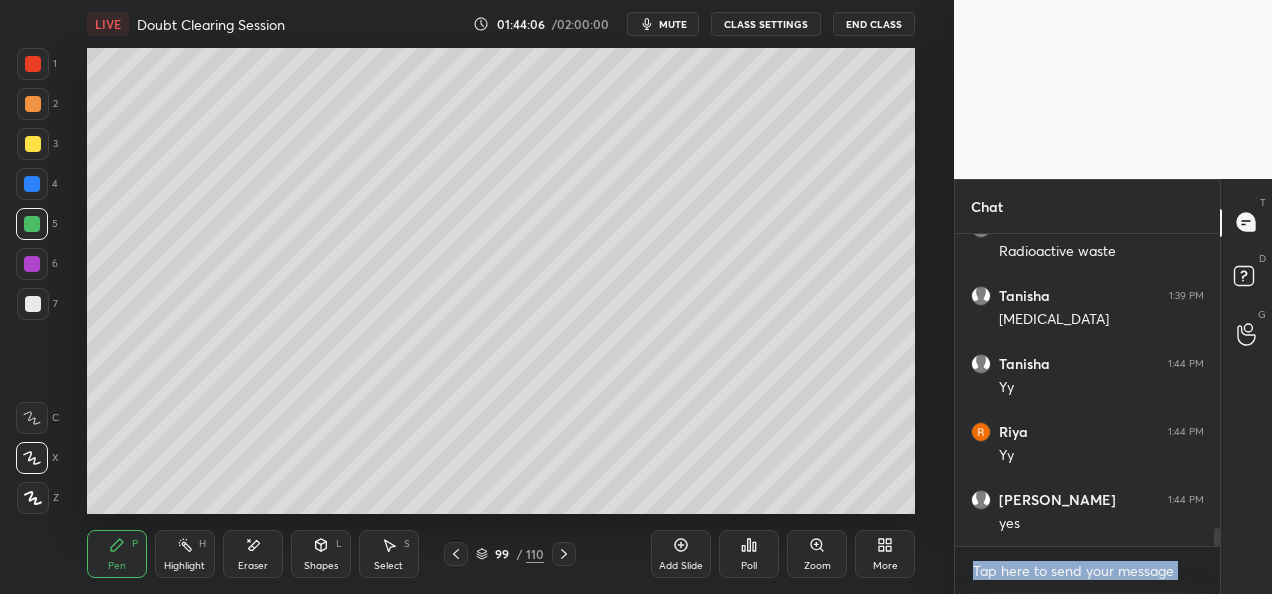 click at bounding box center [33, 104] 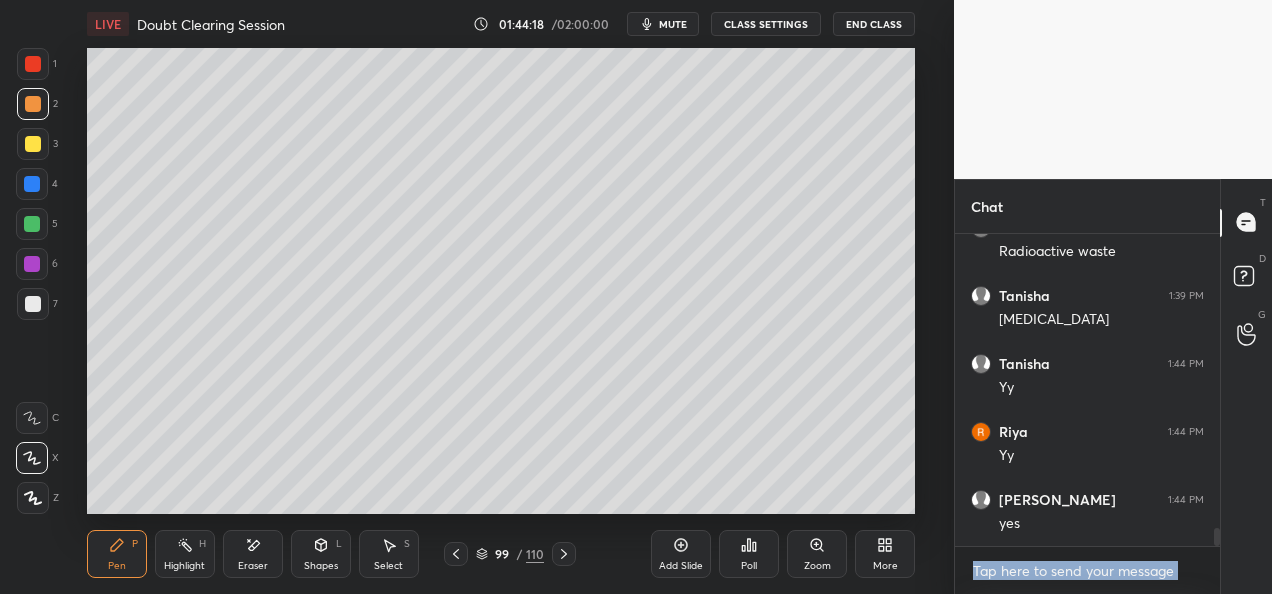 click at bounding box center [33, 304] 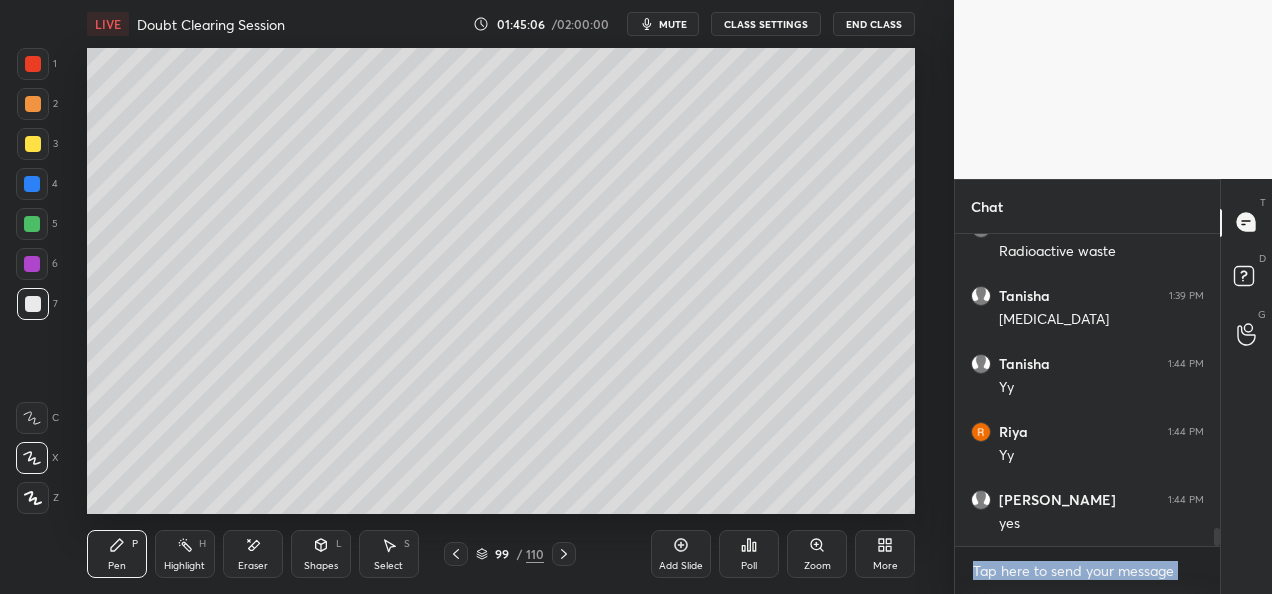 click at bounding box center (33, 144) 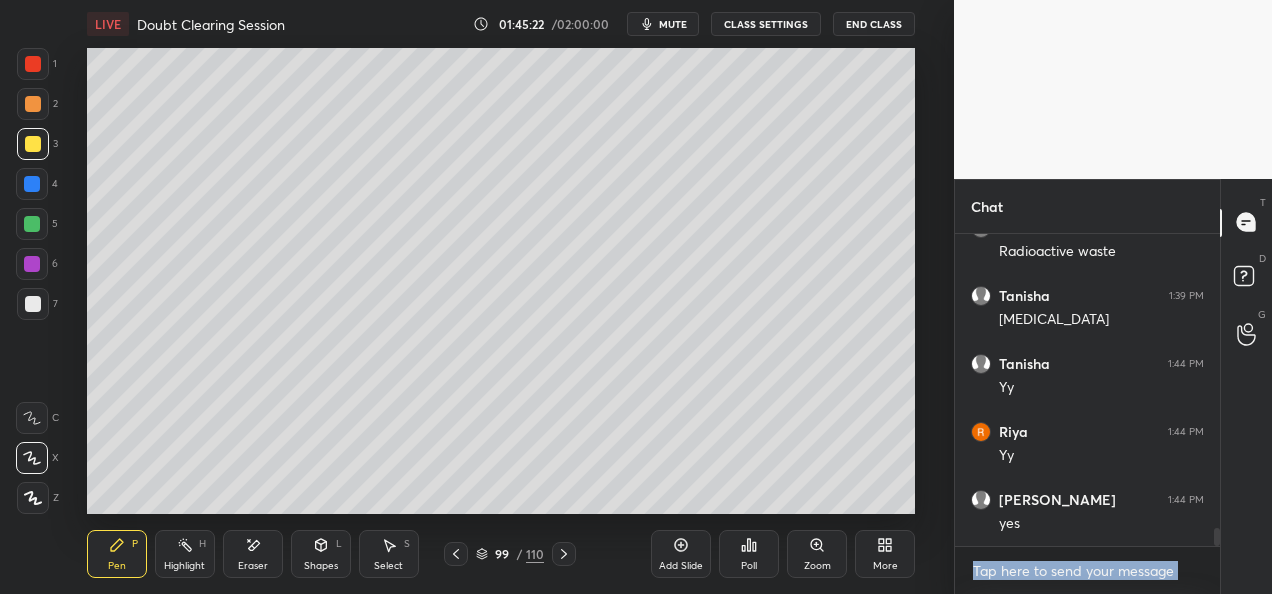 click at bounding box center (33, 304) 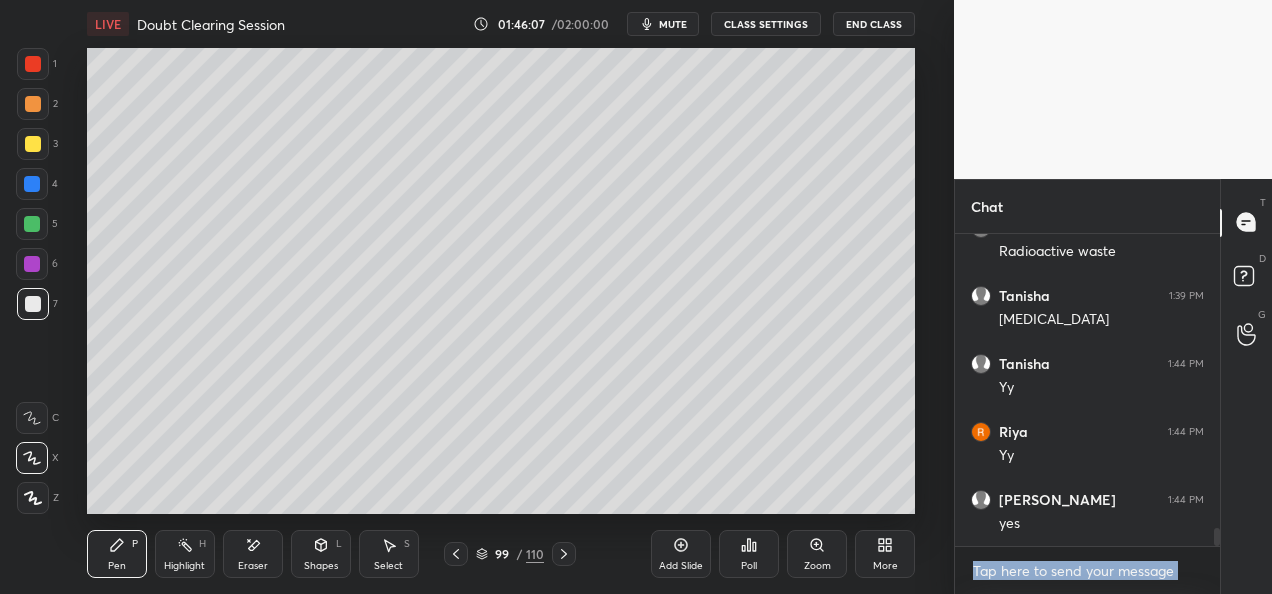 click at bounding box center (33, 144) 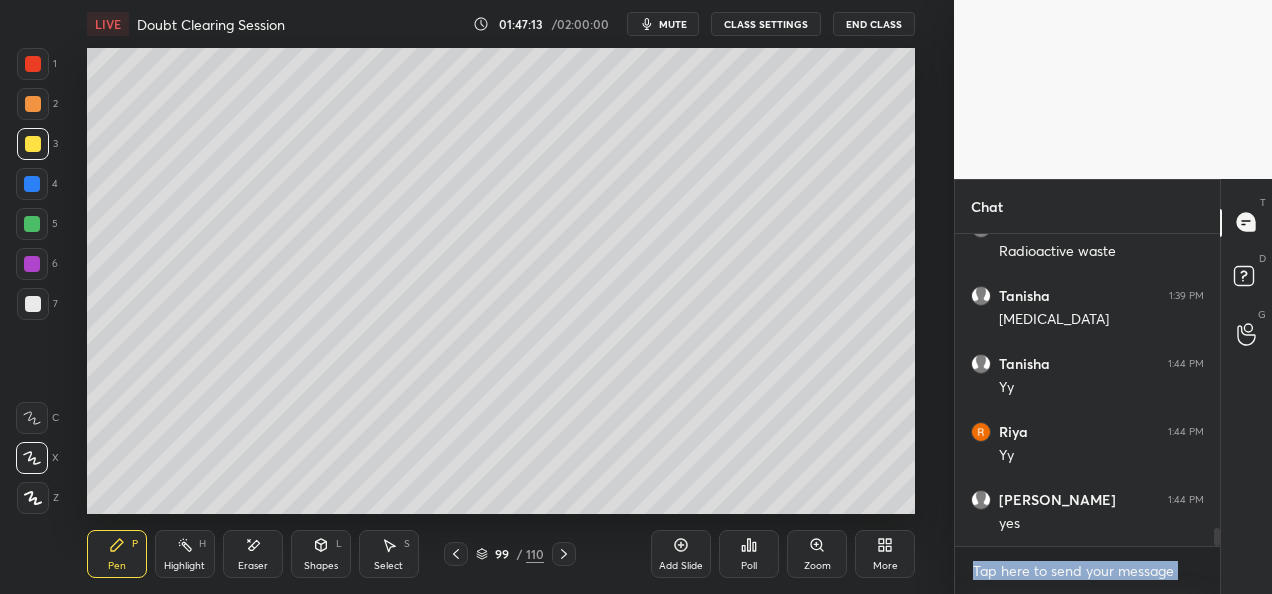 click on "Select S" at bounding box center (389, 554) 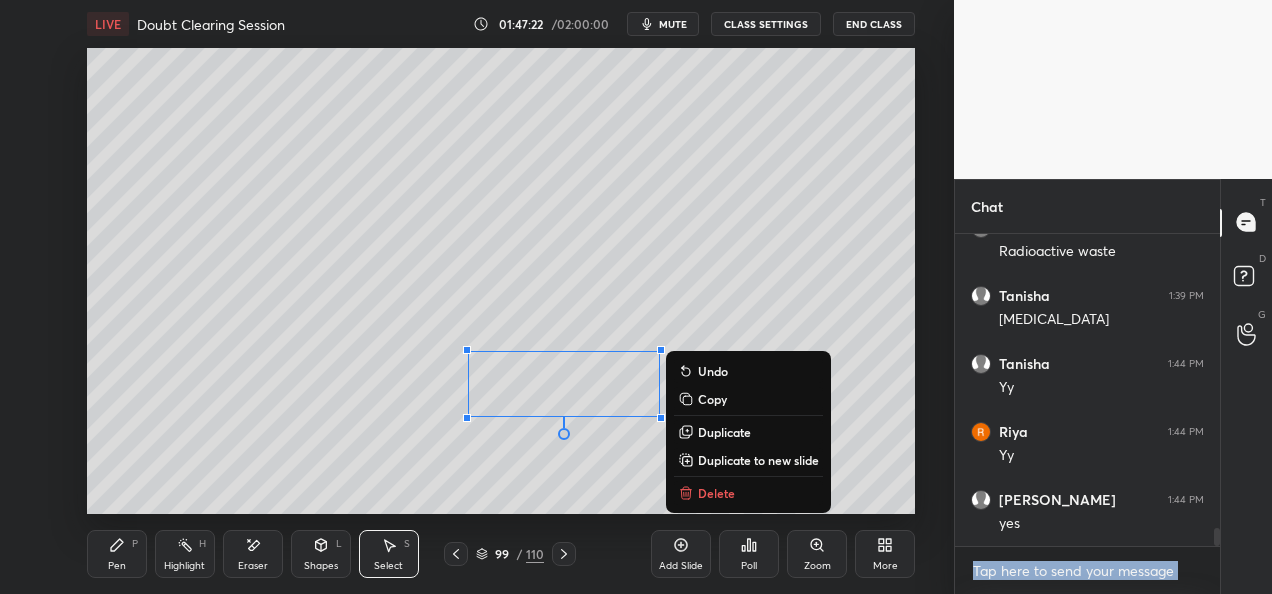 click on "0 ° Undo Copy Duplicate Duplicate to new slide Delete" at bounding box center [501, 281] 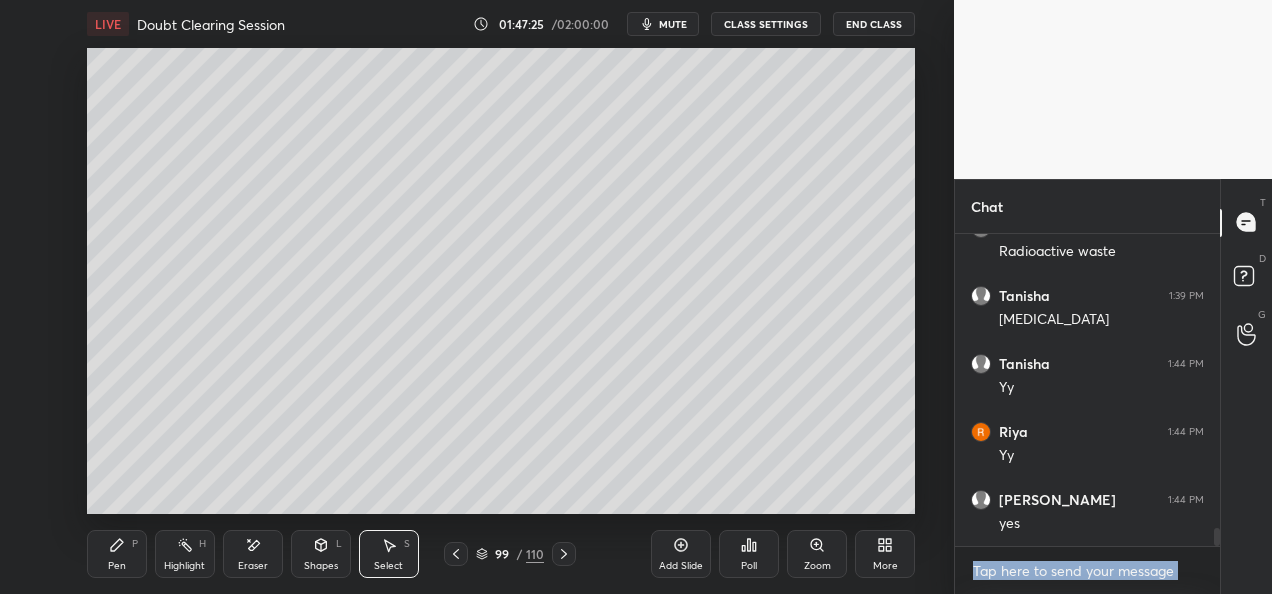 click on "Pen" at bounding box center [117, 566] 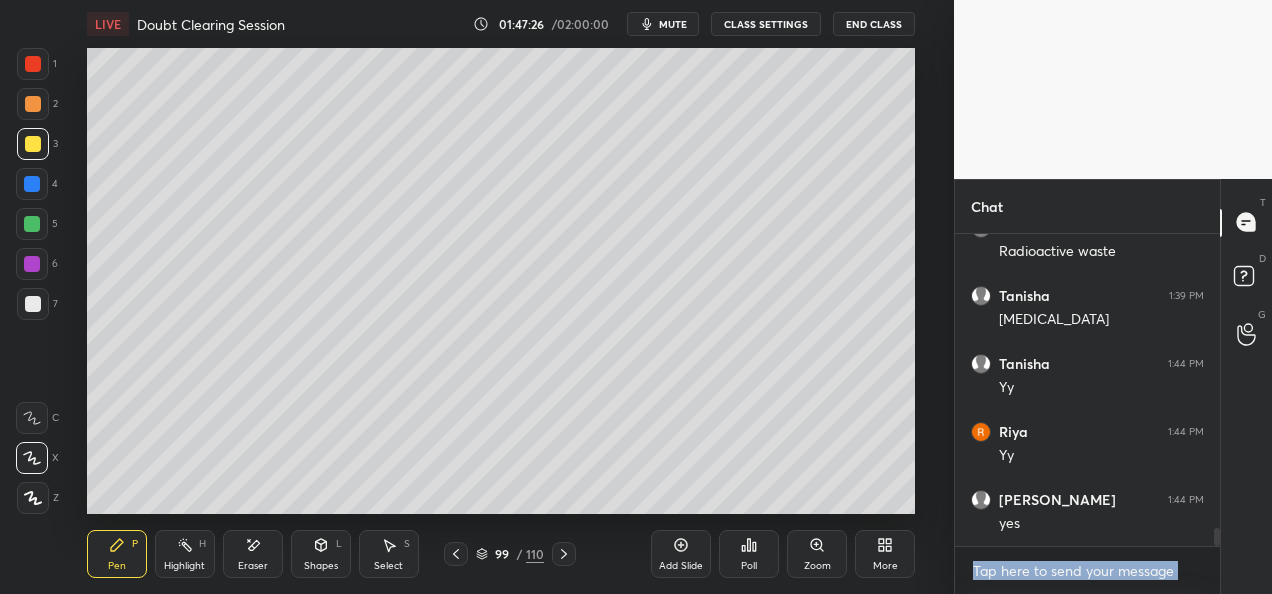 click at bounding box center (32, 264) 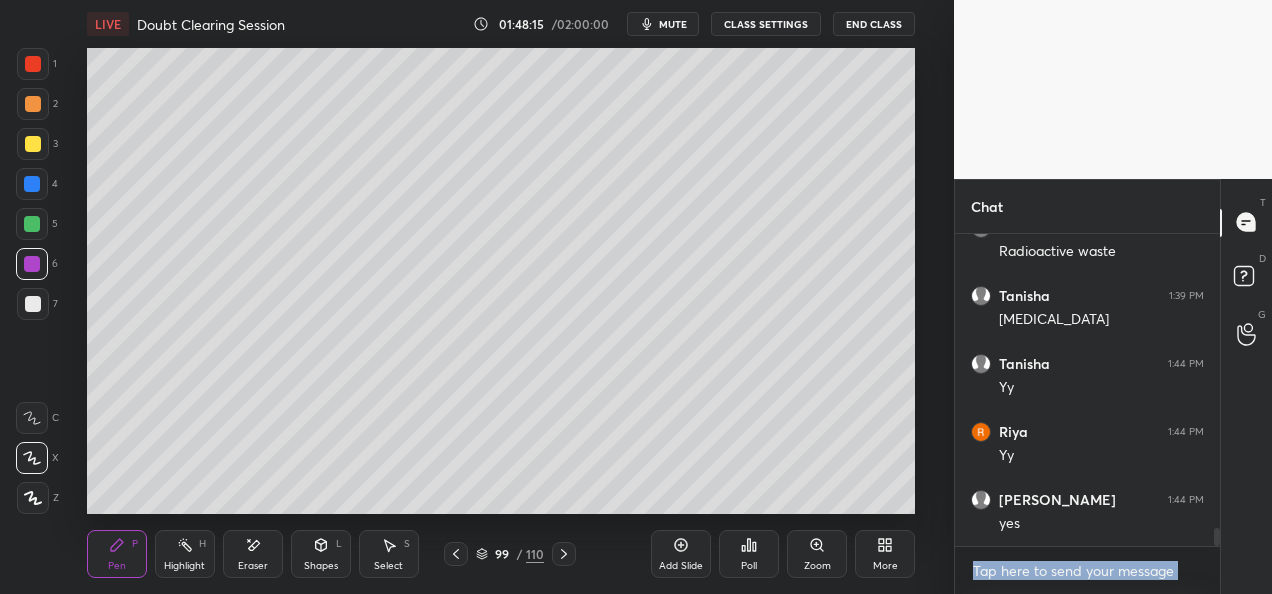 click on "Shapes" at bounding box center [321, 566] 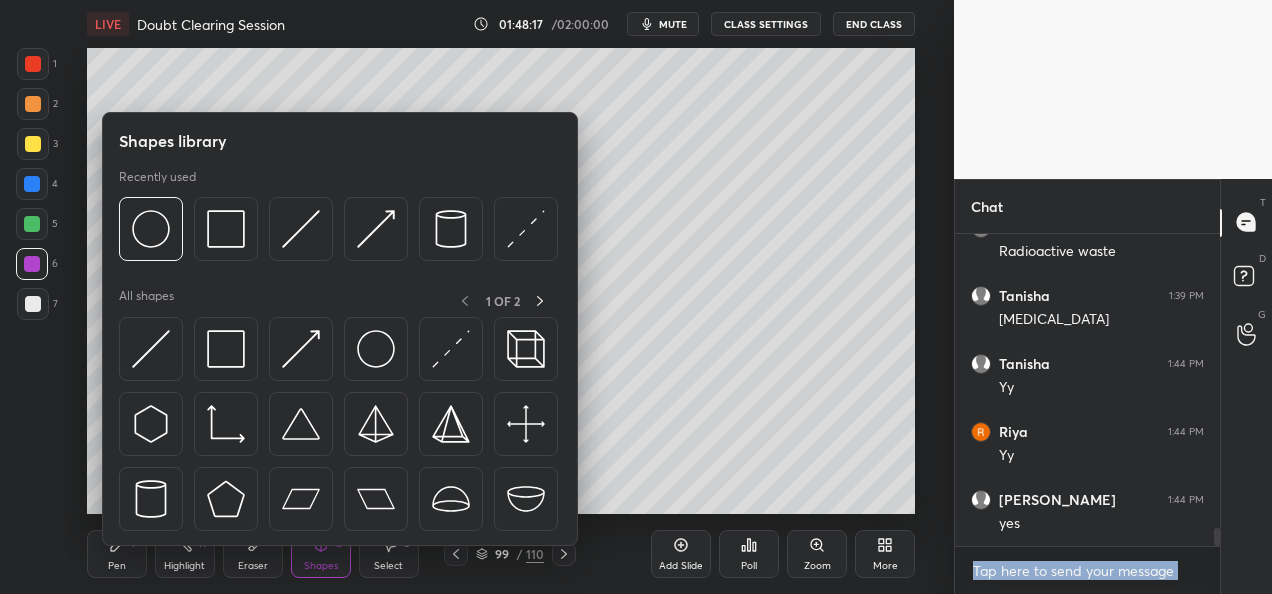 click on "Eraser" at bounding box center (253, 566) 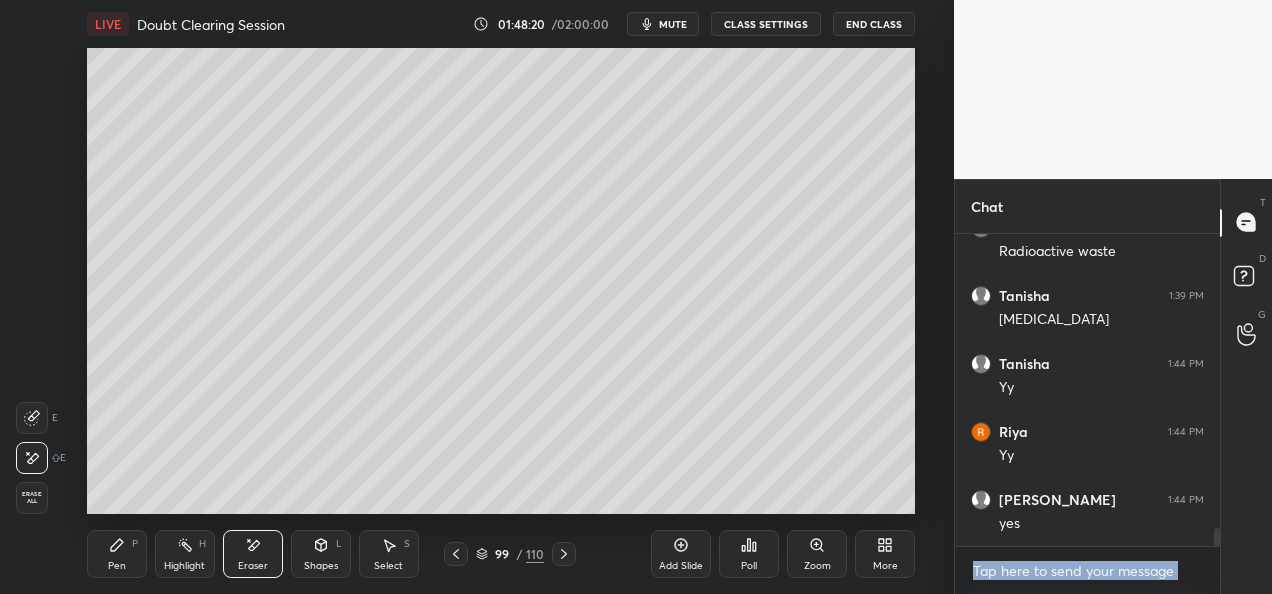 click 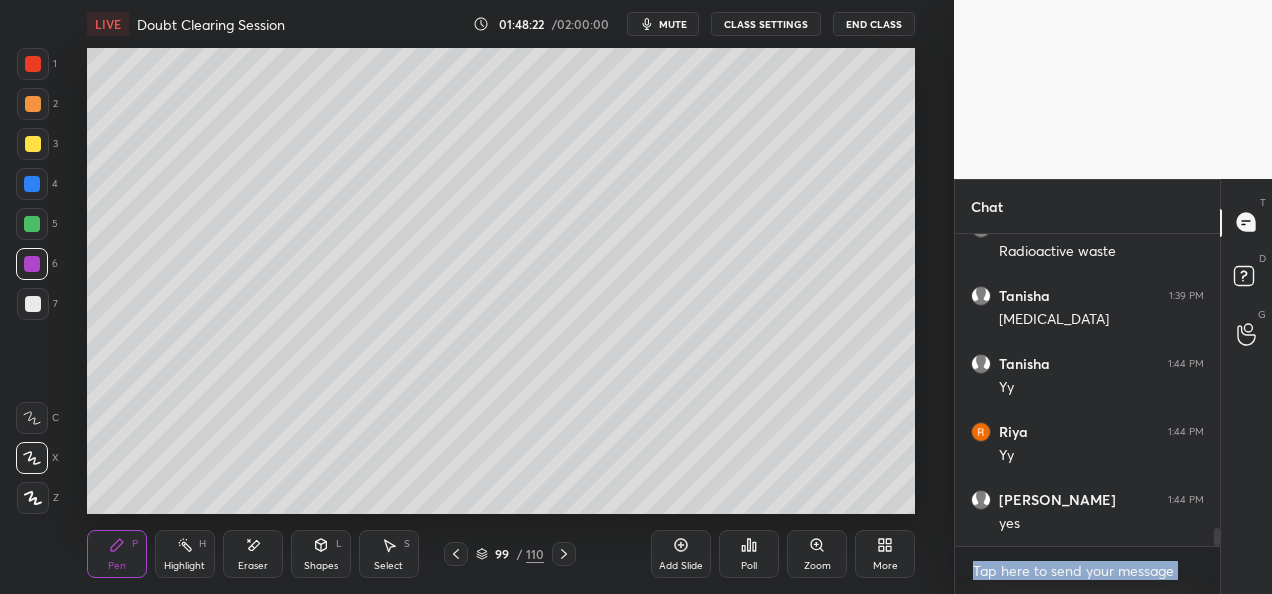 click at bounding box center (33, 304) 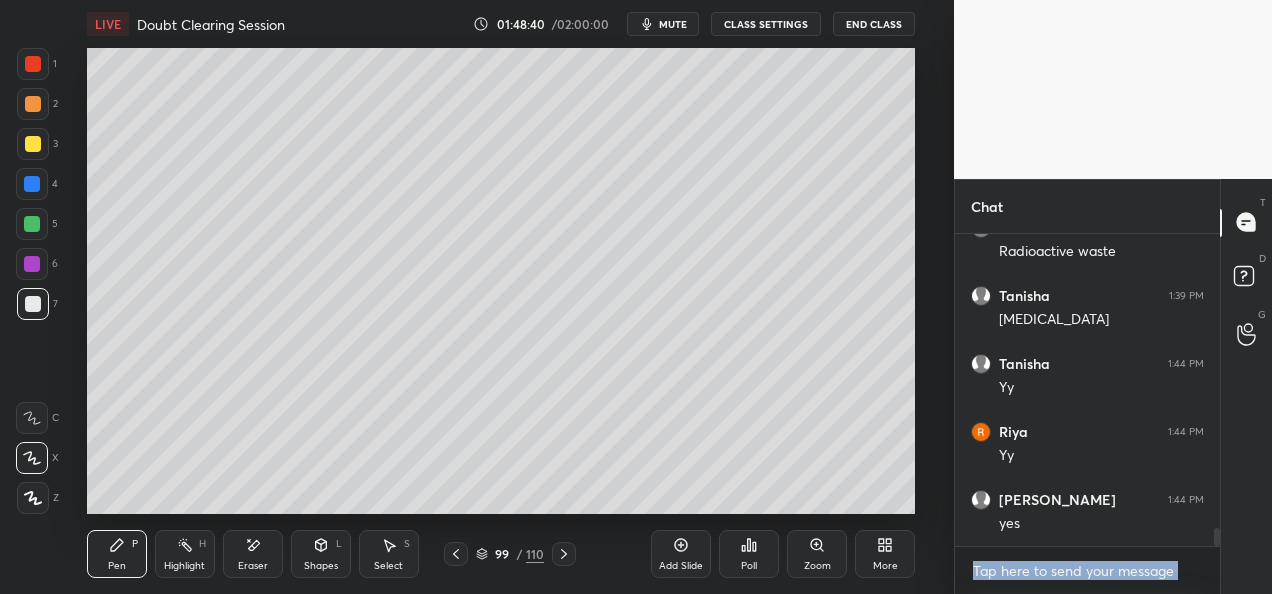 click at bounding box center [32, 264] 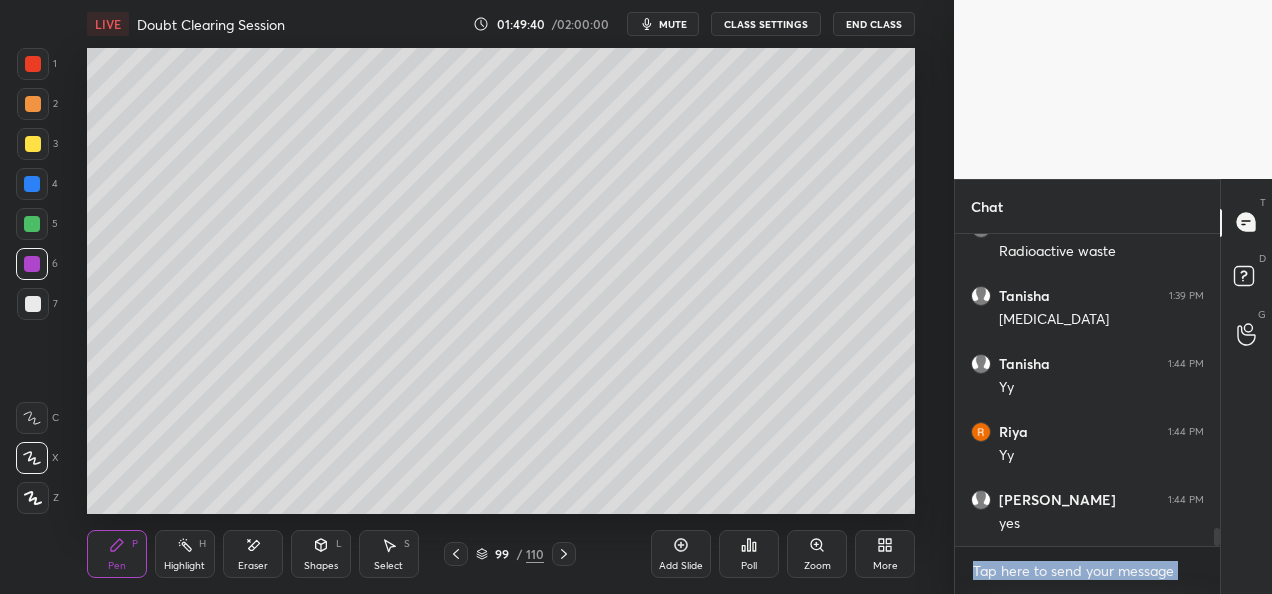 click on "Add Slide Poll Zoom More" at bounding box center [783, 554] 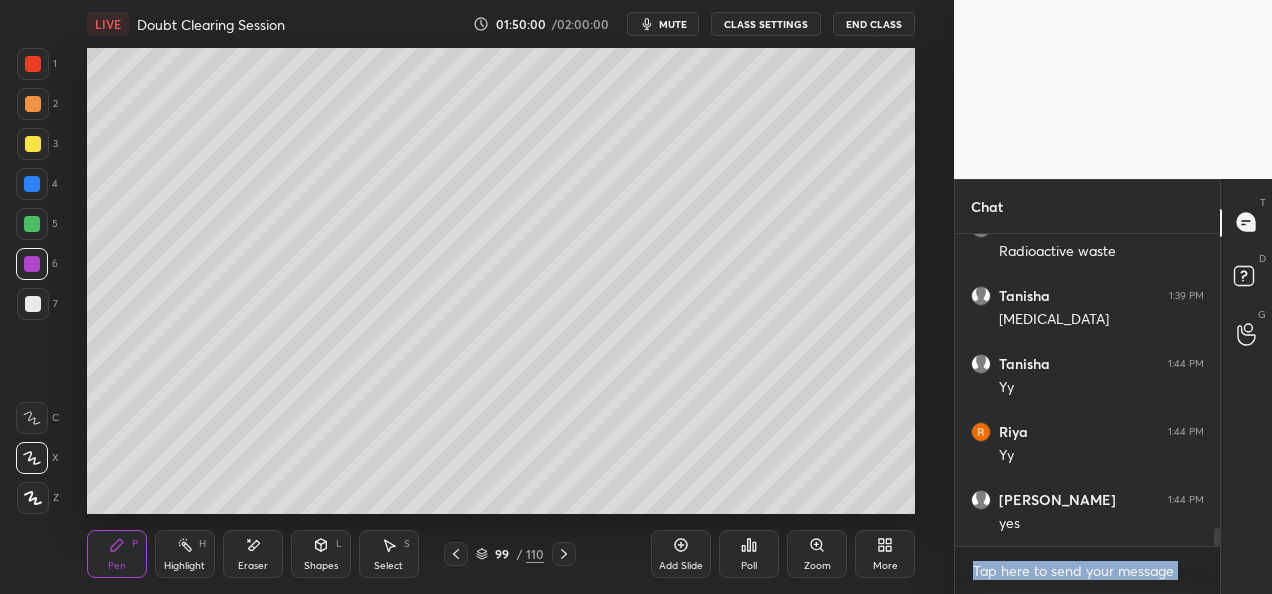 click on "Eraser" at bounding box center [253, 566] 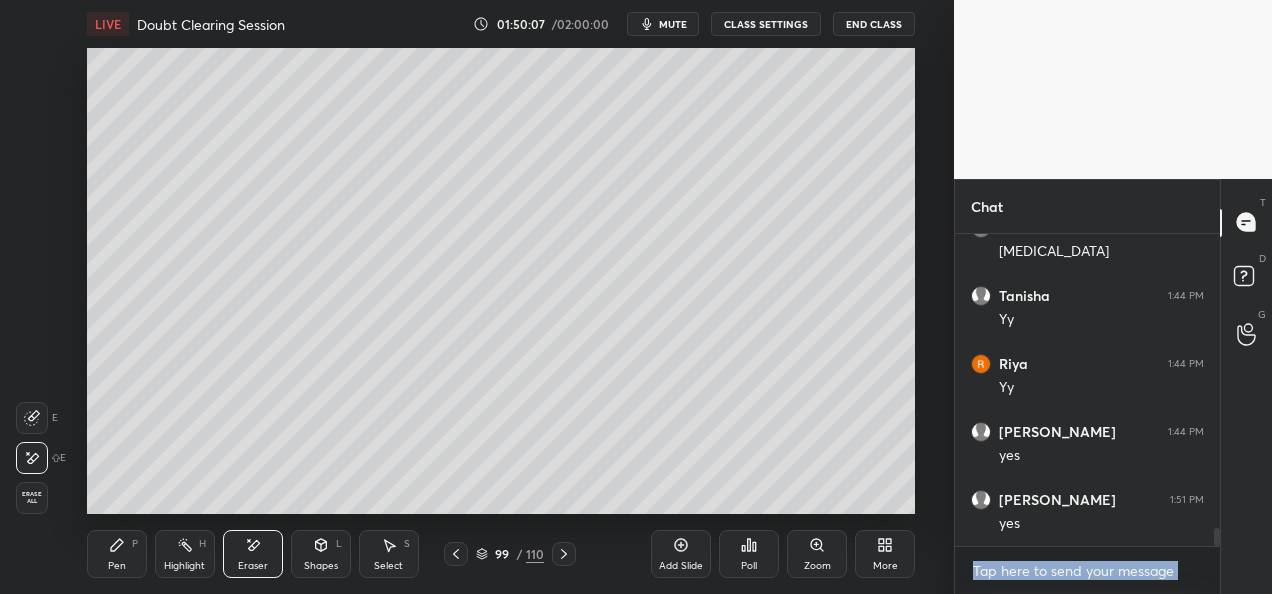 scroll, scrollTop: 5124, scrollLeft: 0, axis: vertical 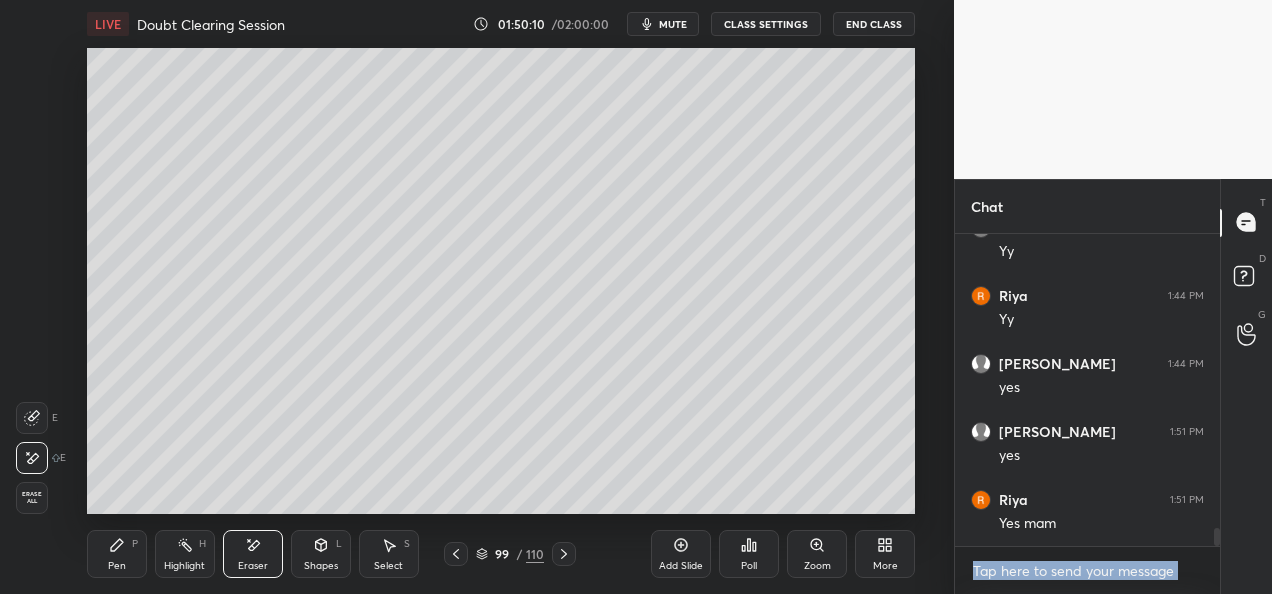 click on "Pen" at bounding box center [117, 566] 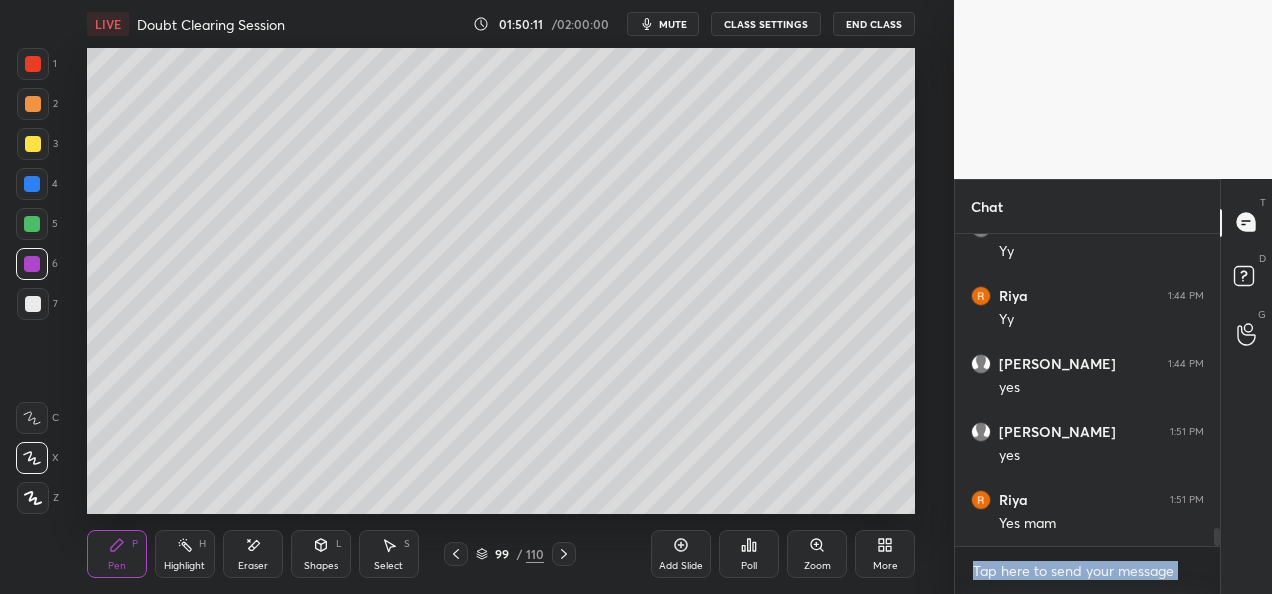 click at bounding box center (33, 144) 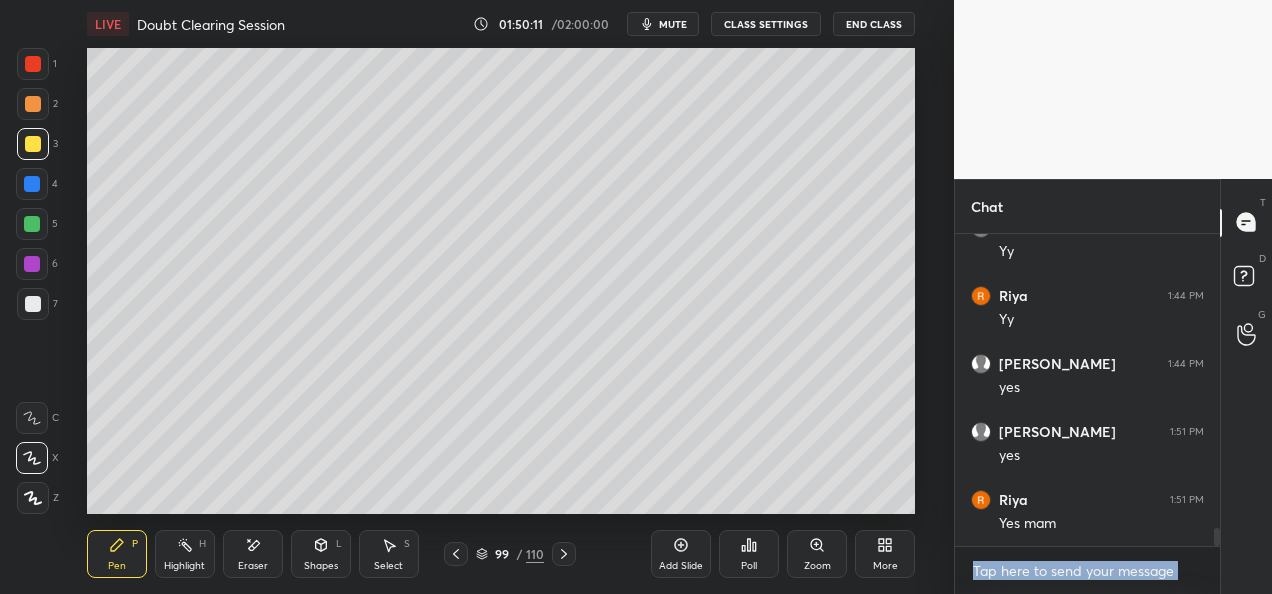 click at bounding box center [33, 104] 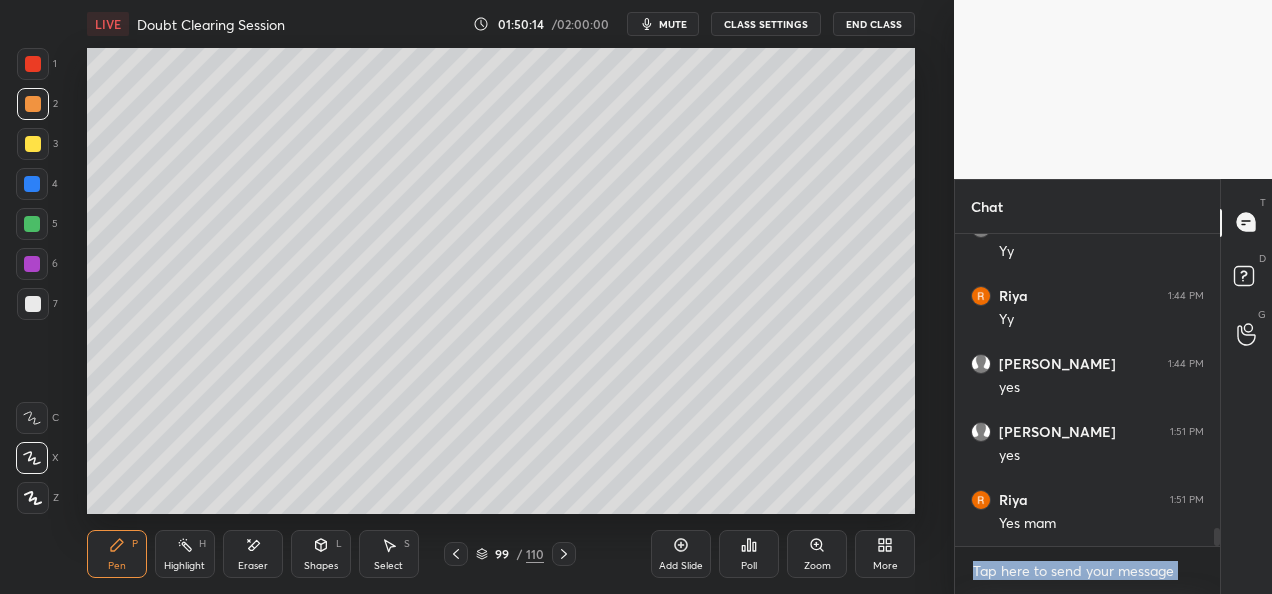 scroll, scrollTop: 5192, scrollLeft: 0, axis: vertical 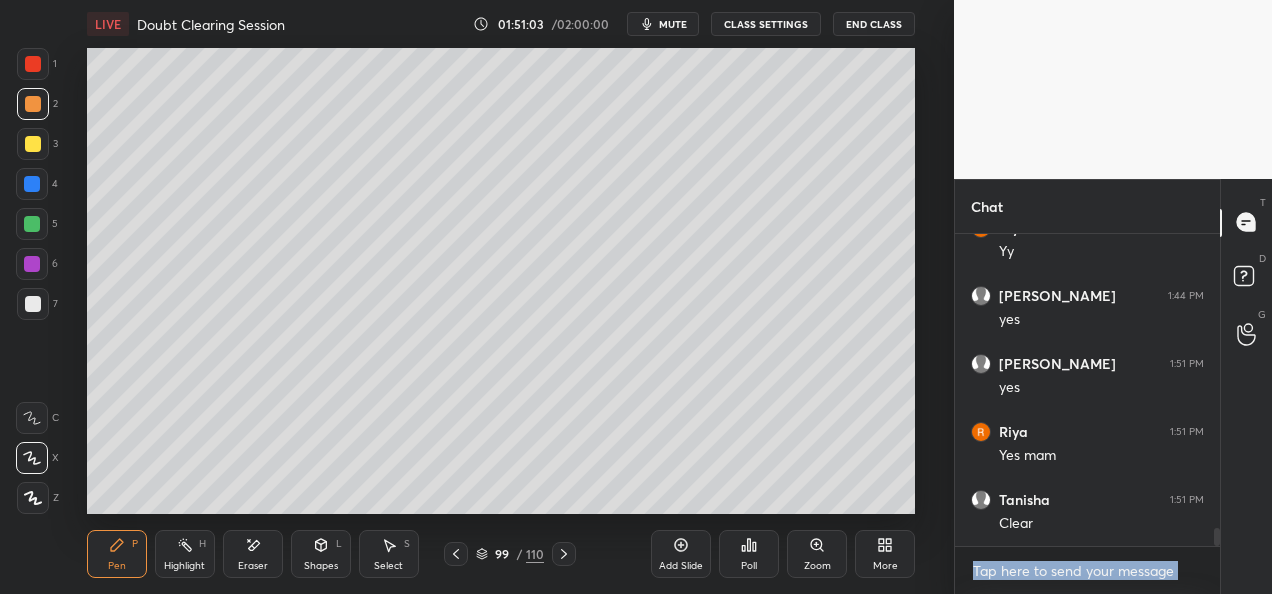 click at bounding box center (33, 144) 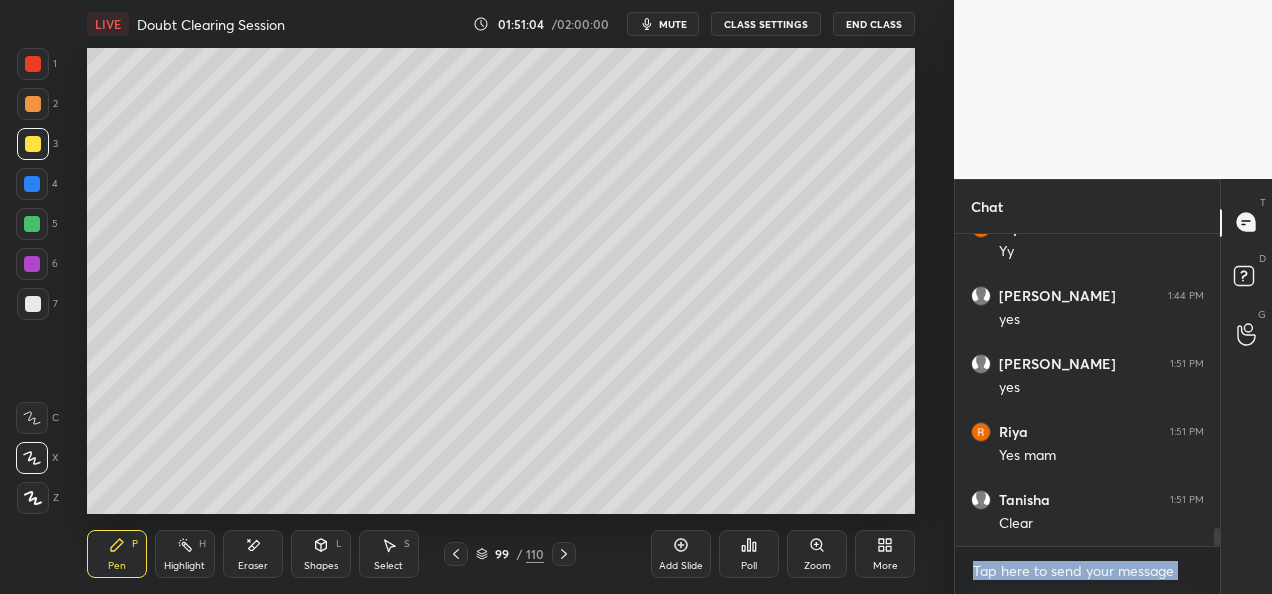 click at bounding box center (33, 304) 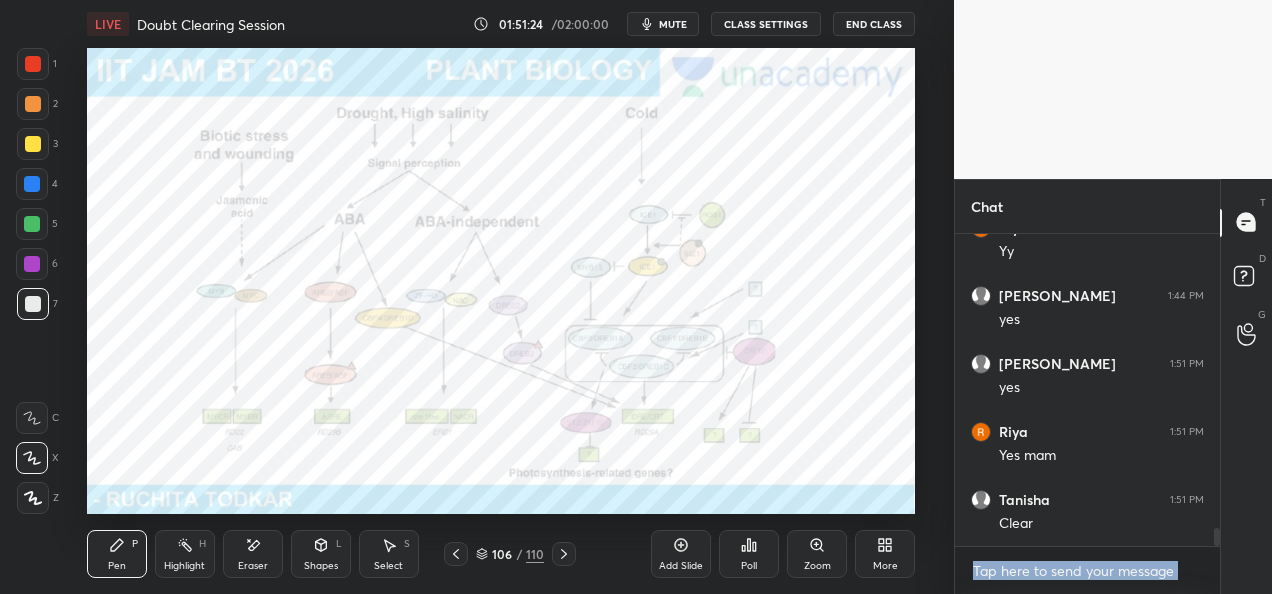 scroll, scrollTop: 5260, scrollLeft: 0, axis: vertical 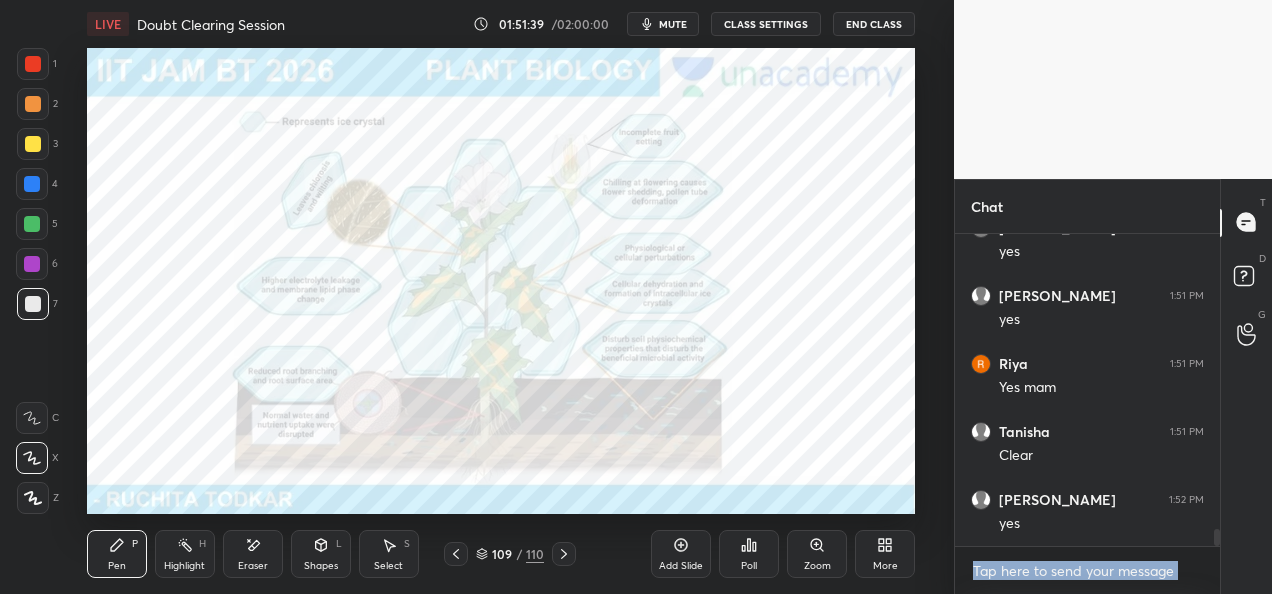 click on "Add Slide" at bounding box center [681, 554] 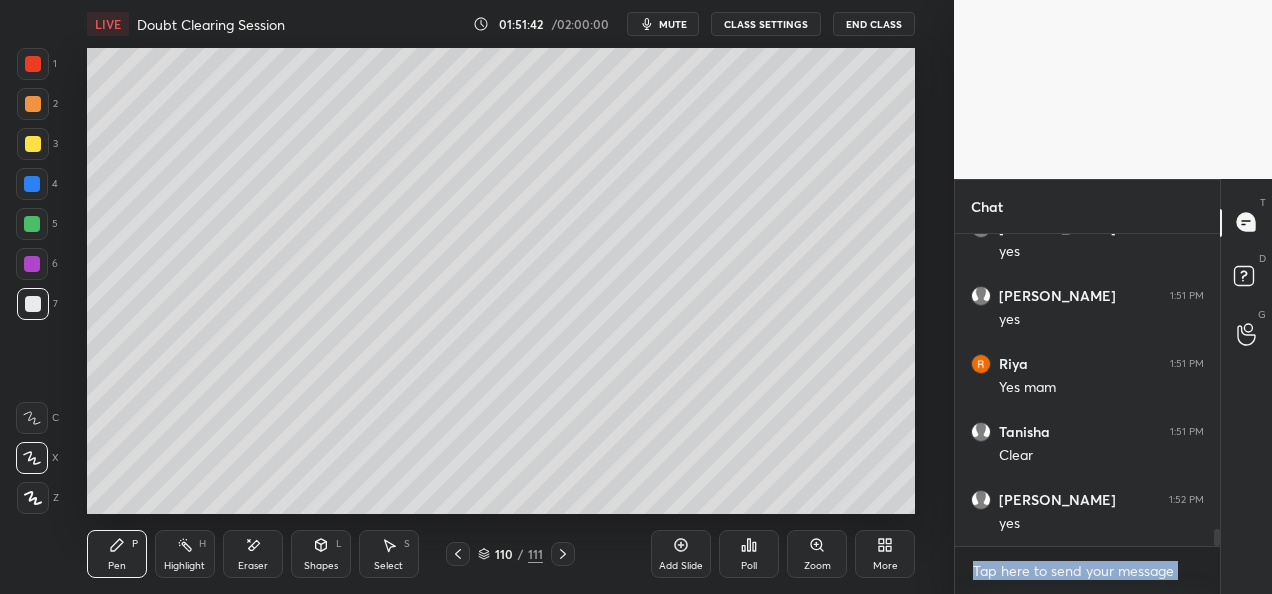 click at bounding box center [33, 144] 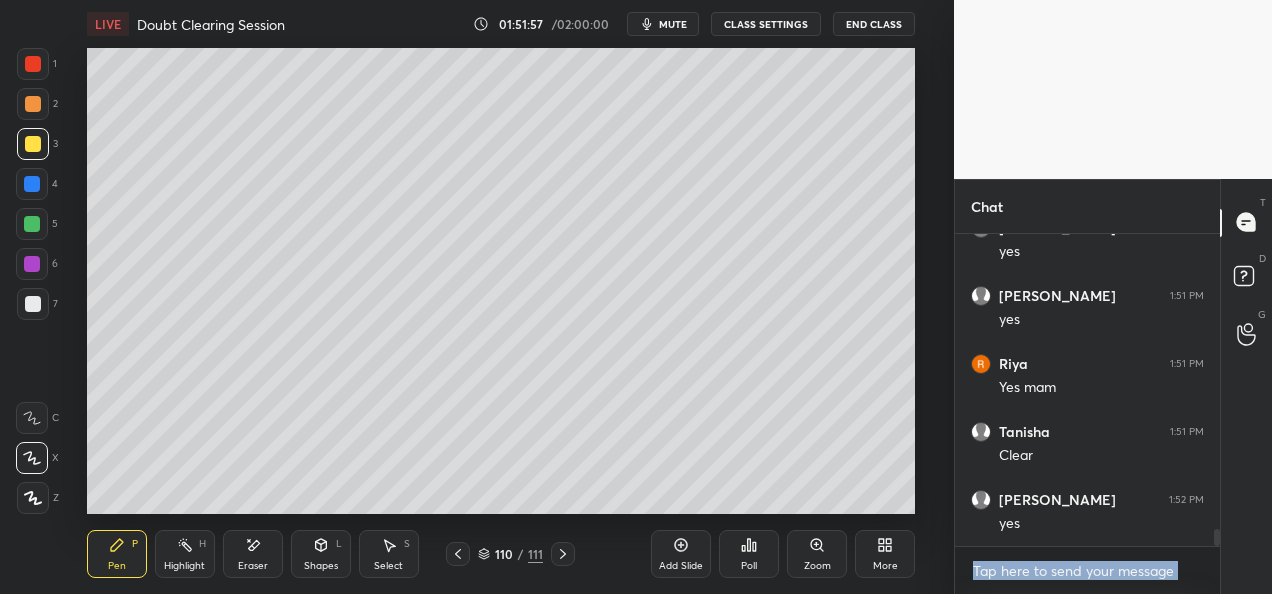scroll, scrollTop: 5328, scrollLeft: 0, axis: vertical 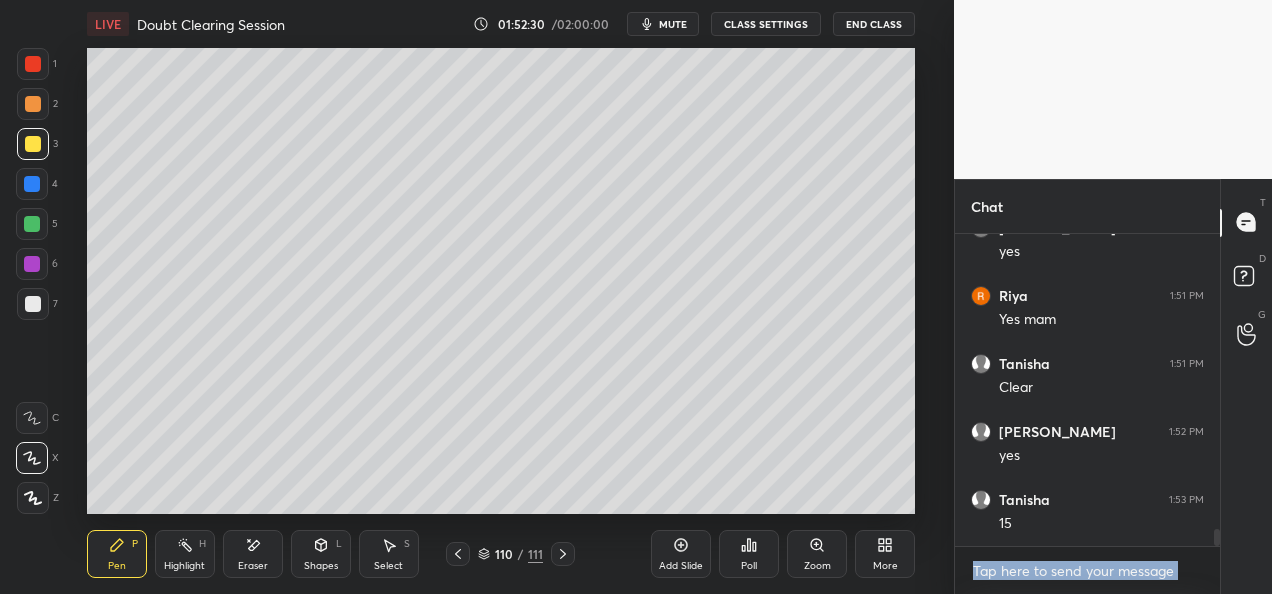 click at bounding box center [33, 304] 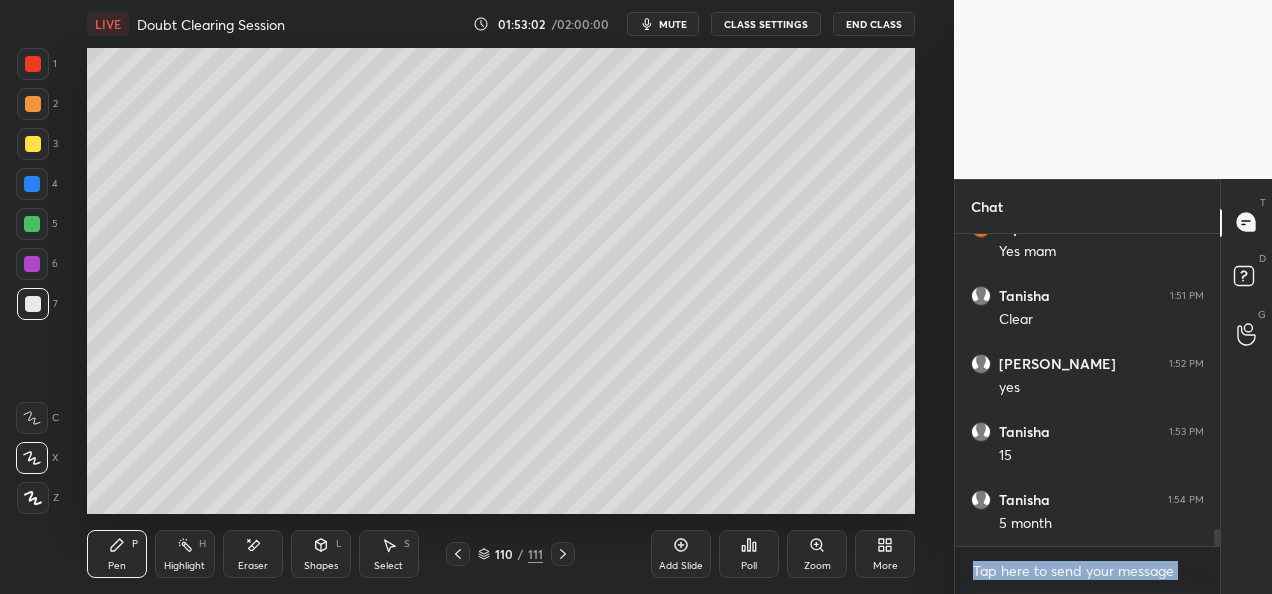 scroll, scrollTop: 5416, scrollLeft: 0, axis: vertical 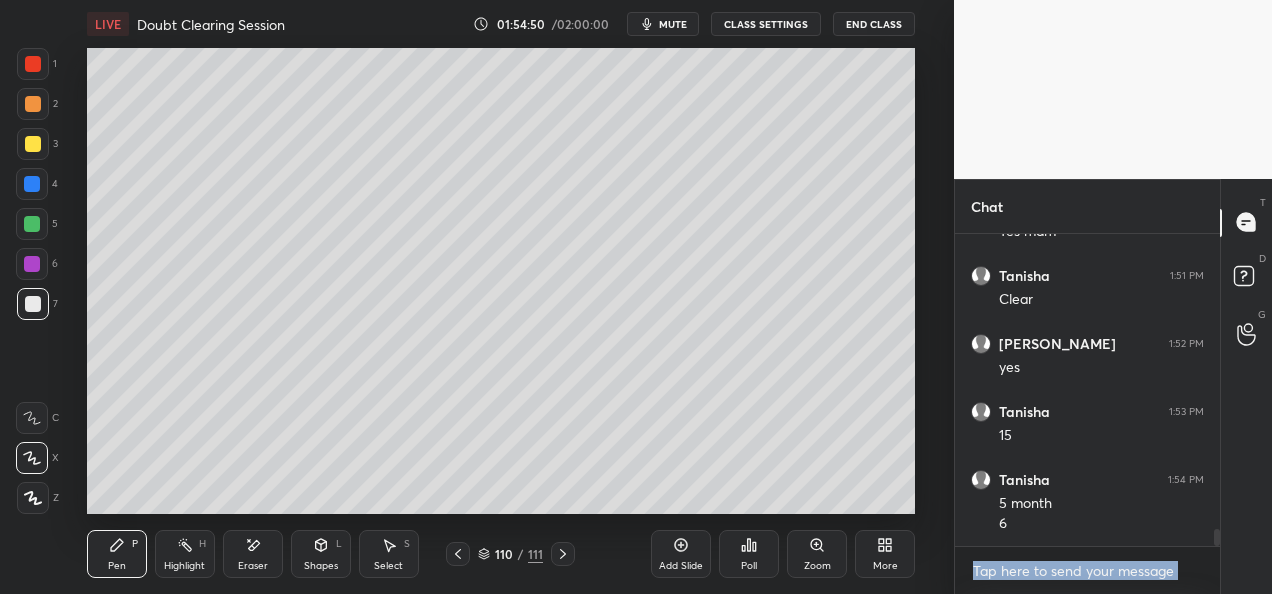 click on "Add Slide" at bounding box center (681, 554) 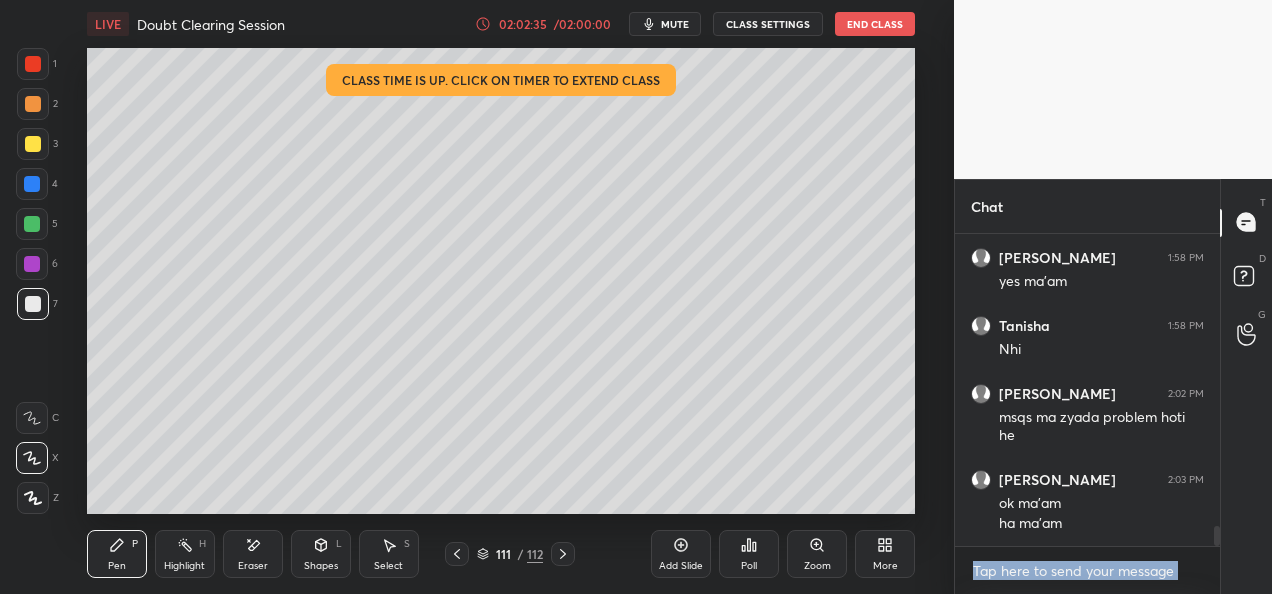 scroll, scrollTop: 4566, scrollLeft: 0, axis: vertical 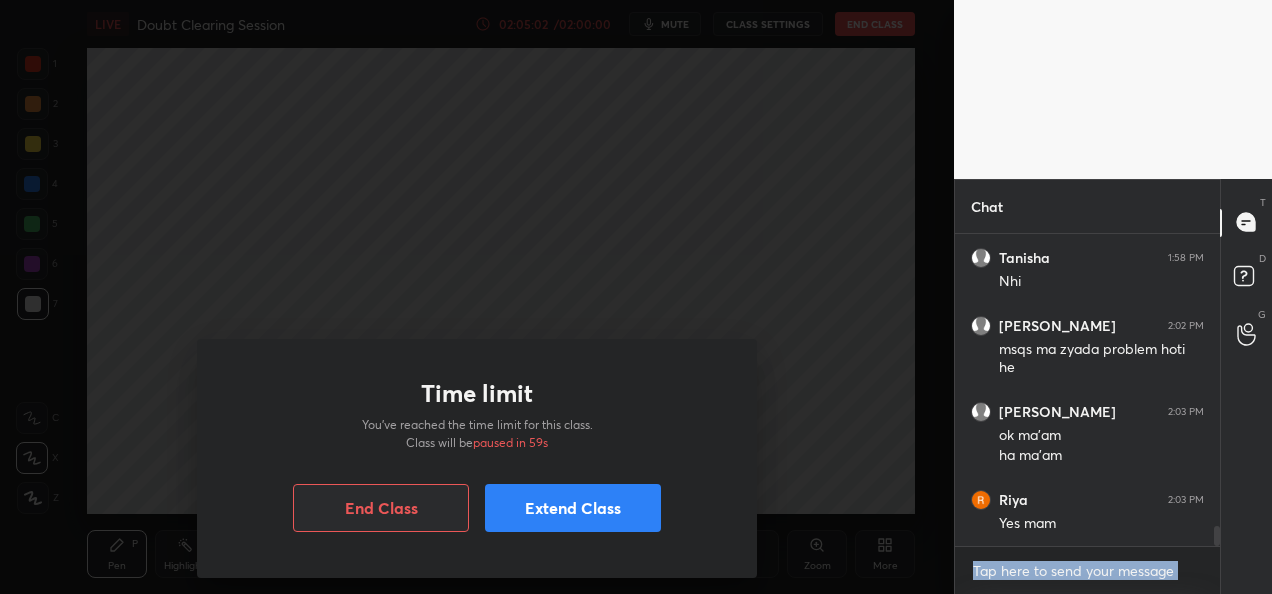 click on "End Class" at bounding box center [381, 508] 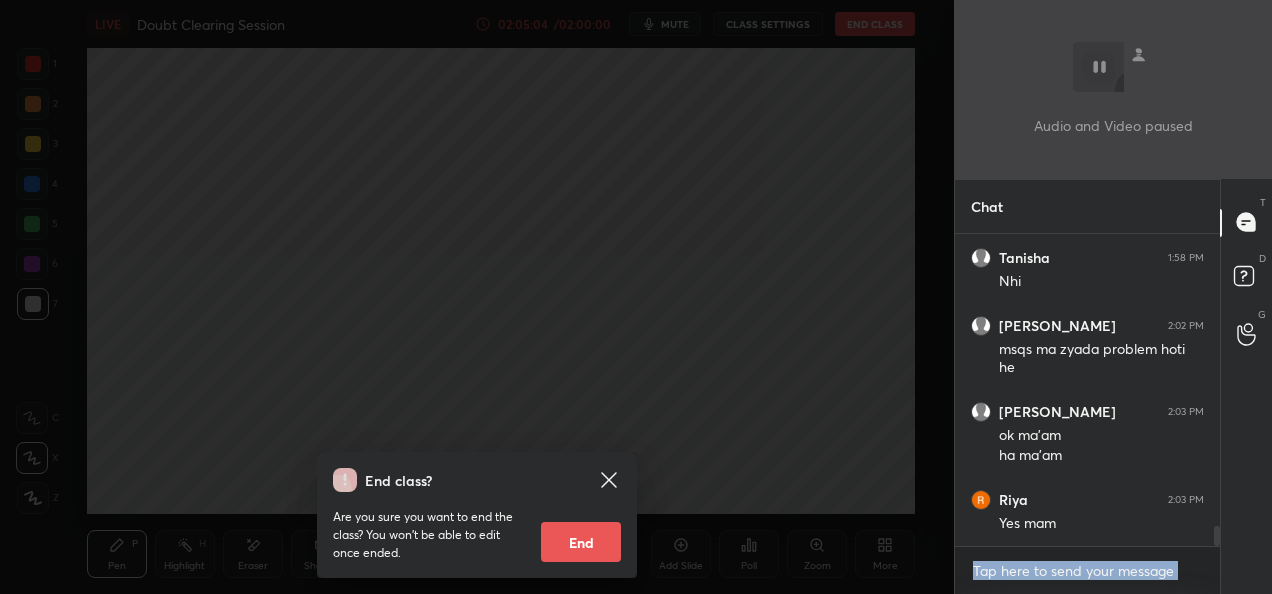 click 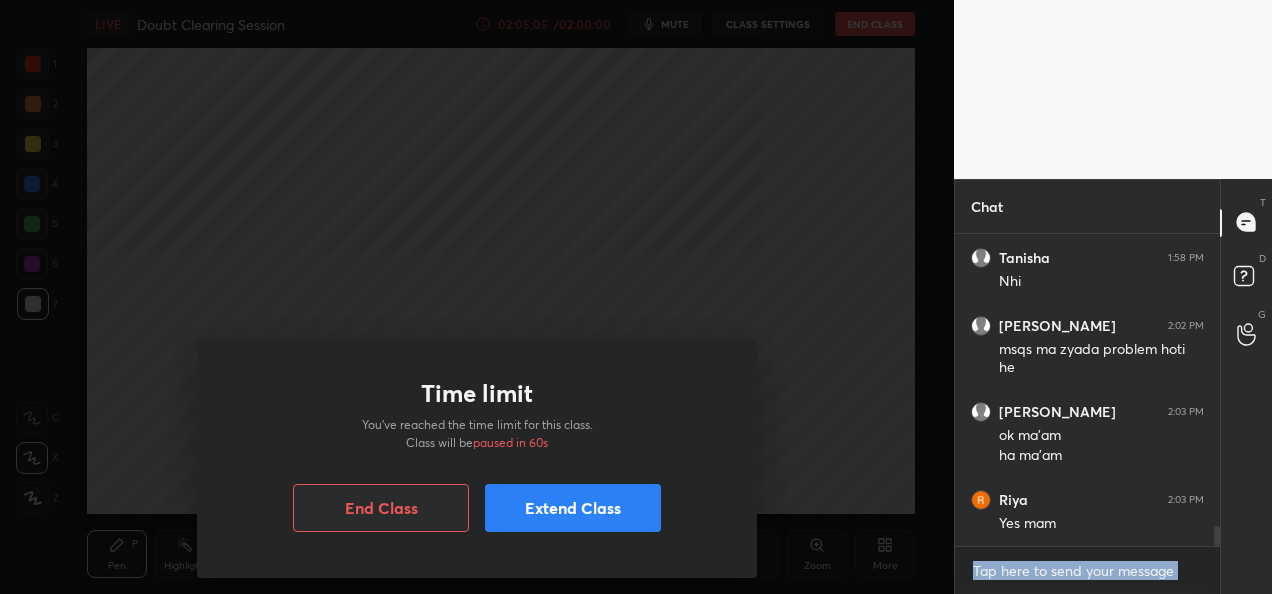 click on "Extend Class" at bounding box center (573, 508) 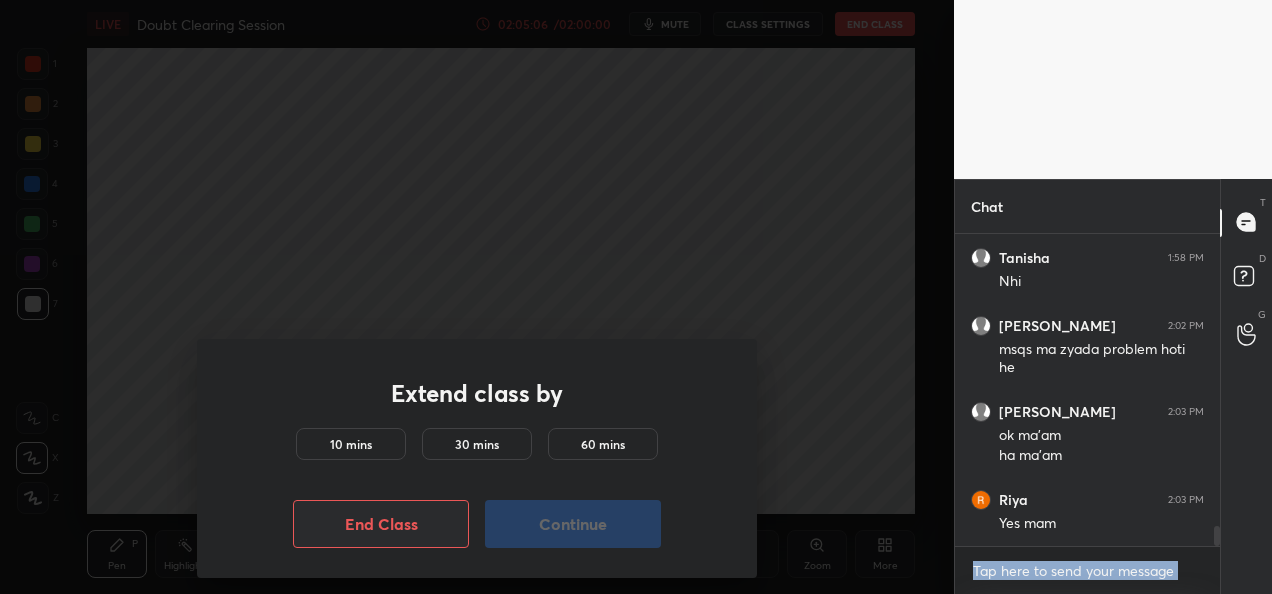 click on "10 mins" at bounding box center [351, 444] 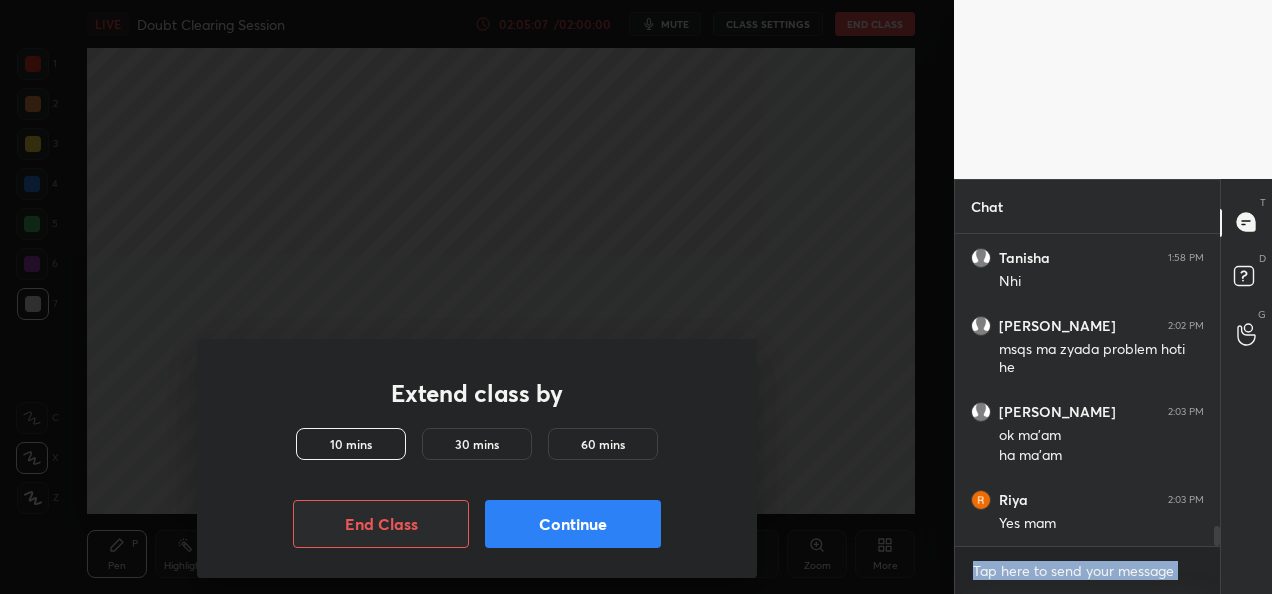 click on "Continue" at bounding box center [573, 524] 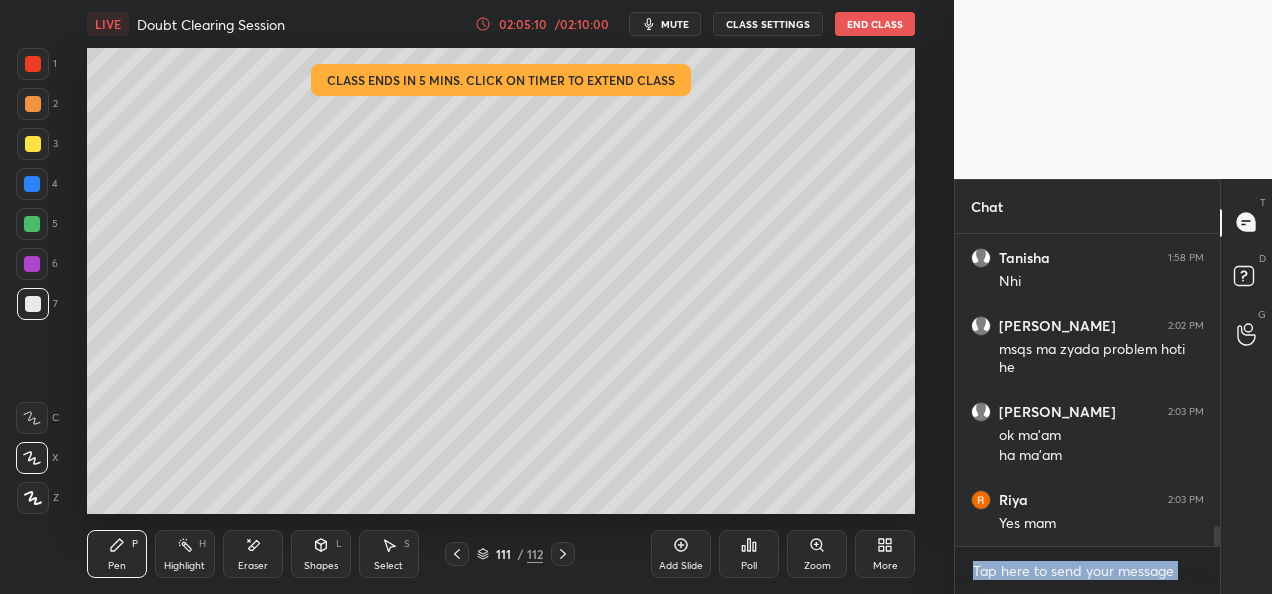 scroll, scrollTop: 265, scrollLeft: 259, axis: both 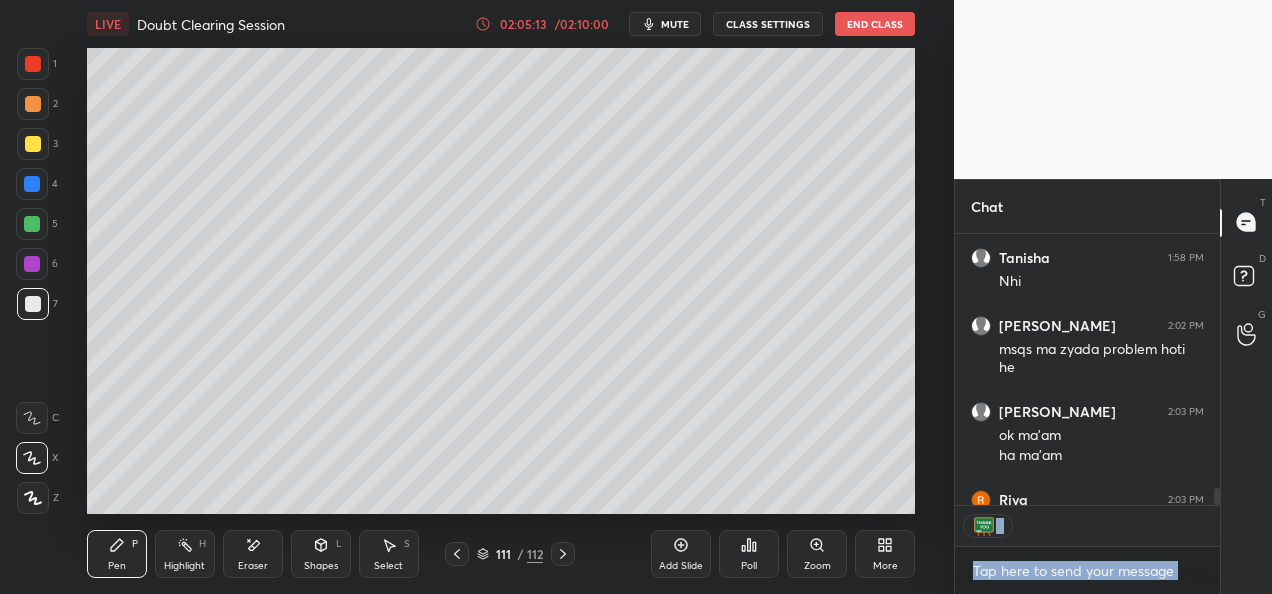 click 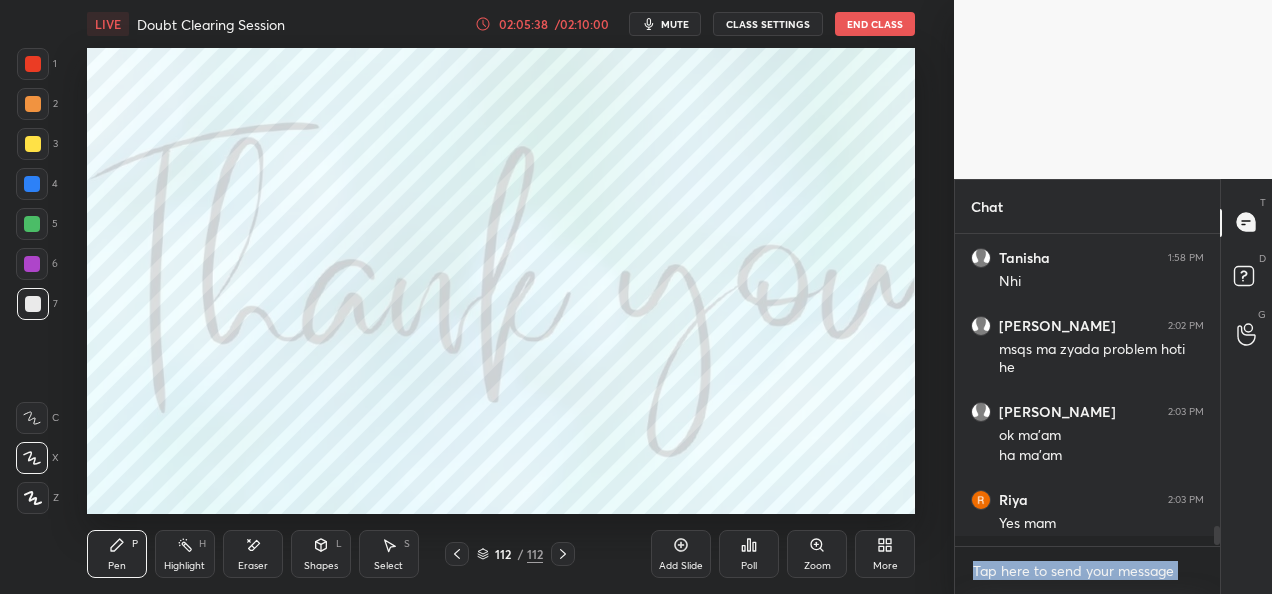 scroll, scrollTop: 6, scrollLeft: 6, axis: both 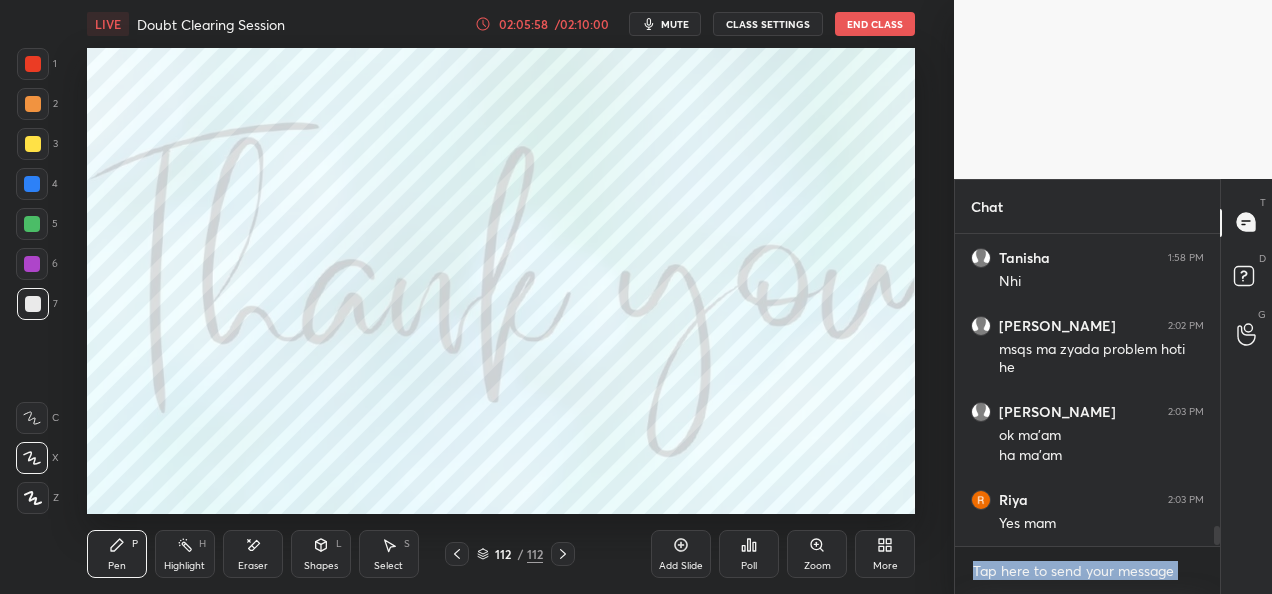 click on "End Class" at bounding box center (875, 24) 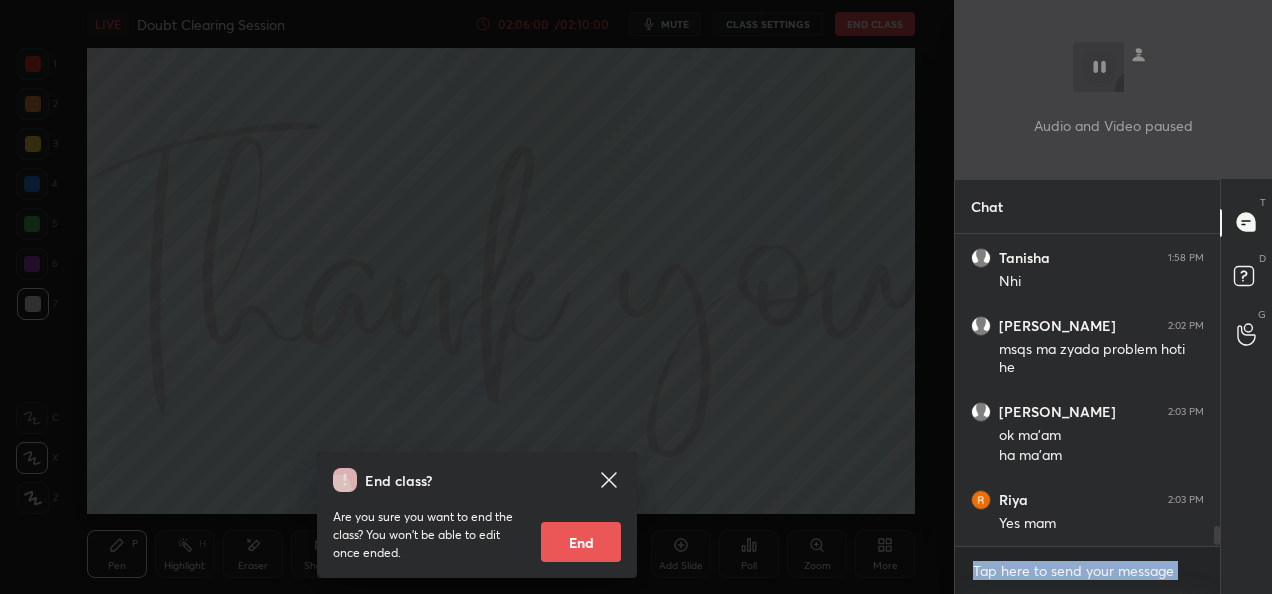 click on "End" at bounding box center [581, 542] 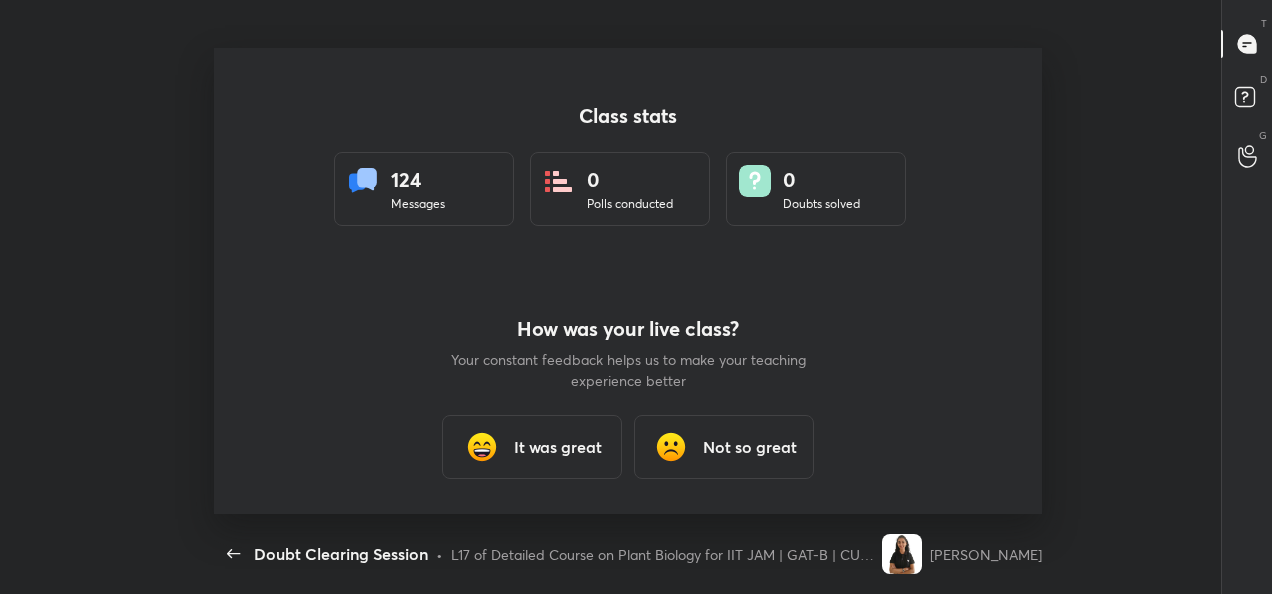 scroll, scrollTop: 466, scrollLeft: 1256, axis: both 